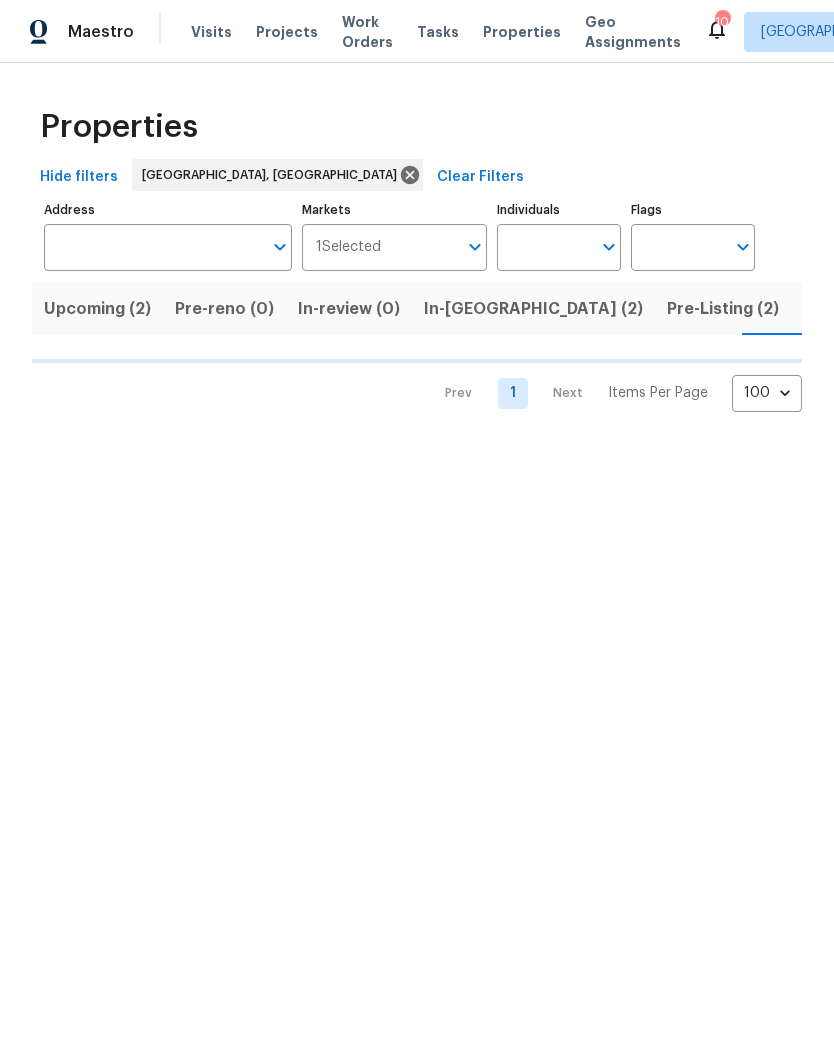 scroll, scrollTop: 0, scrollLeft: 0, axis: both 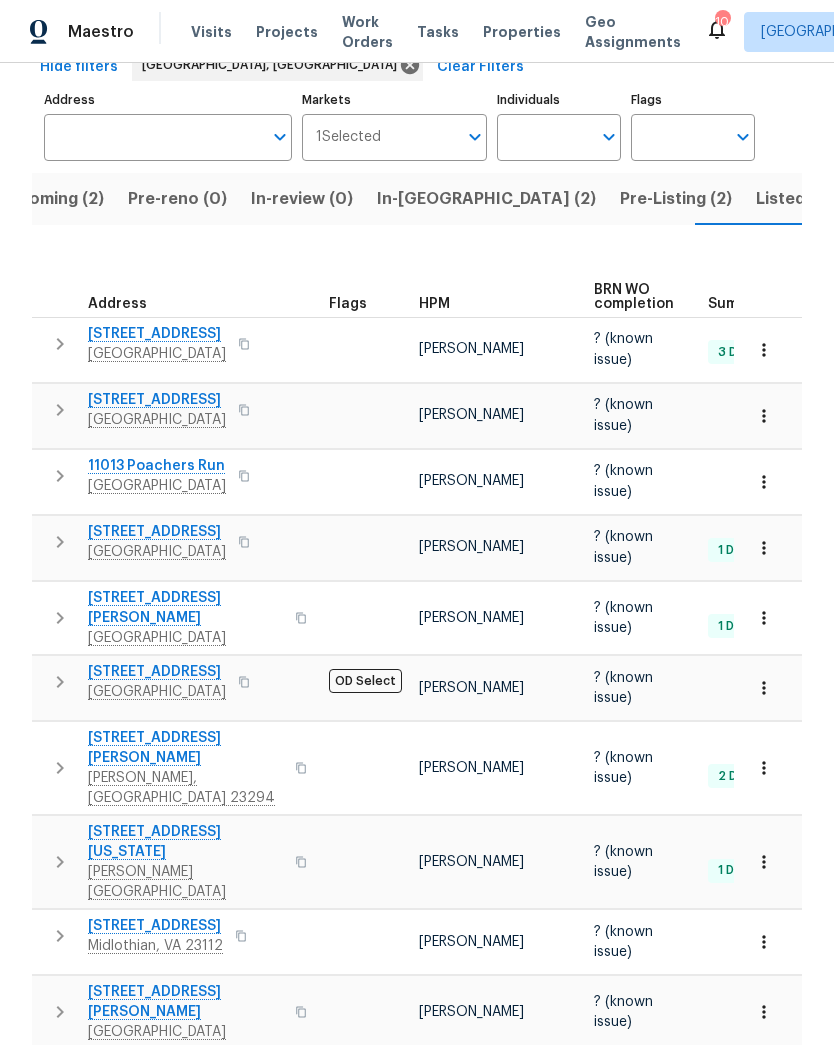 click on "[STREET_ADDRESS]" at bounding box center [157, 672] 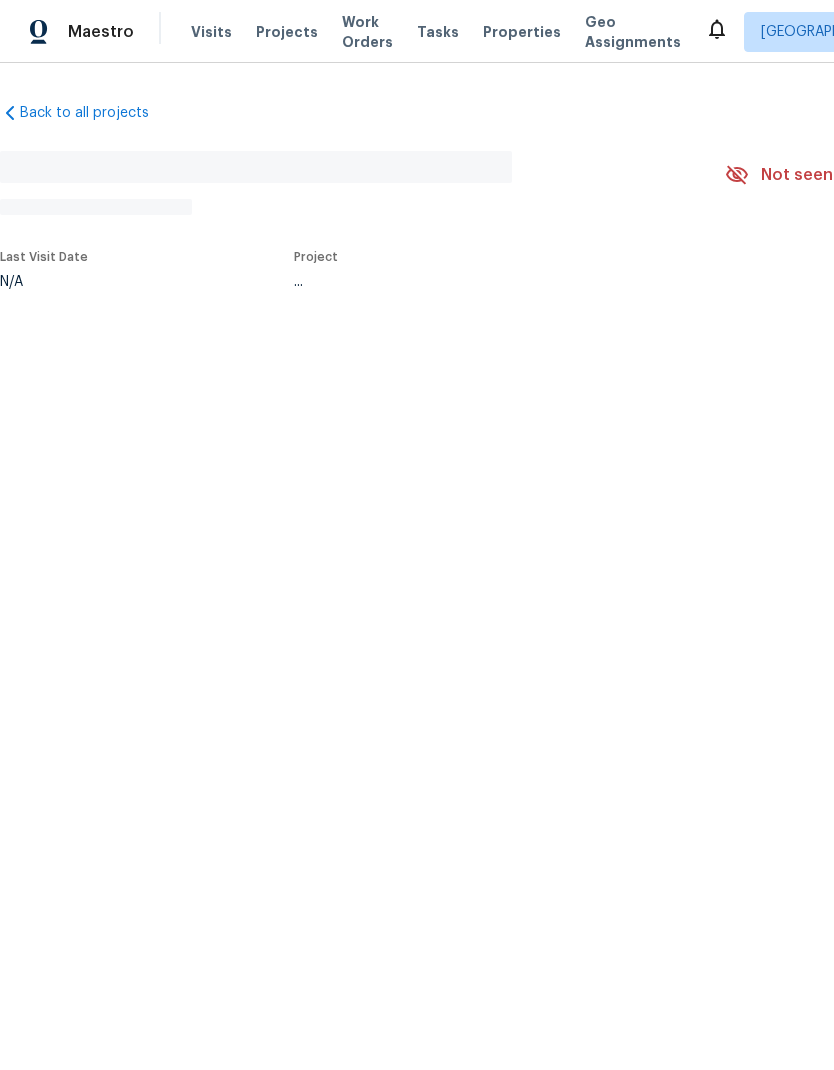 scroll, scrollTop: 0, scrollLeft: 0, axis: both 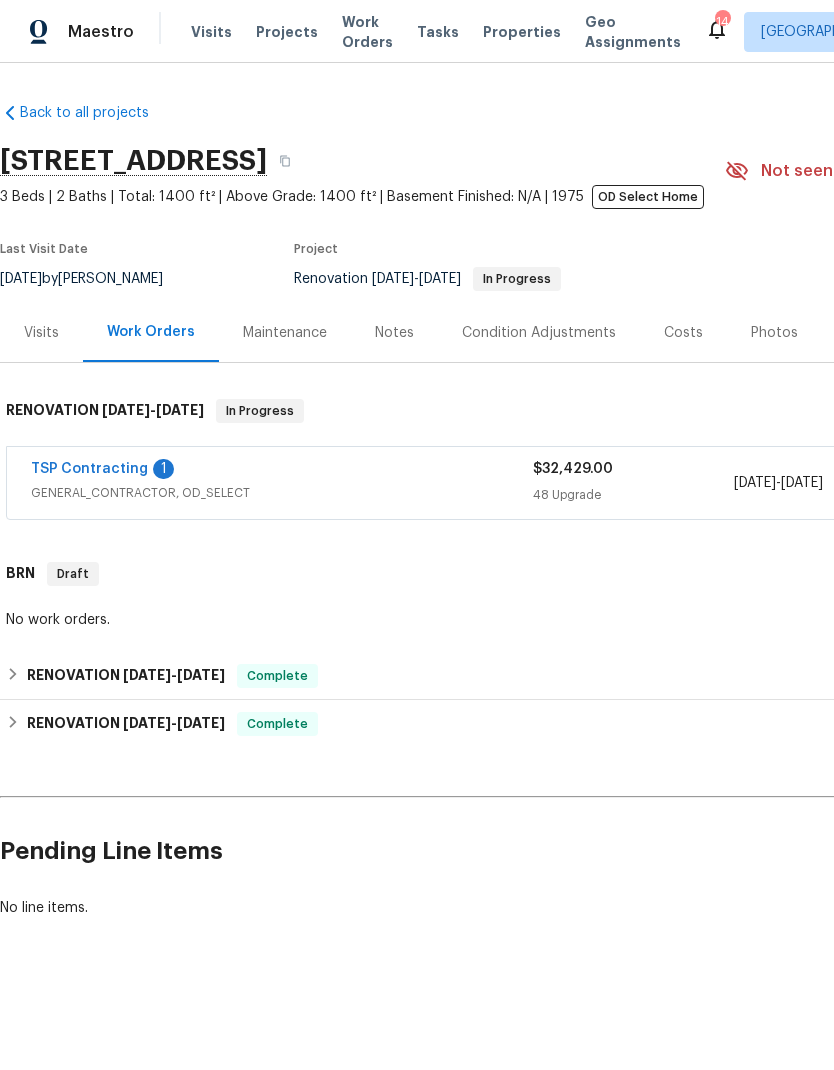 click on "TSP Contracting" at bounding box center (89, 469) 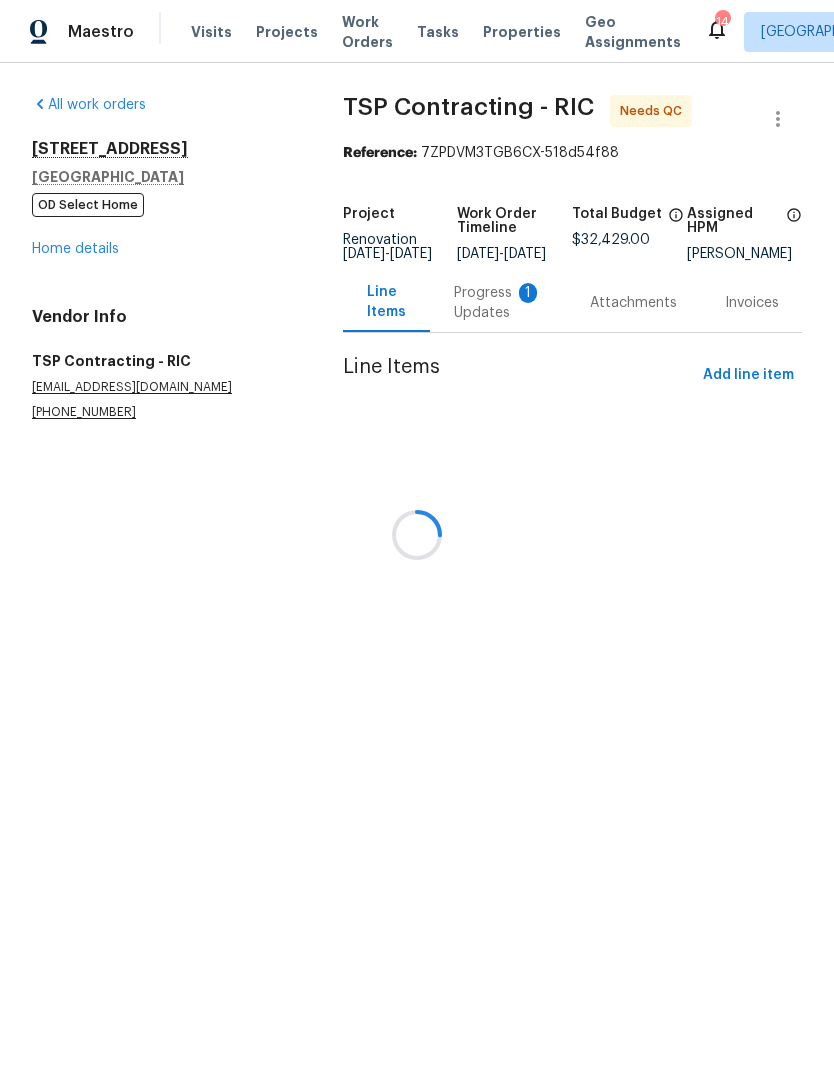 click at bounding box center [417, 535] 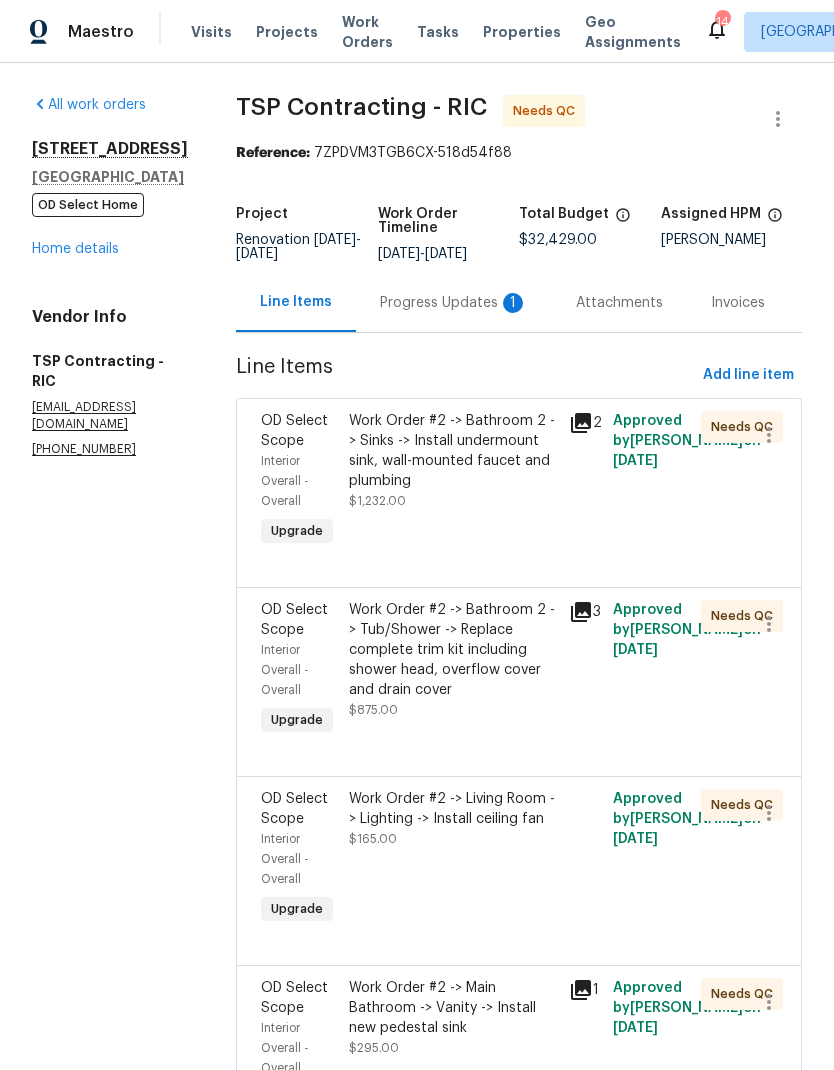 click on "Progress Updates 1" at bounding box center (454, 302) 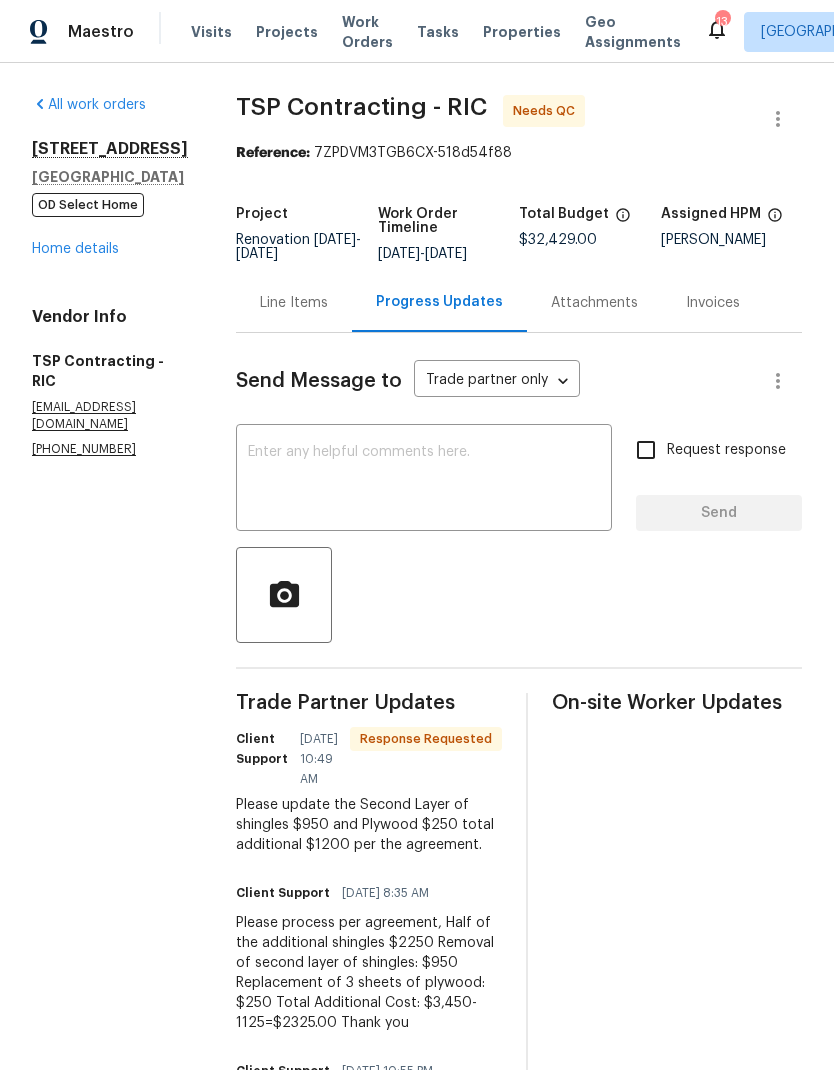 click on "Line Items" at bounding box center [294, 303] 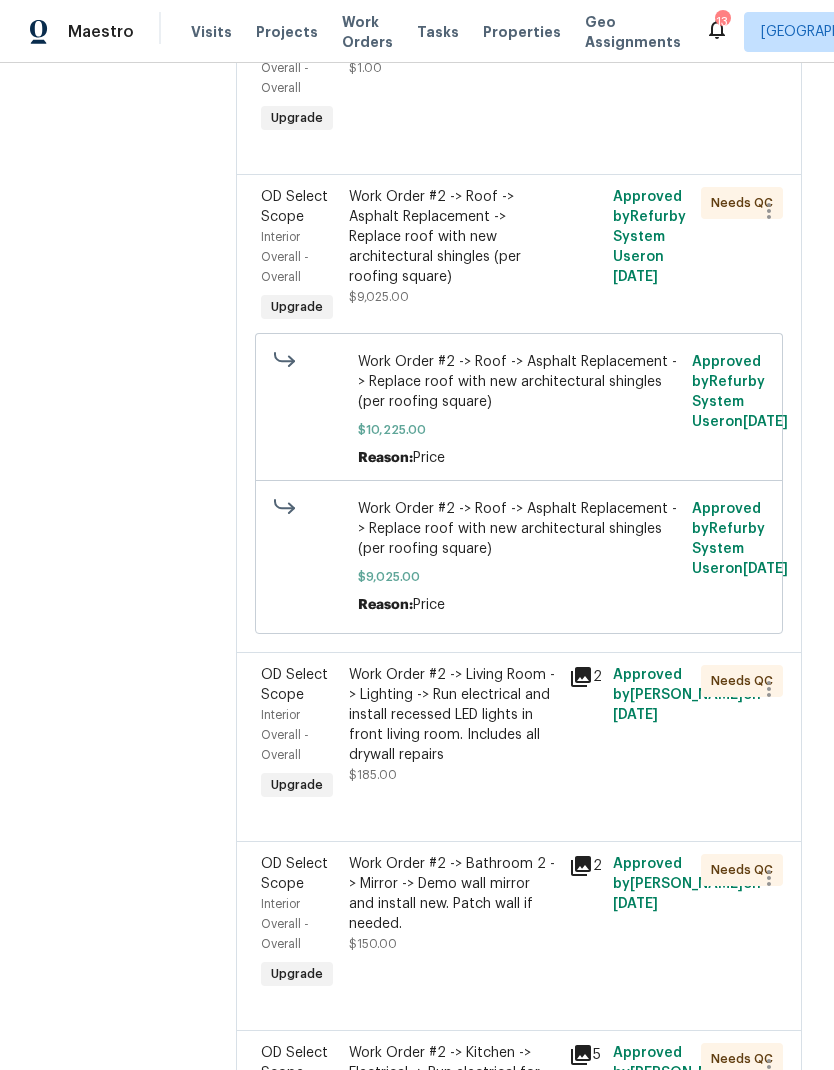 scroll, scrollTop: 4042, scrollLeft: 0, axis: vertical 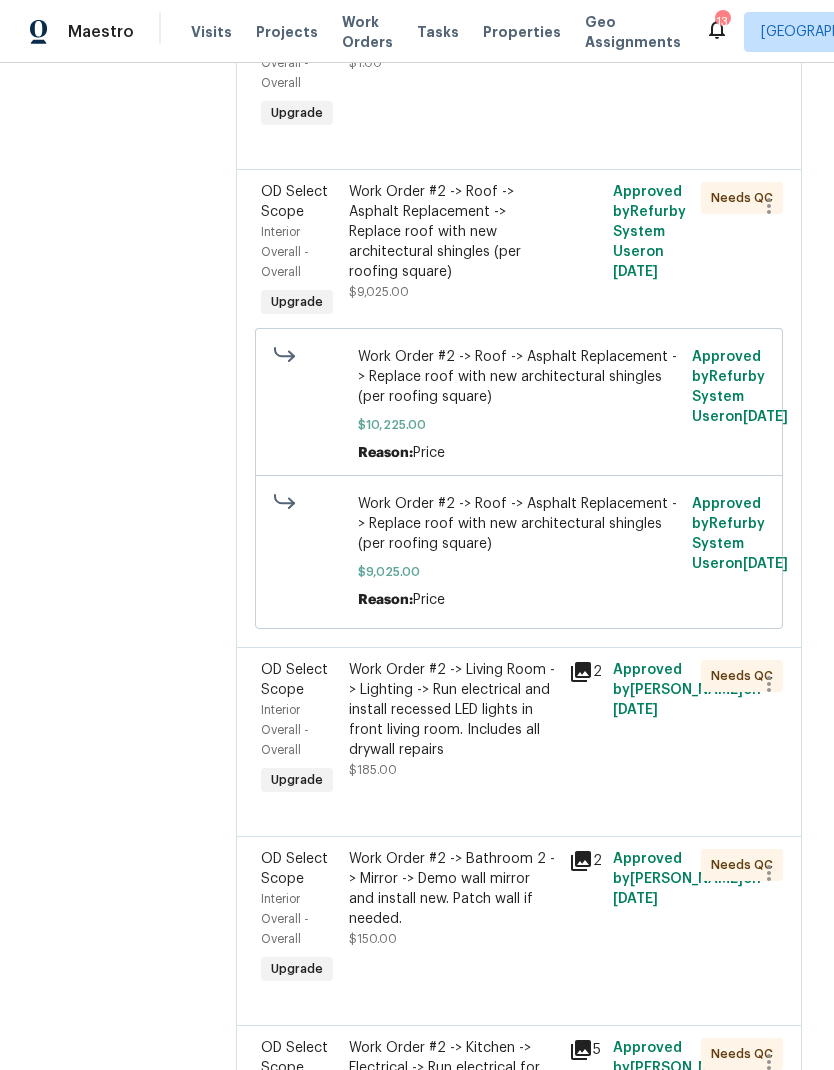 click on "Work Order #2 -> Roof -> Asphalt Replacement -> Replace roof with new architectural shingles (per roofing square) $9,025.00" at bounding box center (453, 242) 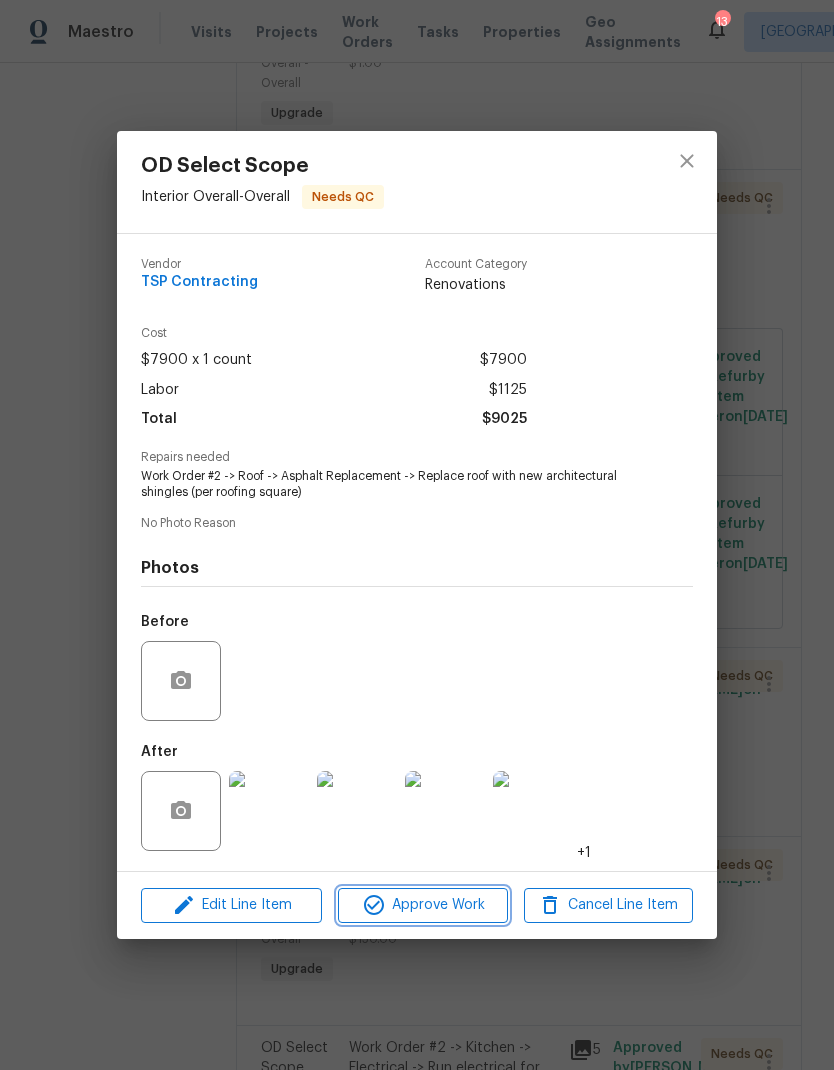 click on "Approve Work" at bounding box center (422, 905) 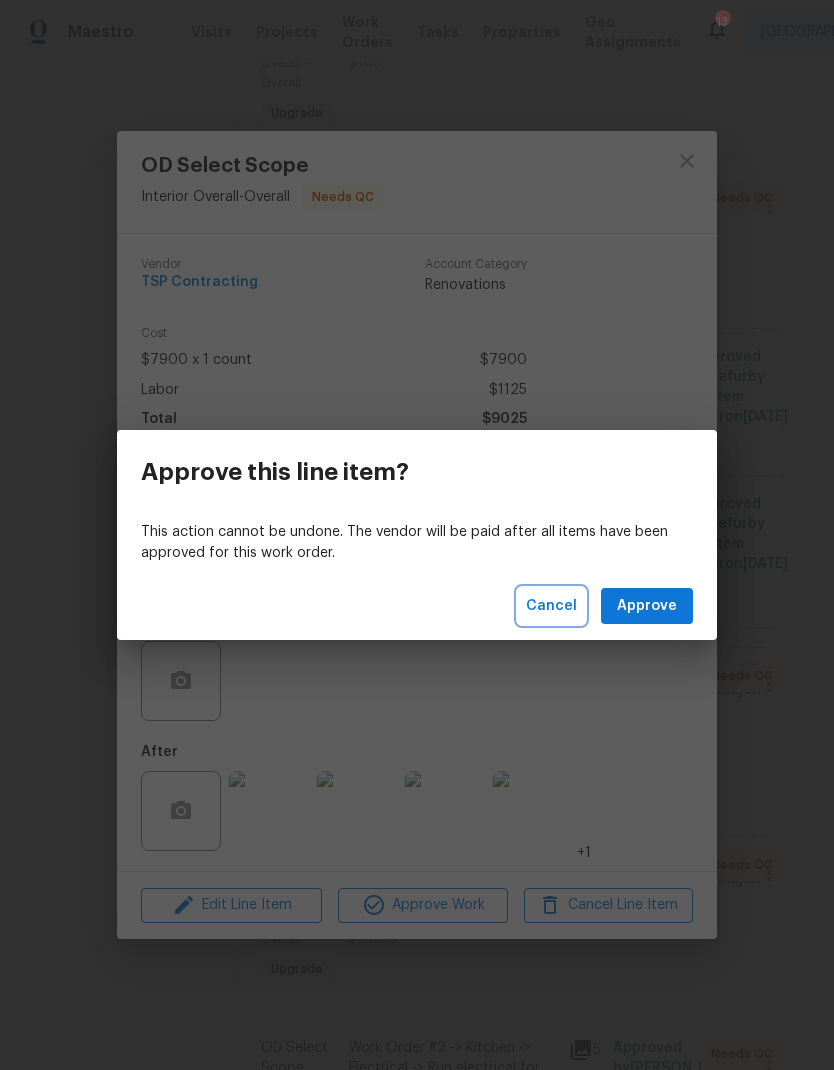 click on "Cancel" at bounding box center (551, 606) 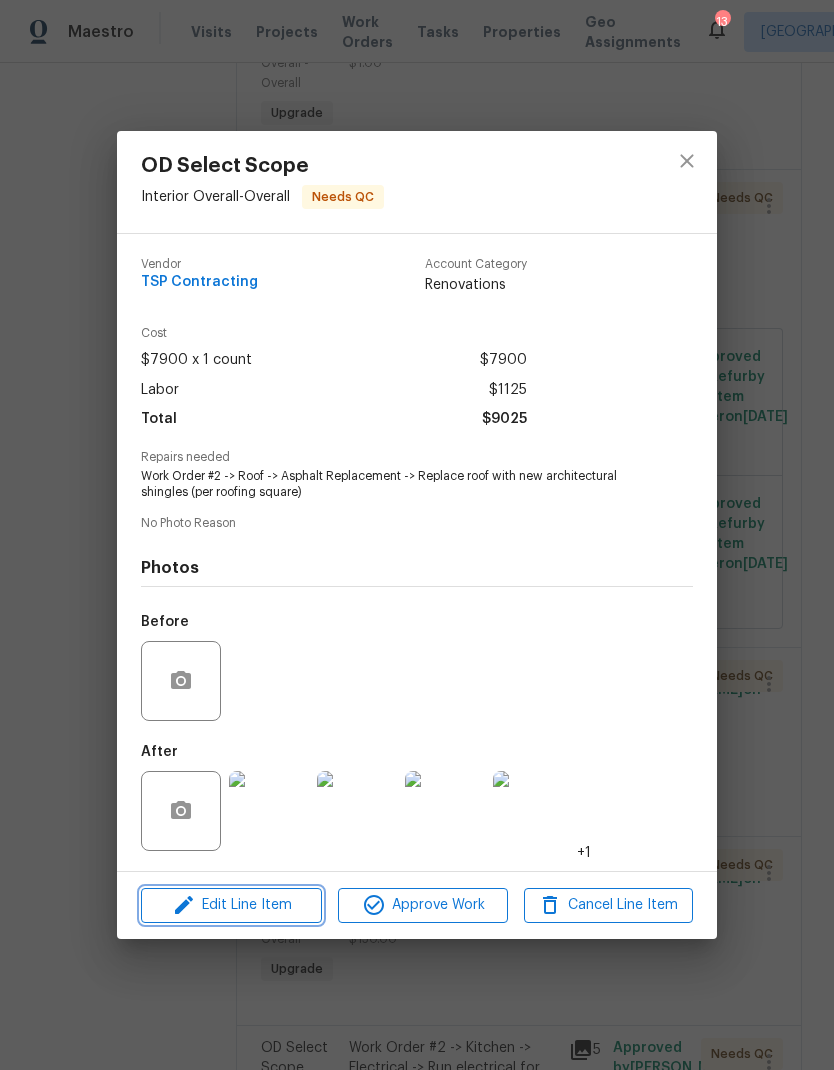 click on "Edit Line Item" at bounding box center [231, 905] 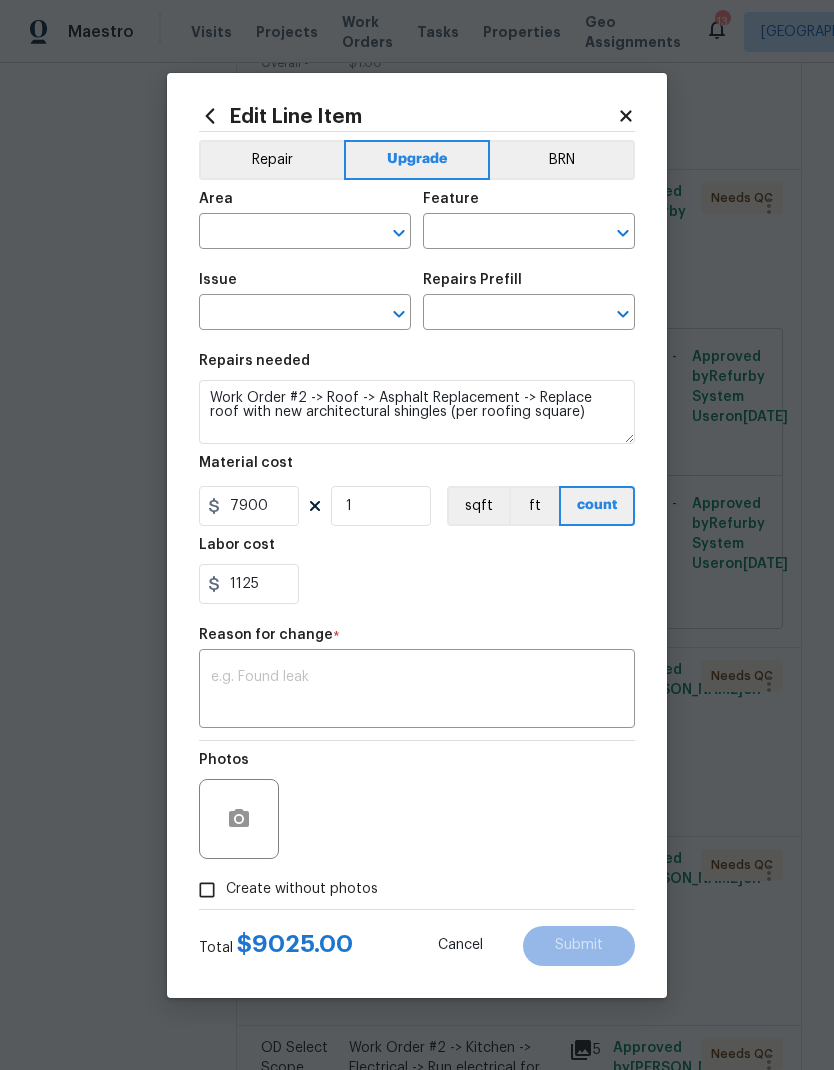 type on "Interior Overall" 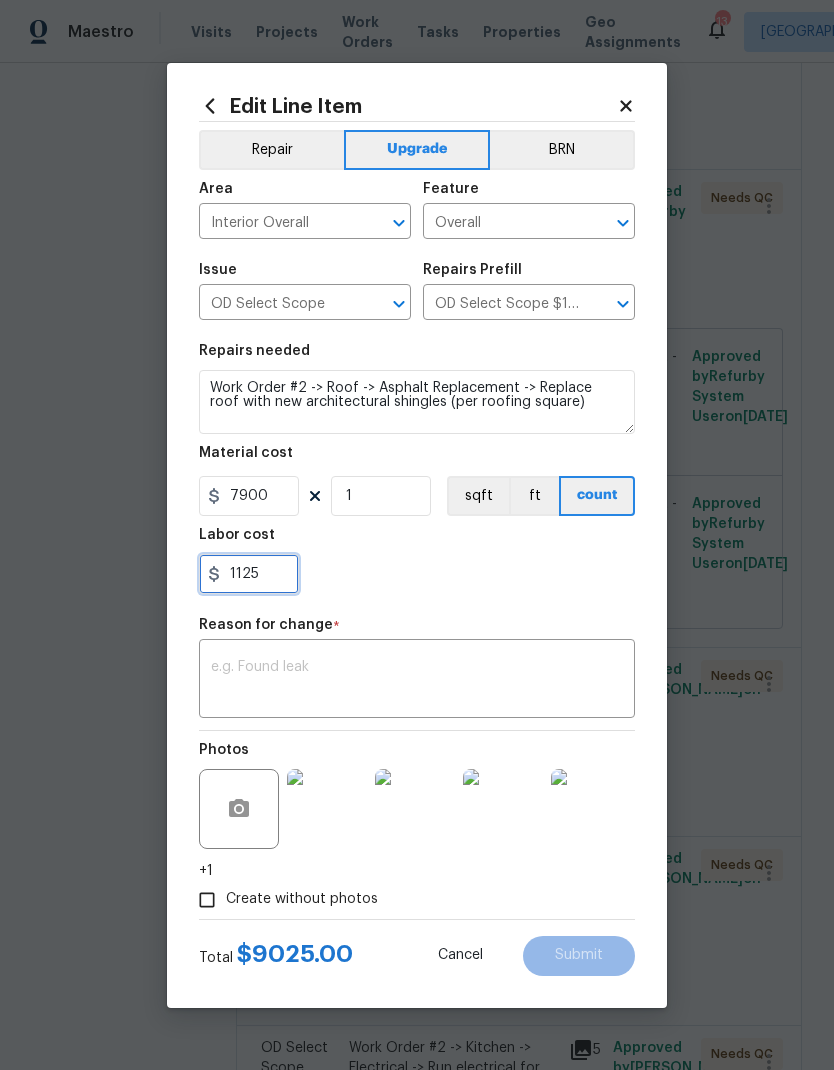 click on "1125" 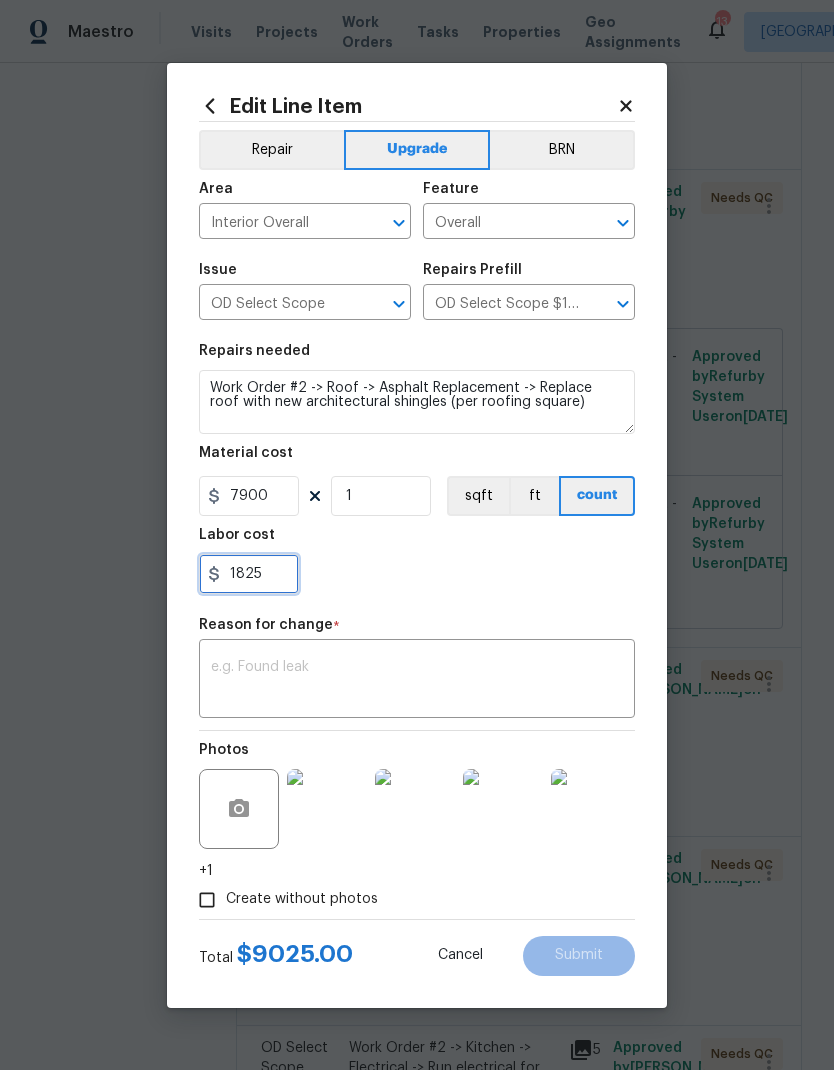 type on "1825" 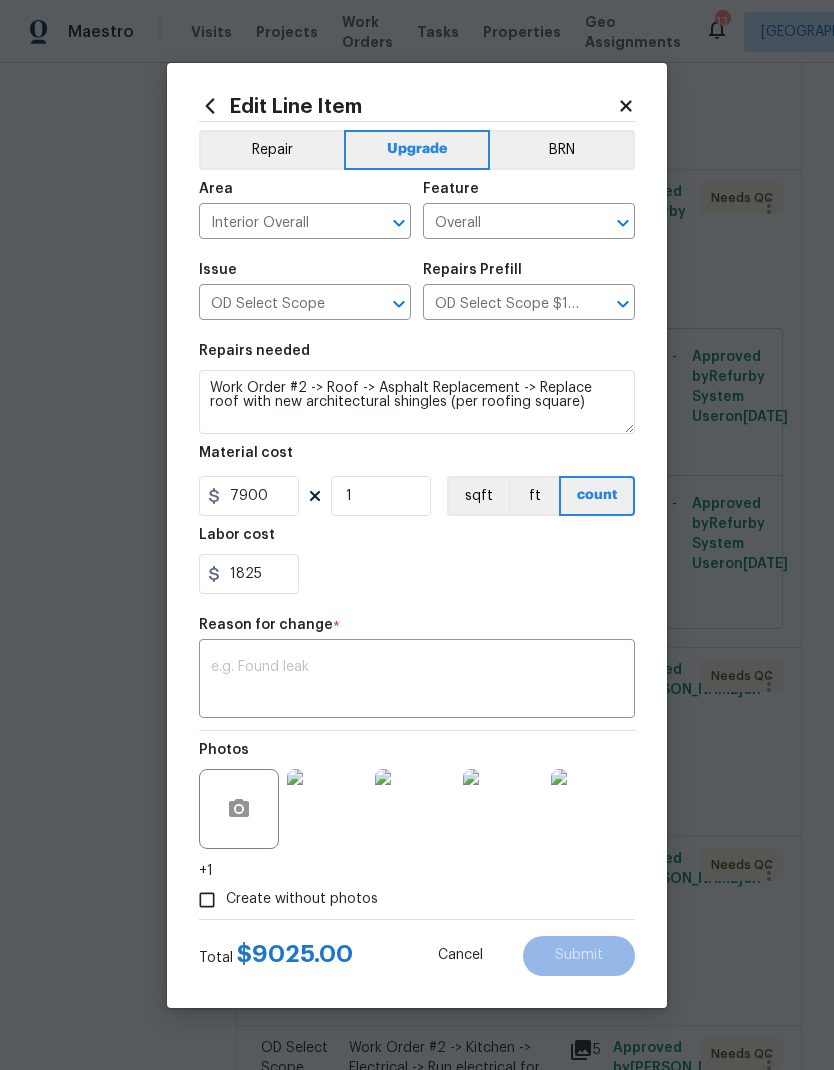 click 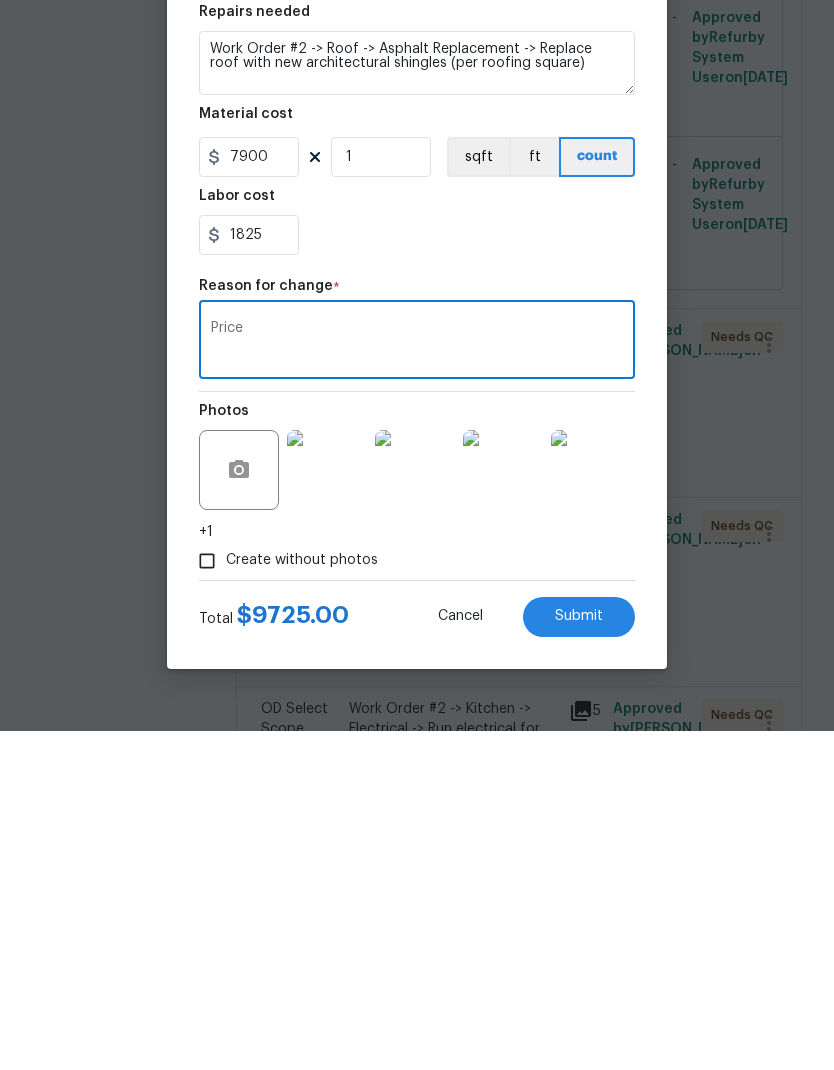 type on "Price" 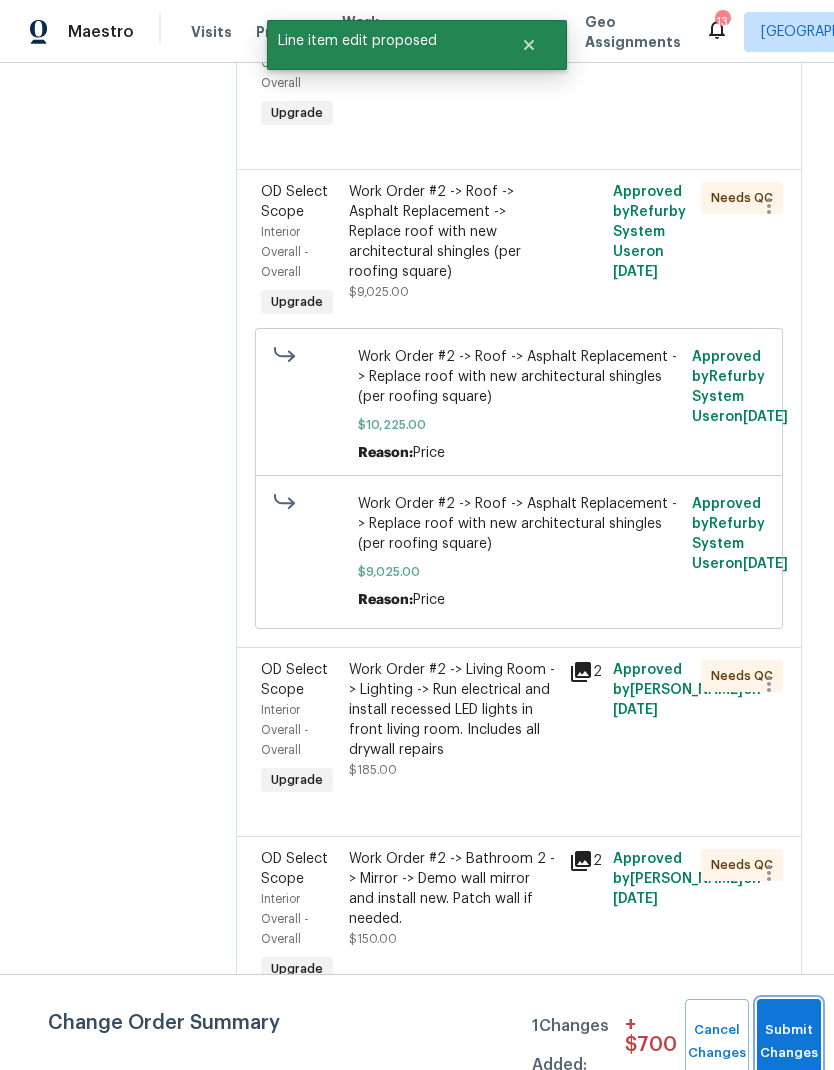 click on "Submit Changes" 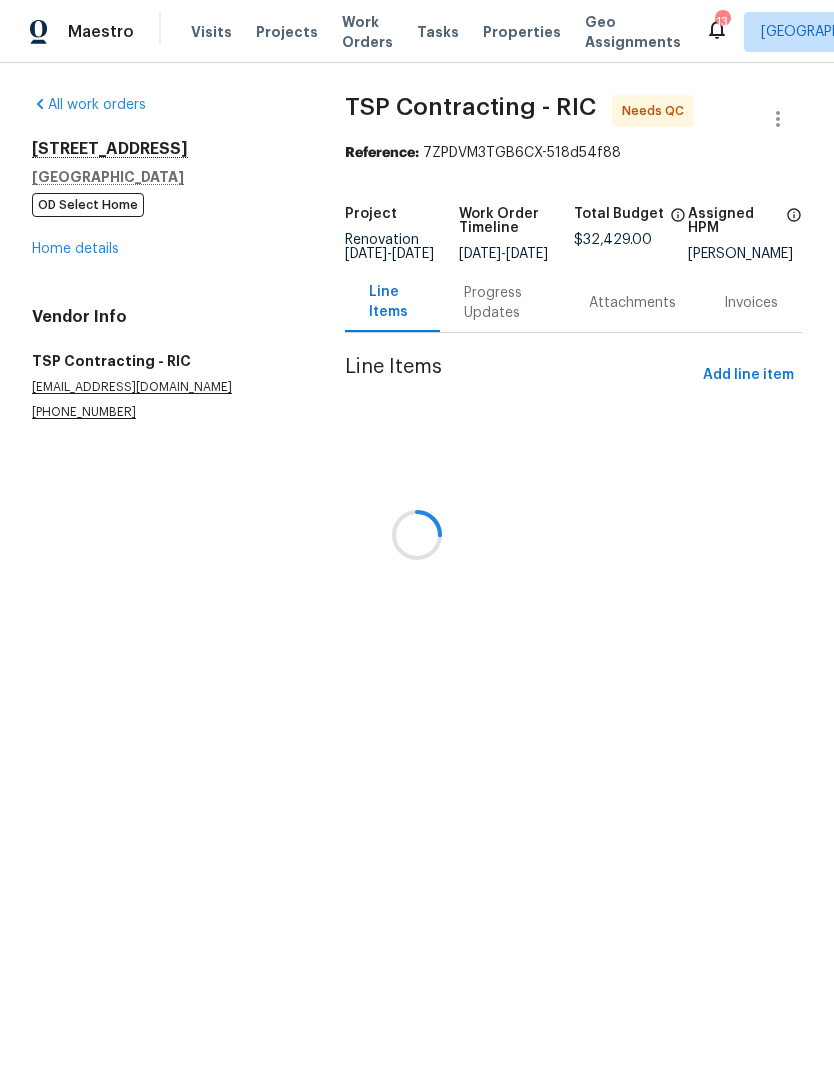 scroll, scrollTop: 0, scrollLeft: 0, axis: both 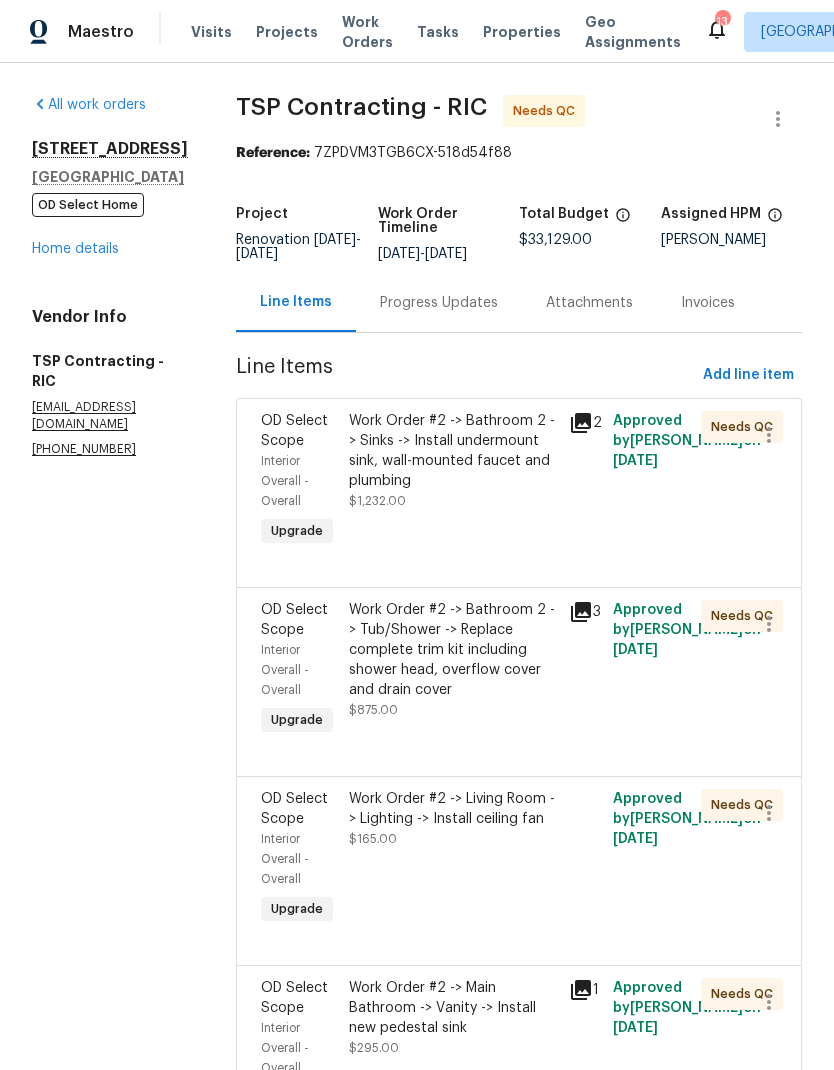 click on "Work Order #2 -> Bathroom 2 -> Sinks -> Install undermount sink, wall-mounted faucet and plumbing" at bounding box center (453, 451) 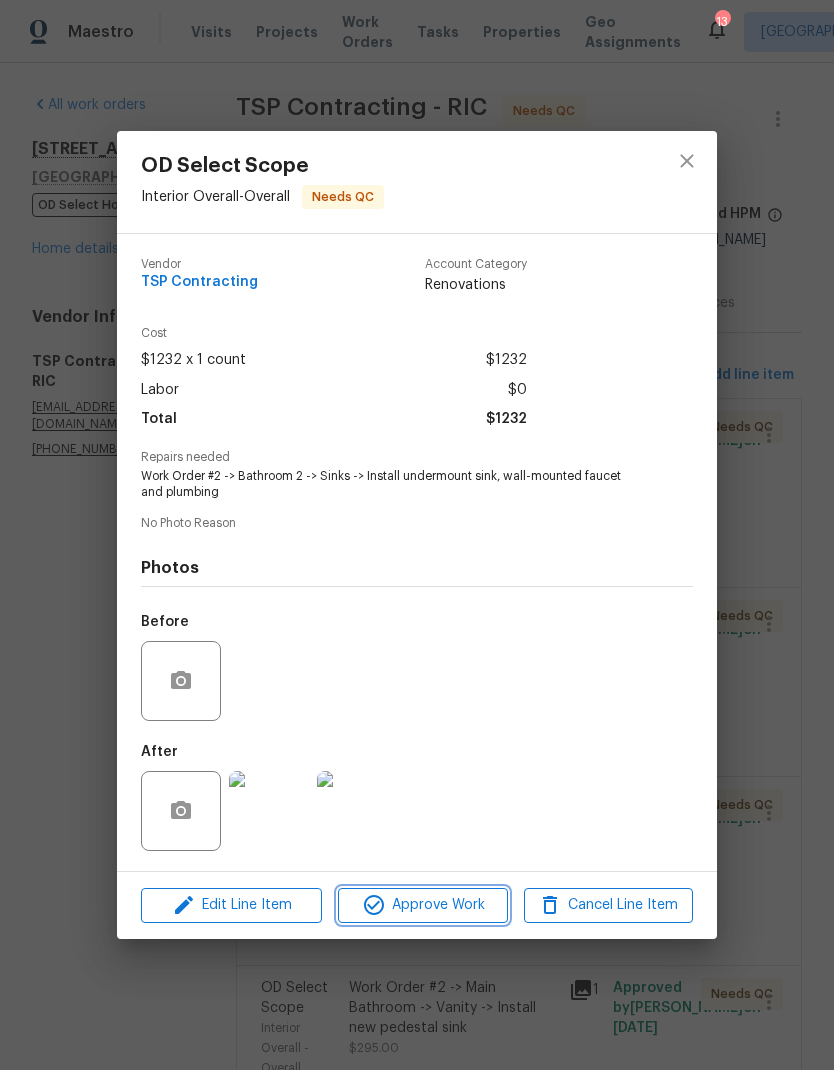 click on "Approve Work" at bounding box center (422, 905) 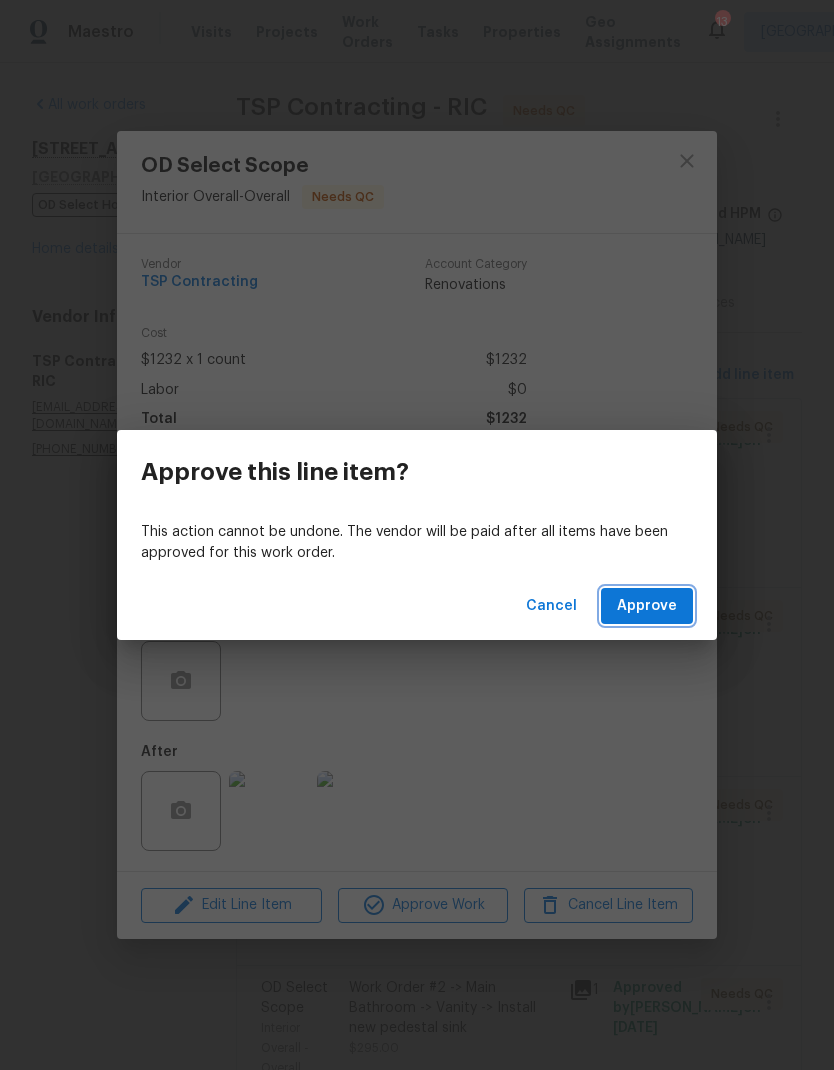 click on "Approve" at bounding box center [647, 606] 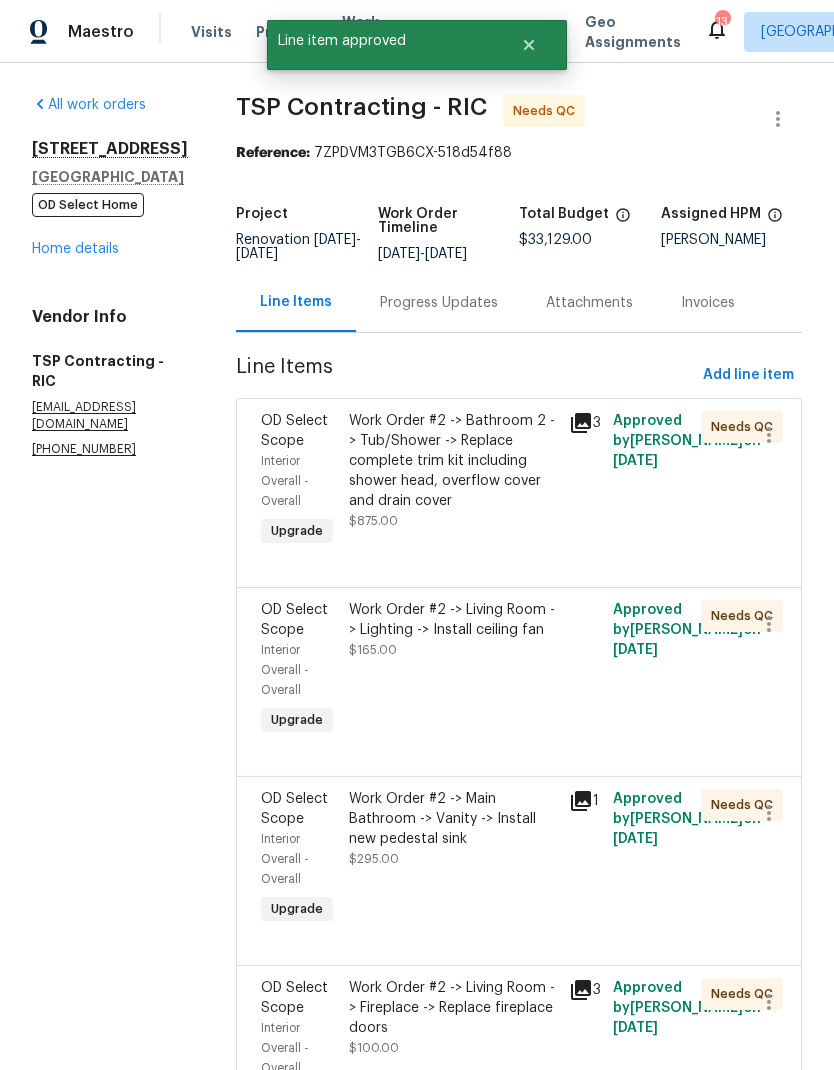 click on "Work Order #2 -> Bathroom 2 -> Tub/Shower -> Replace complete trim kit including shower head, overflow cover and drain cover $875.00" at bounding box center [453, 481] 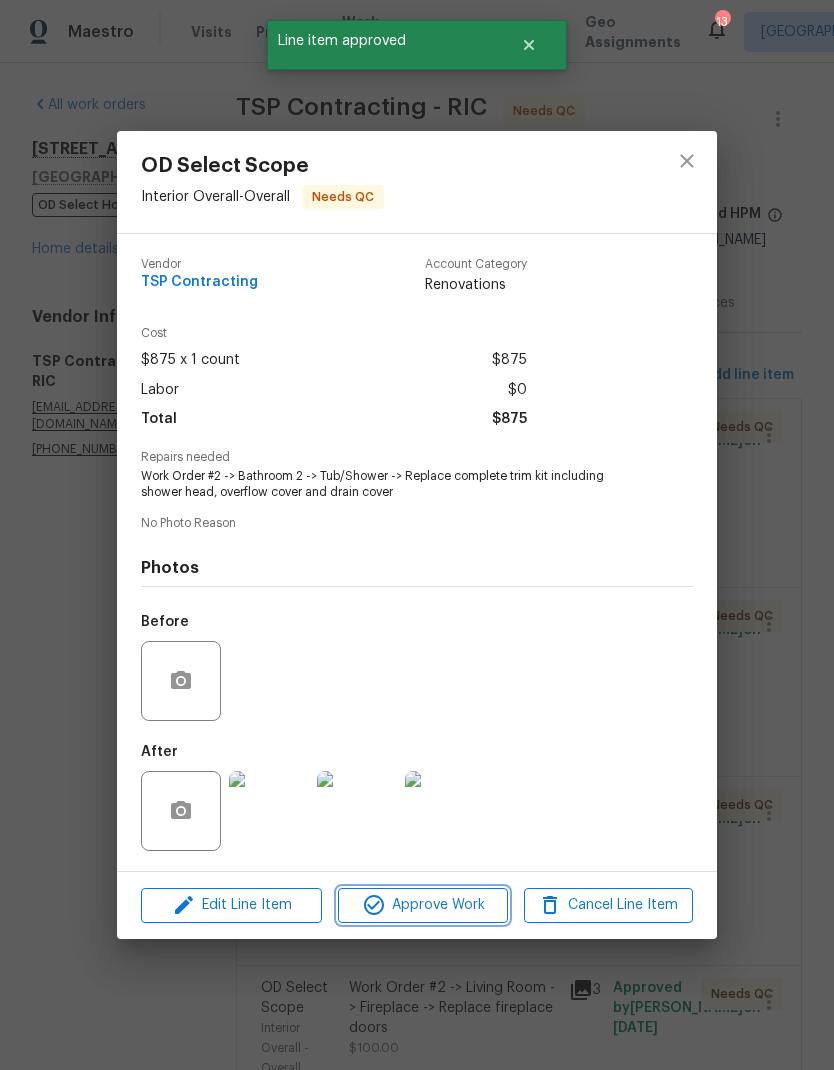 click on "Approve Work" at bounding box center [422, 905] 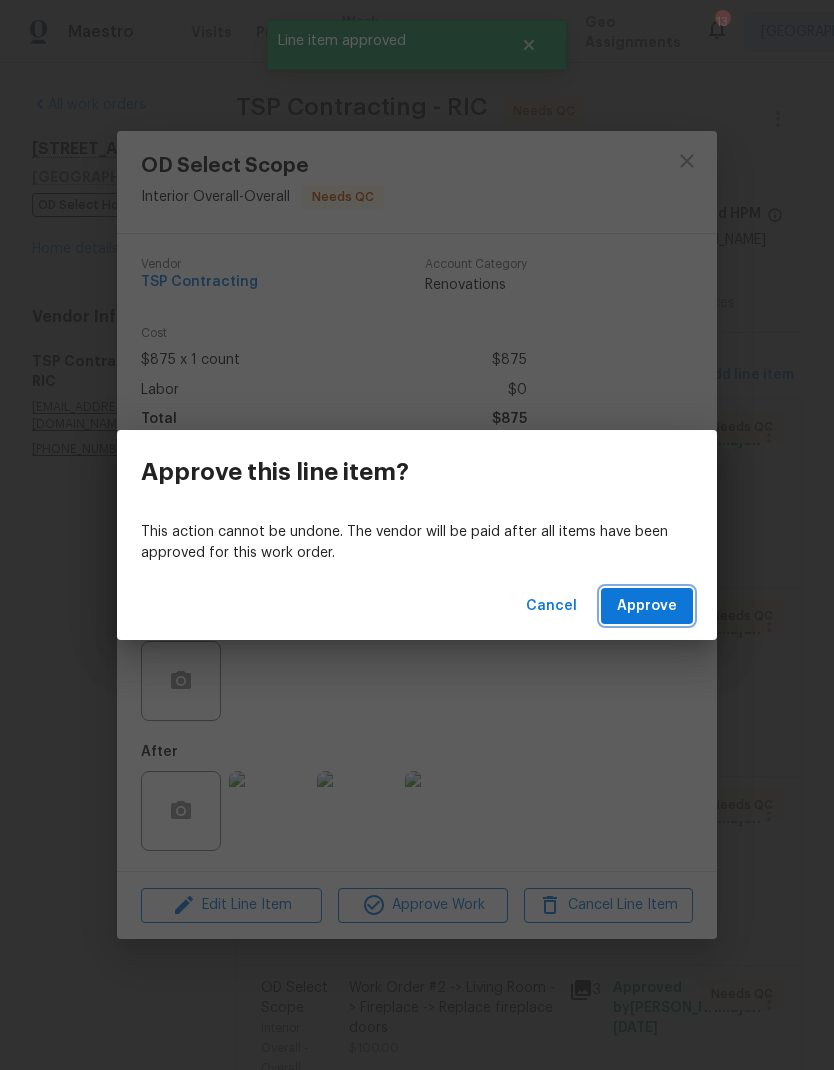 click on "Approve" at bounding box center (647, 606) 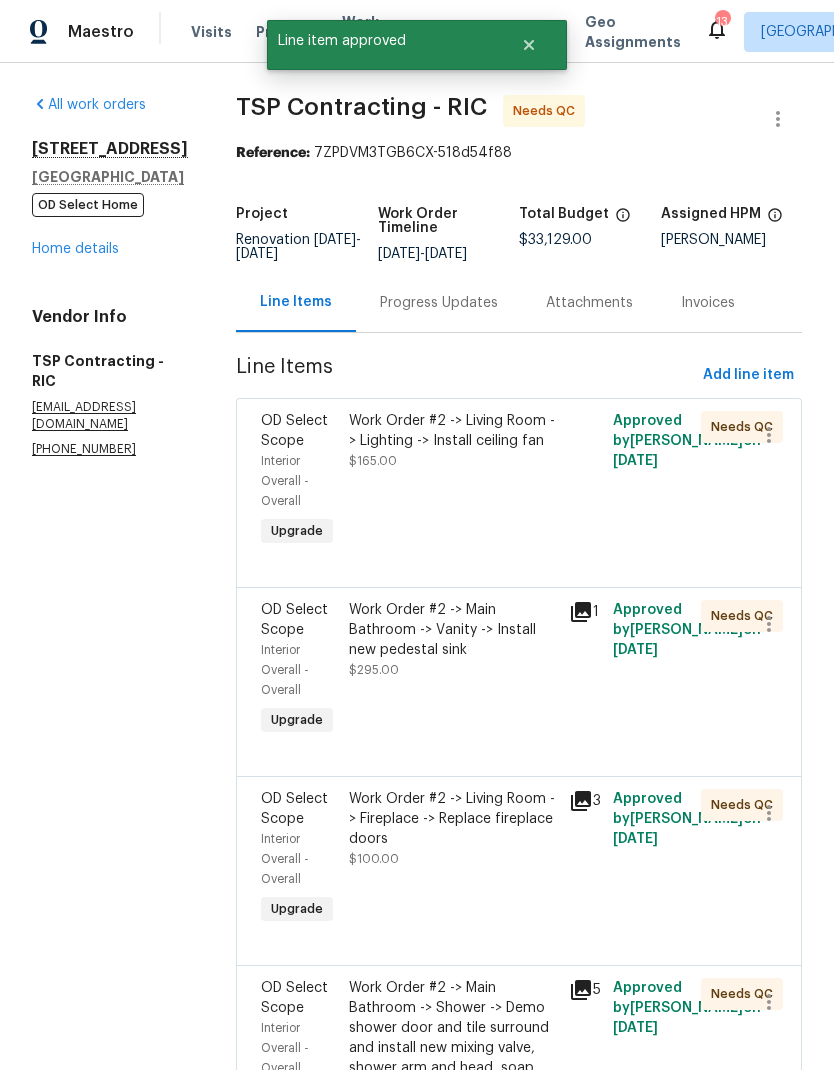 click on "Work Order #2 -> Living Room -> Lighting -> Install ceiling fan $165.00" at bounding box center (453, 481) 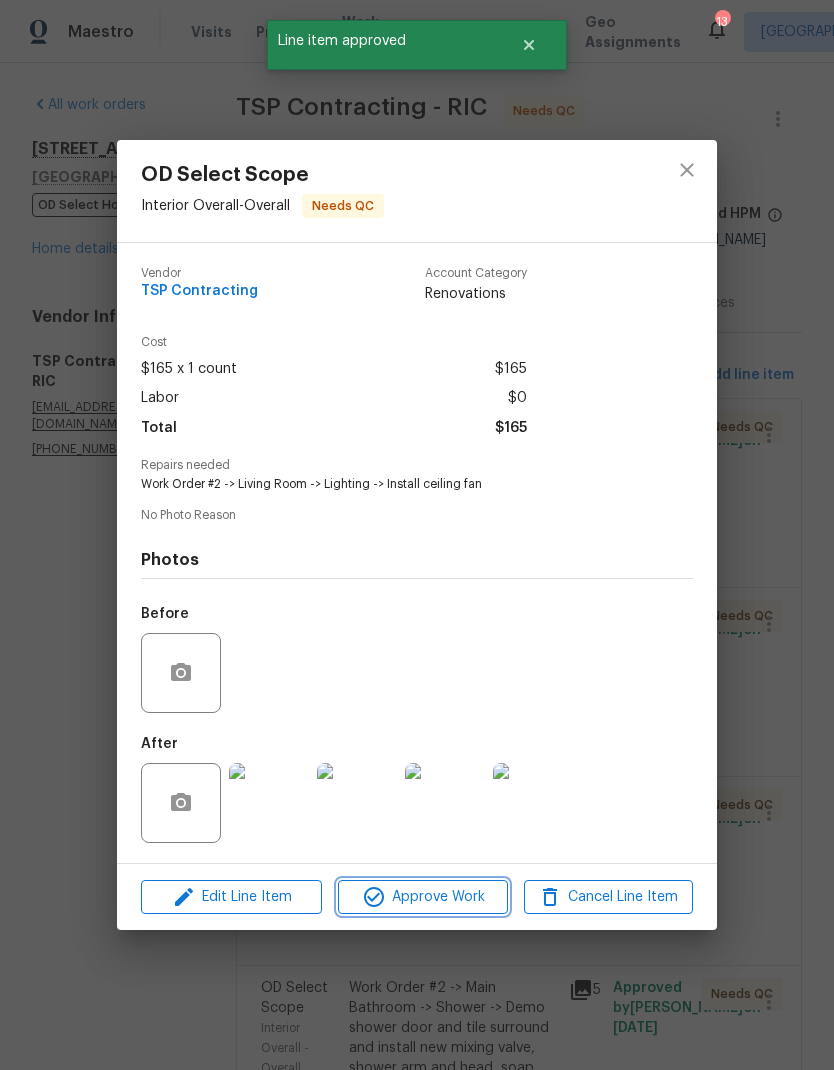 click on "Approve Work" at bounding box center (422, 897) 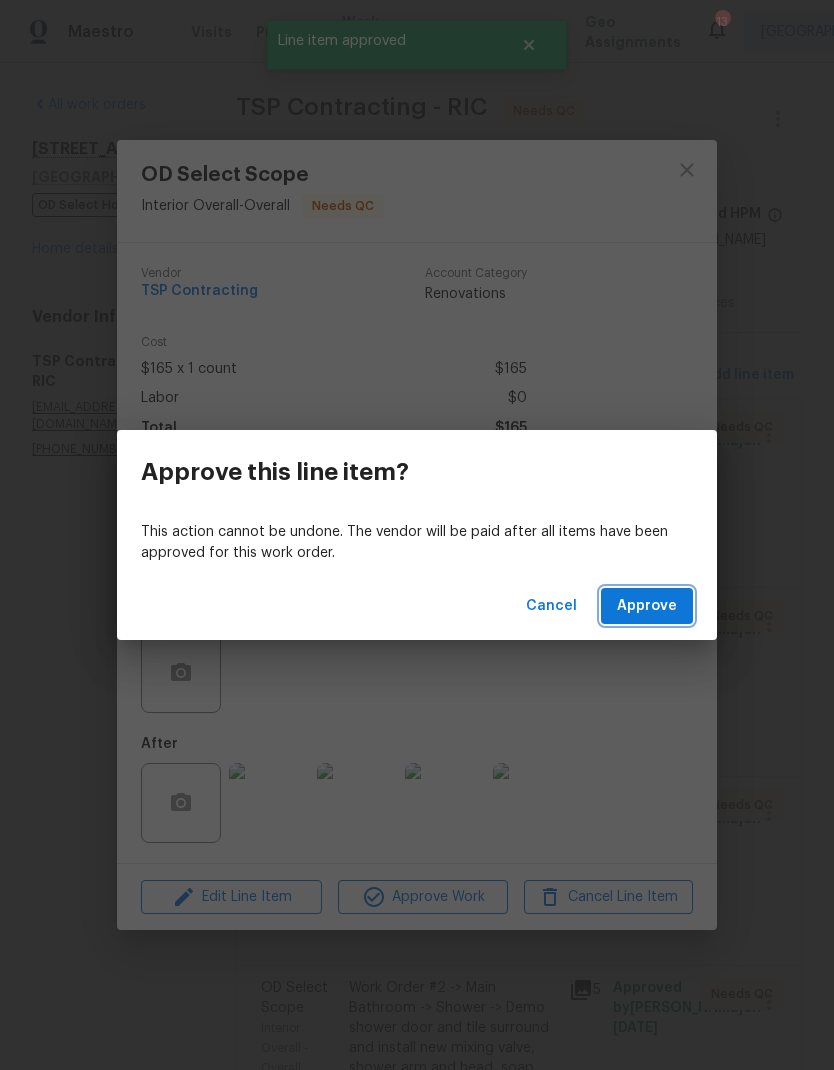 click on "Approve" at bounding box center (647, 606) 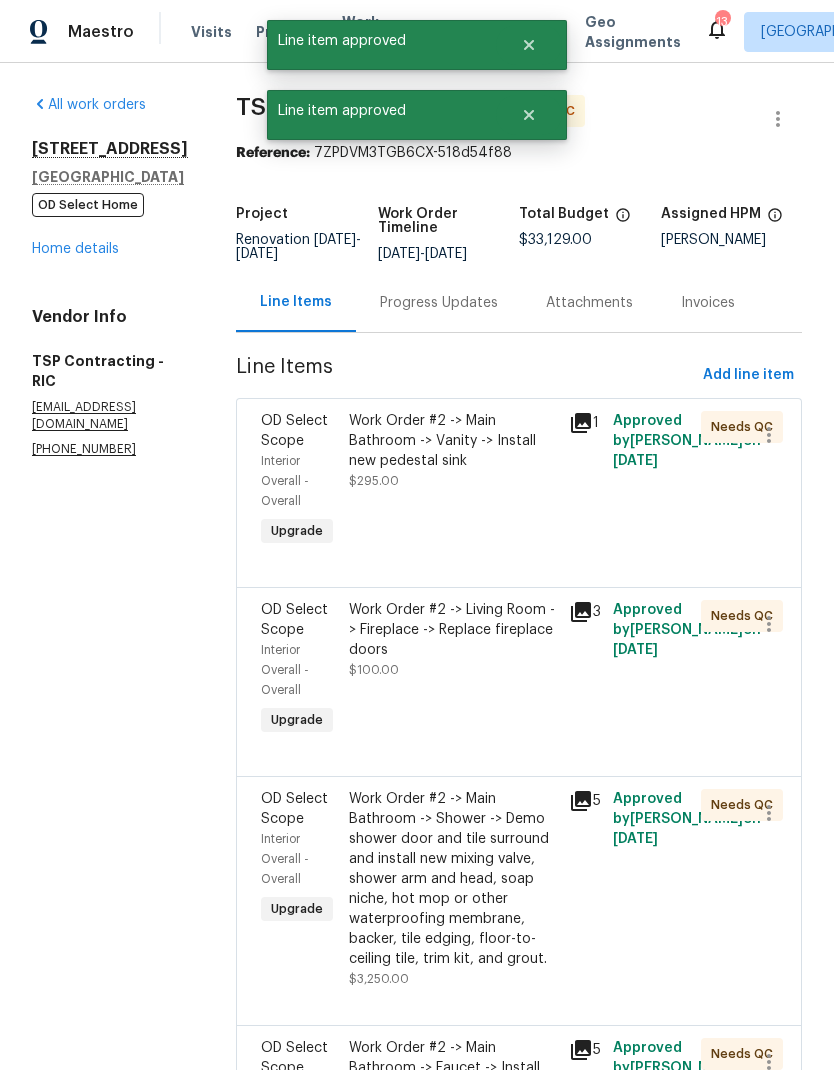 click on "Work Order #2 -> Main Bathroom -> Vanity -> Install new pedestal sink $295.00" at bounding box center (453, 481) 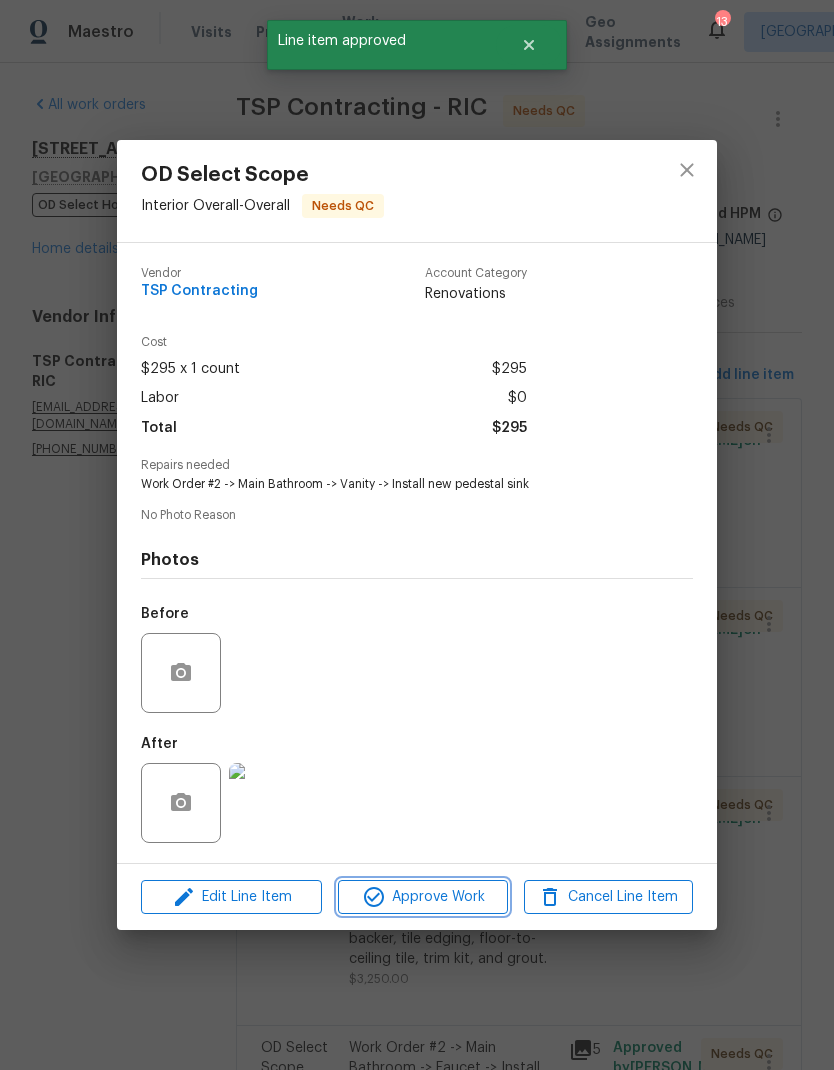 click on "Approve Work" at bounding box center (422, 897) 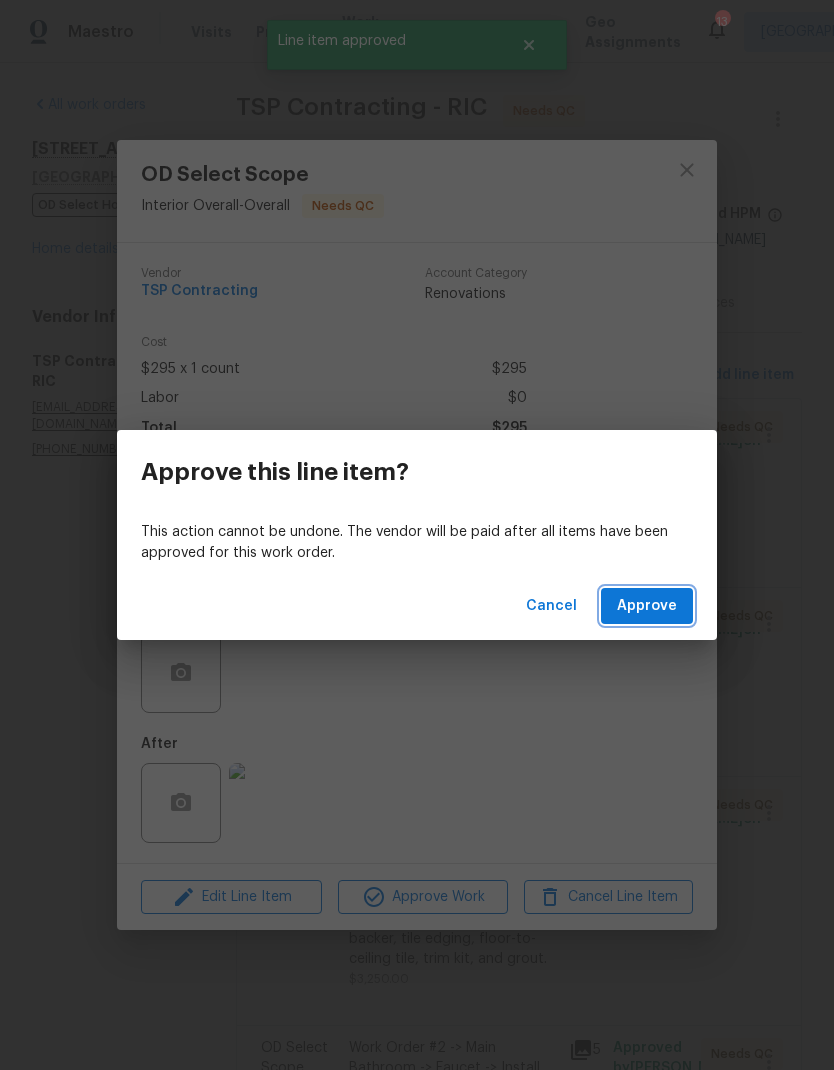 click on "Approve" at bounding box center [647, 606] 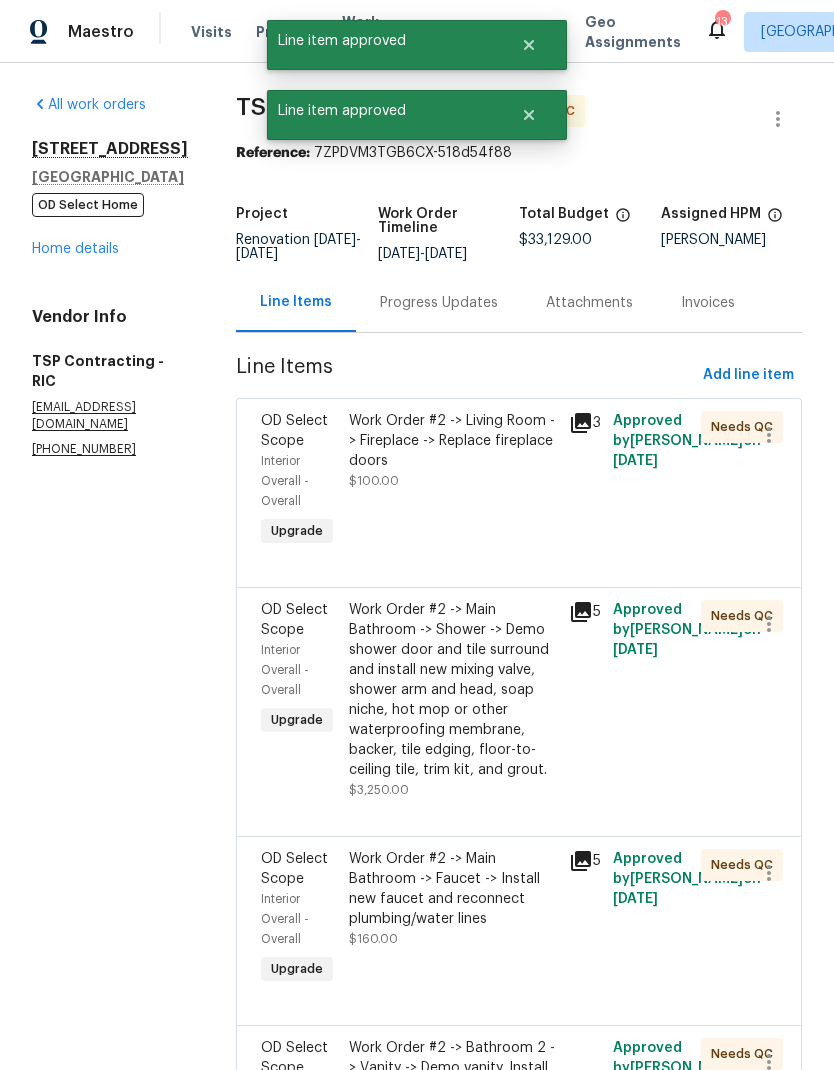 click on "Work Order #2 -> Living Room -> Fireplace -> Replace fireplace doors $100.00" at bounding box center (453, 481) 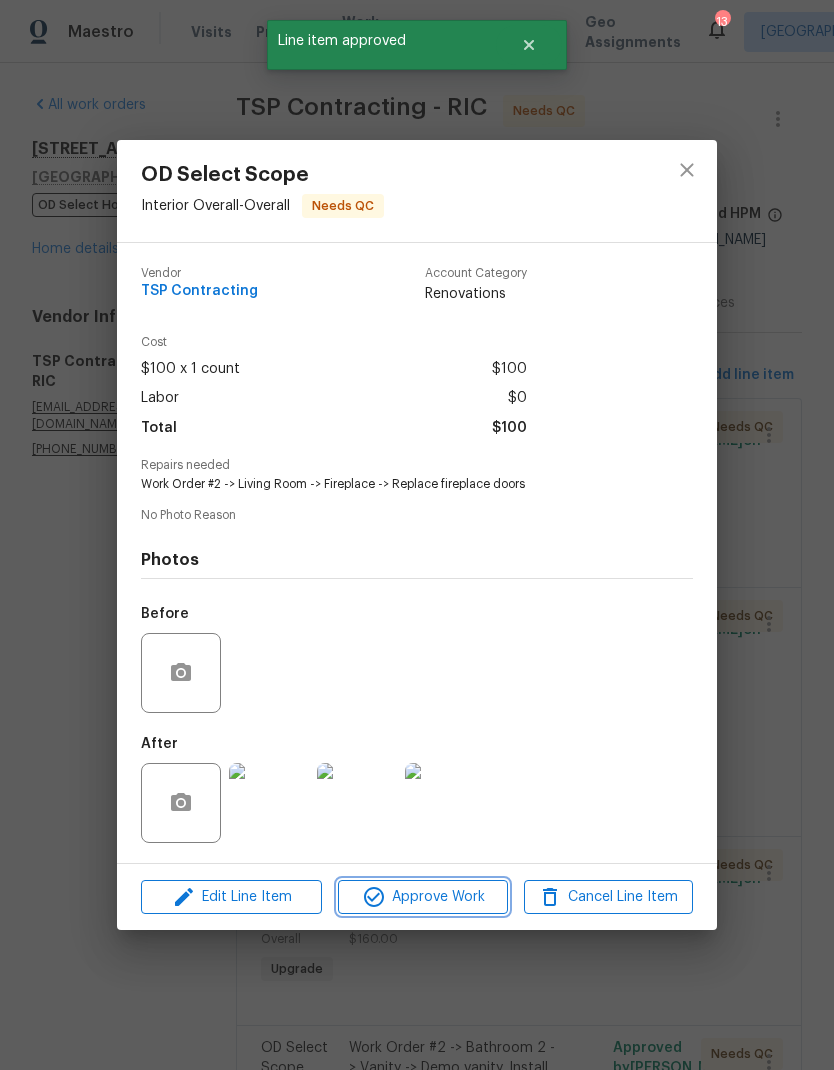 click on "Approve Work" at bounding box center [422, 897] 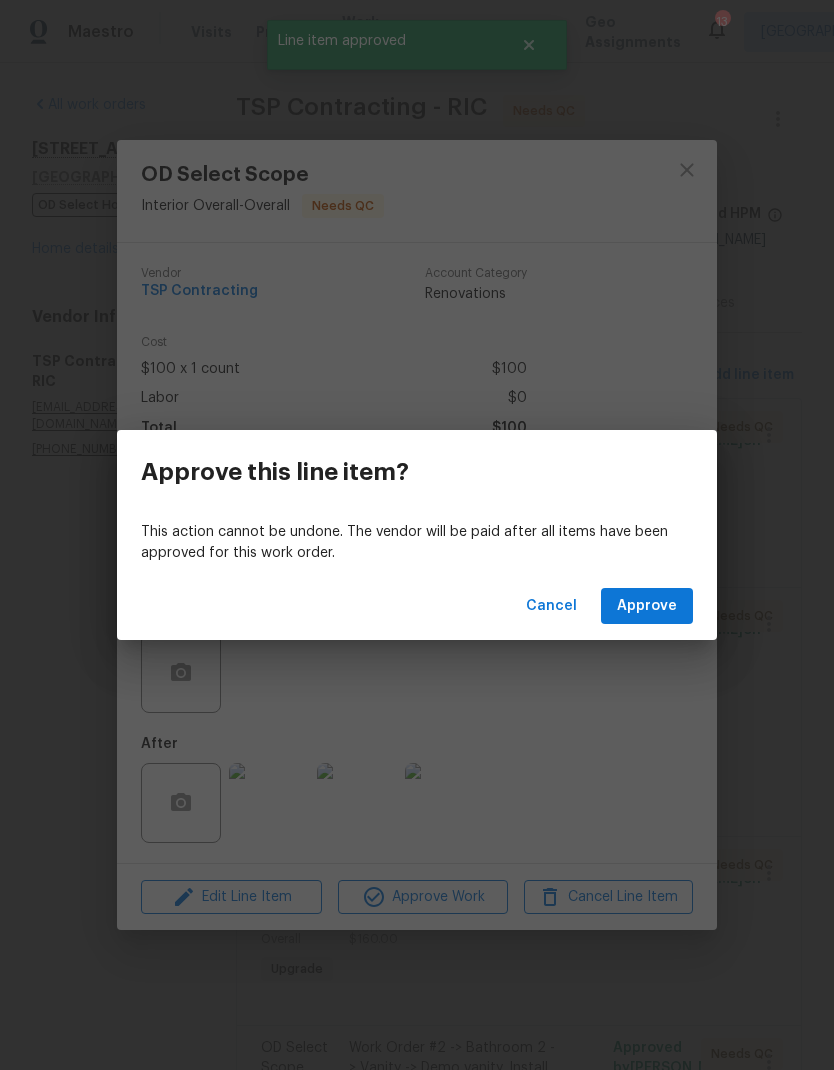 click on "Approve" at bounding box center (647, 606) 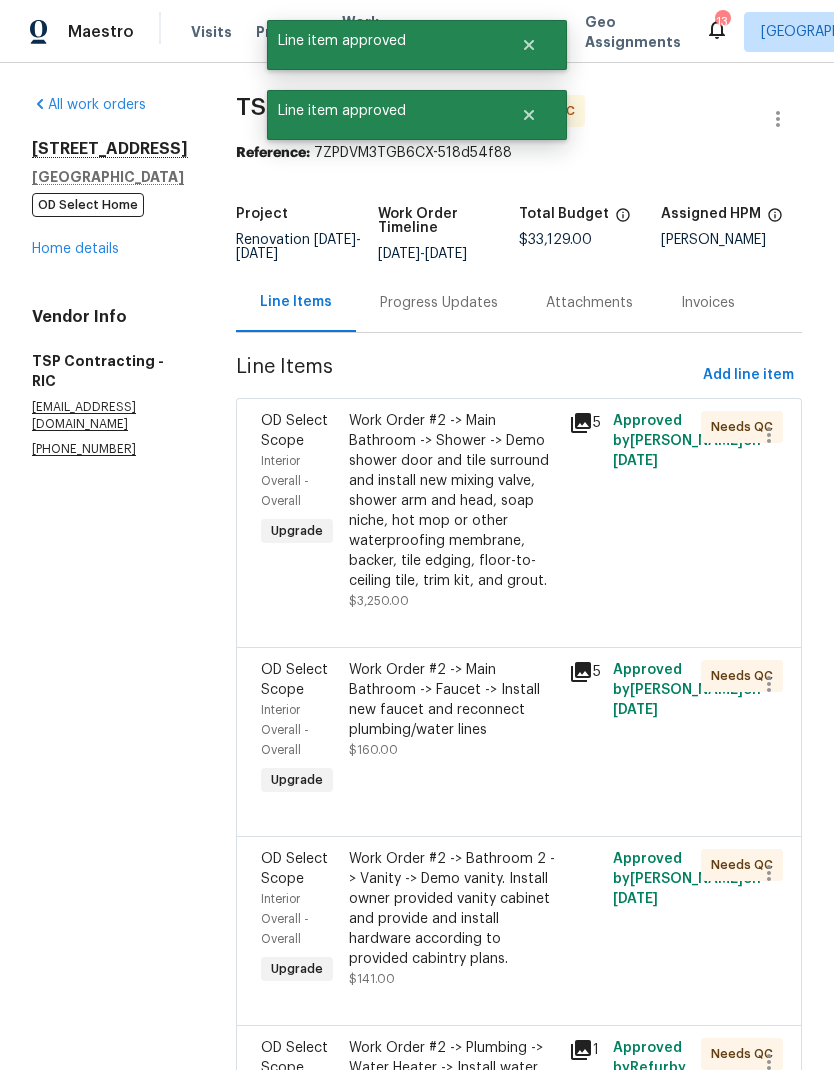 click on "Work Order #2 -> Main Bathroom -> Shower -> Demo shower door and tile surround and install new mixing valve, shower arm and head, soap niche, hot mop or other waterproofing membrane, backer, tile edging, floor-to-ceiling tile, trim kit, and grout." at bounding box center (453, 501) 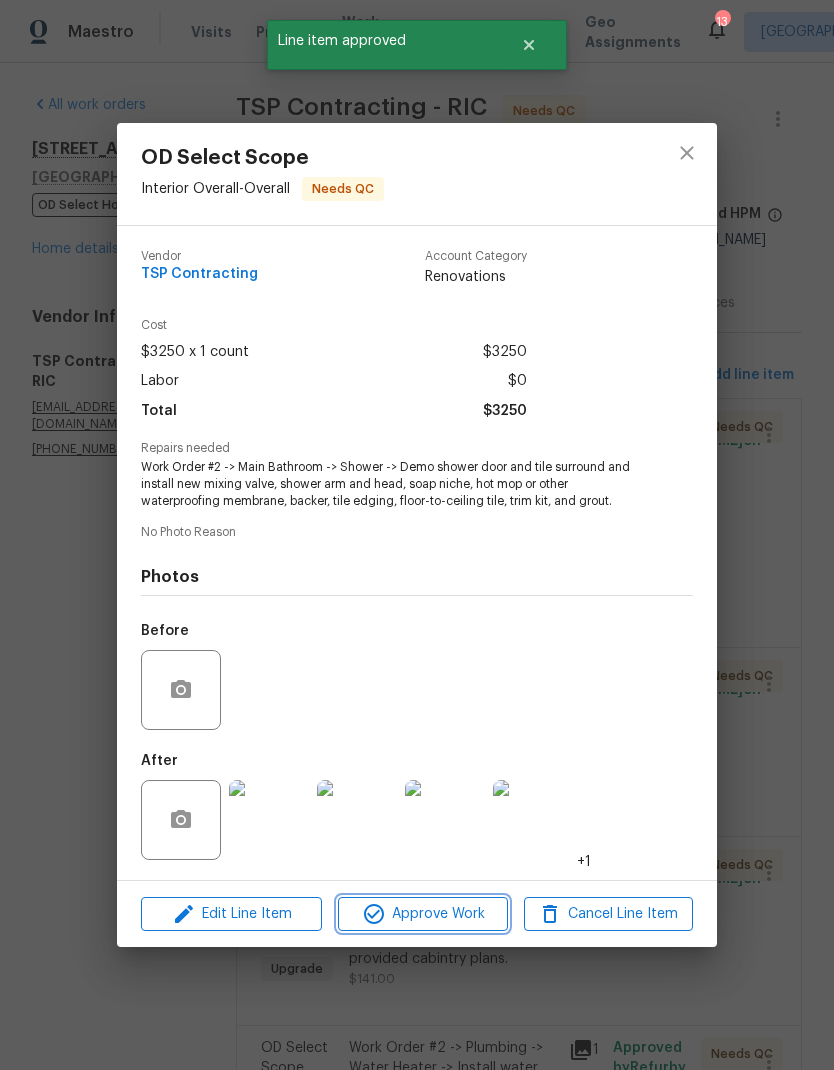 click on "Approve Work" at bounding box center [422, 914] 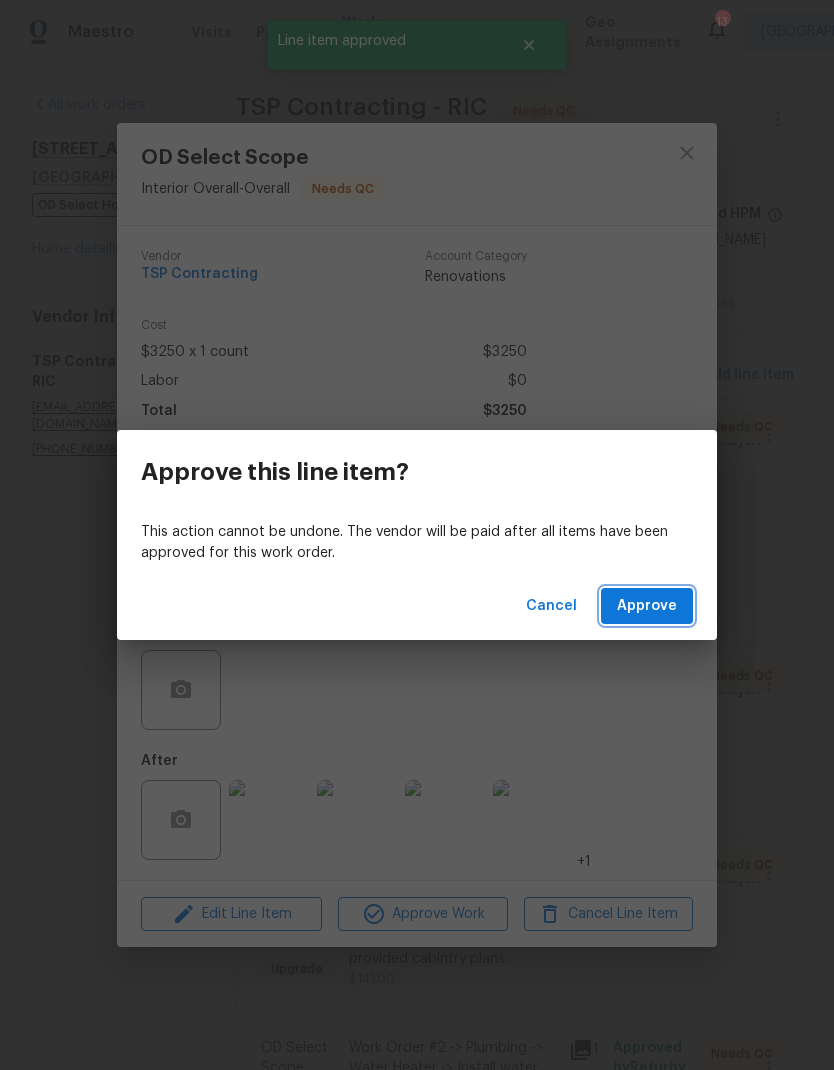 click on "Approve" at bounding box center [647, 606] 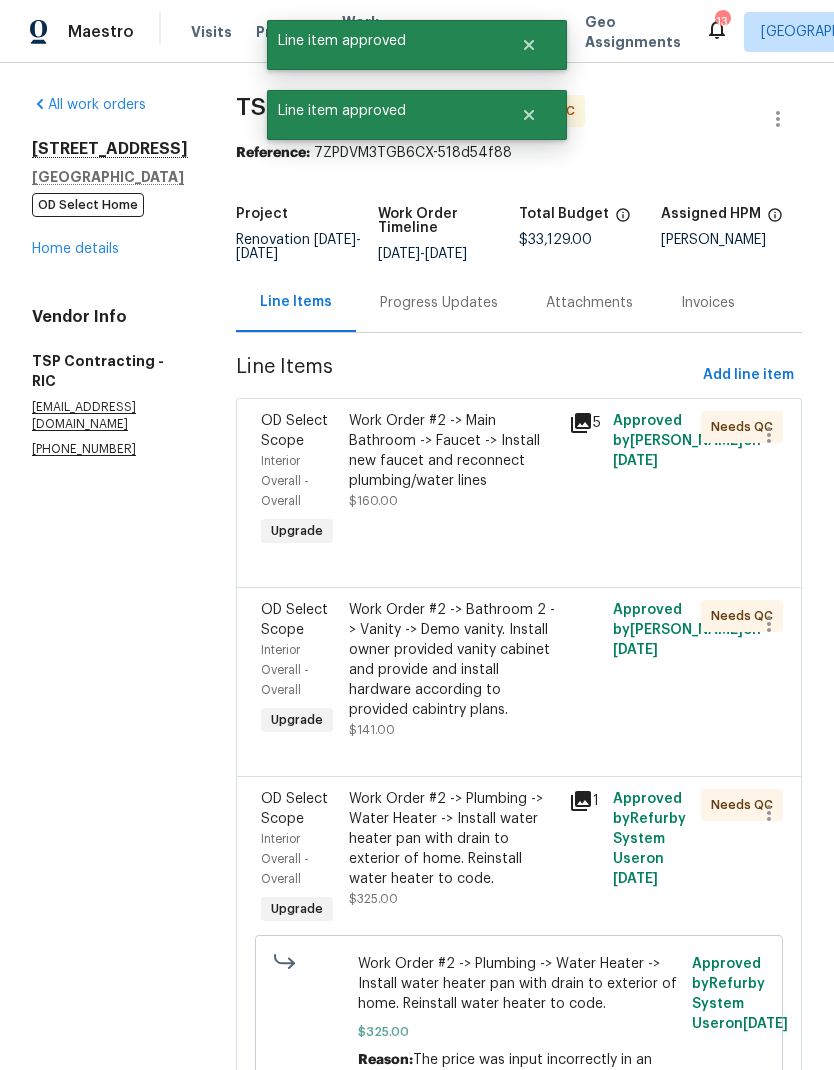 click on "Work Order #2 -> Main Bathroom -> Faucet -> Install new faucet and reconnect plumbing/water lines $160.00" at bounding box center (453, 481) 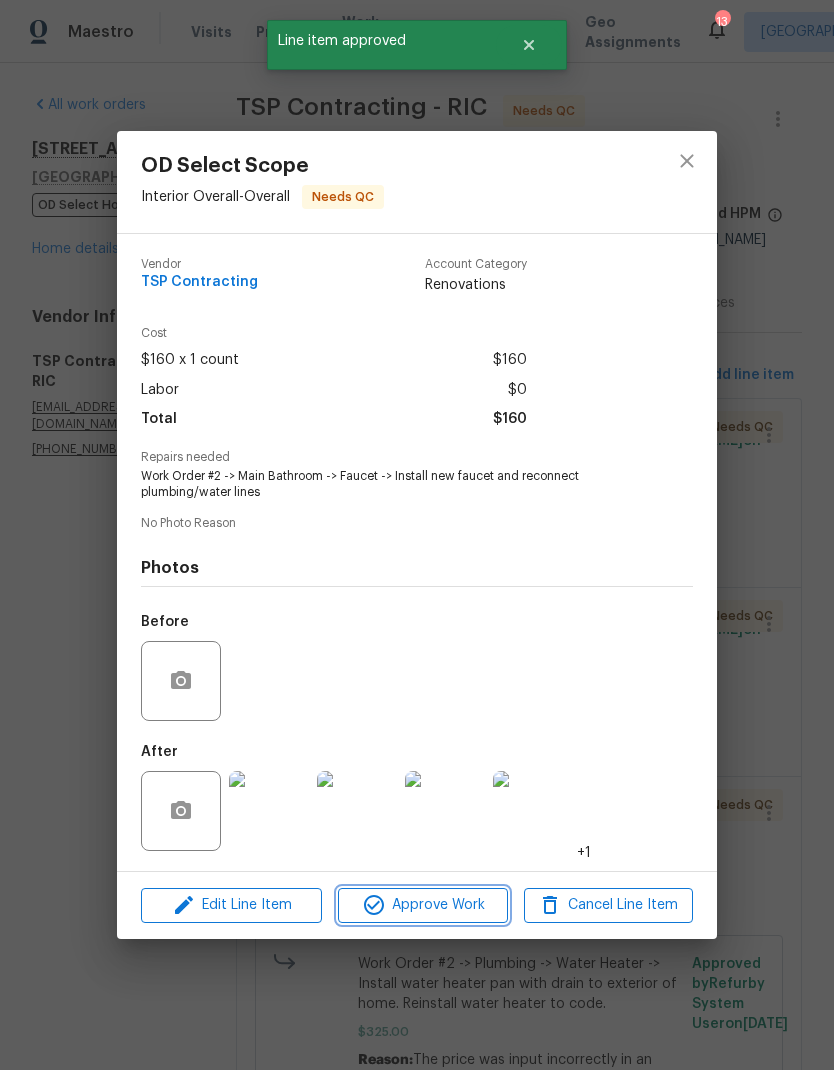 click on "Approve Work" at bounding box center (422, 905) 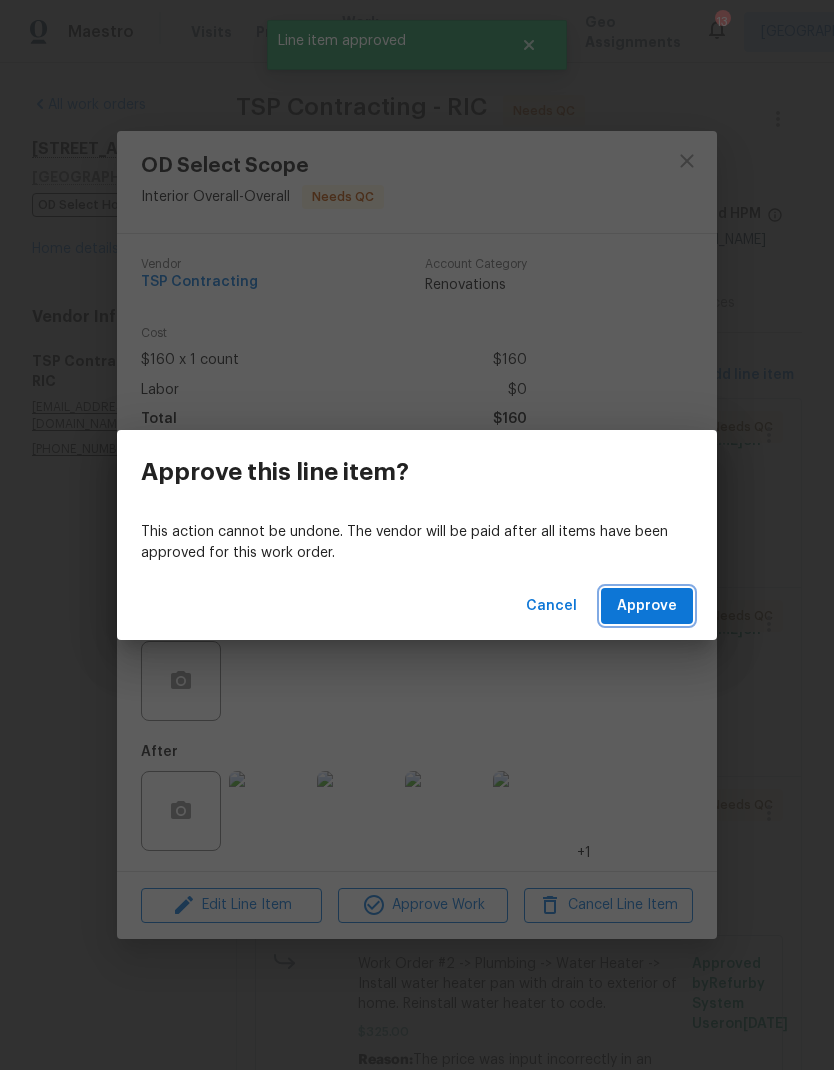 click on "Approve" at bounding box center [647, 606] 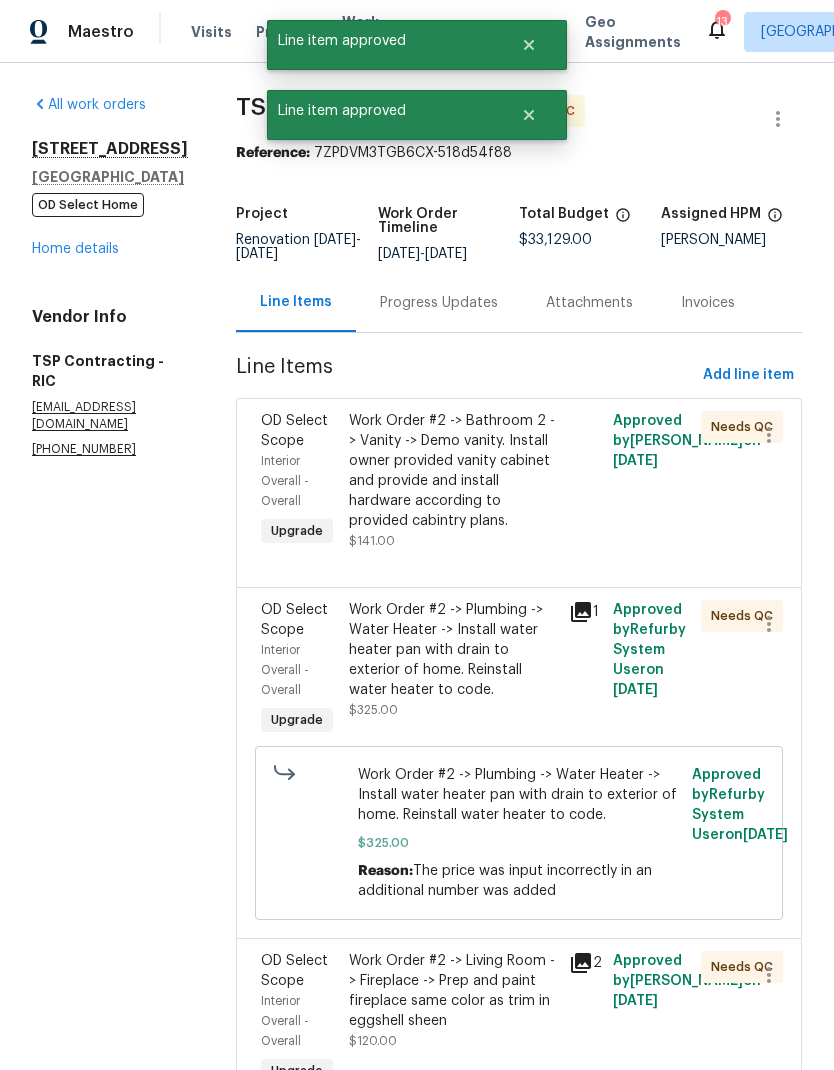 click on "Work Order #2 -> Bathroom 2 -> Vanity -> Demo vanity. Install owner provided vanity cabinet and provide and install hardware according to provided cabintry plans. $141.00" at bounding box center [453, 481] 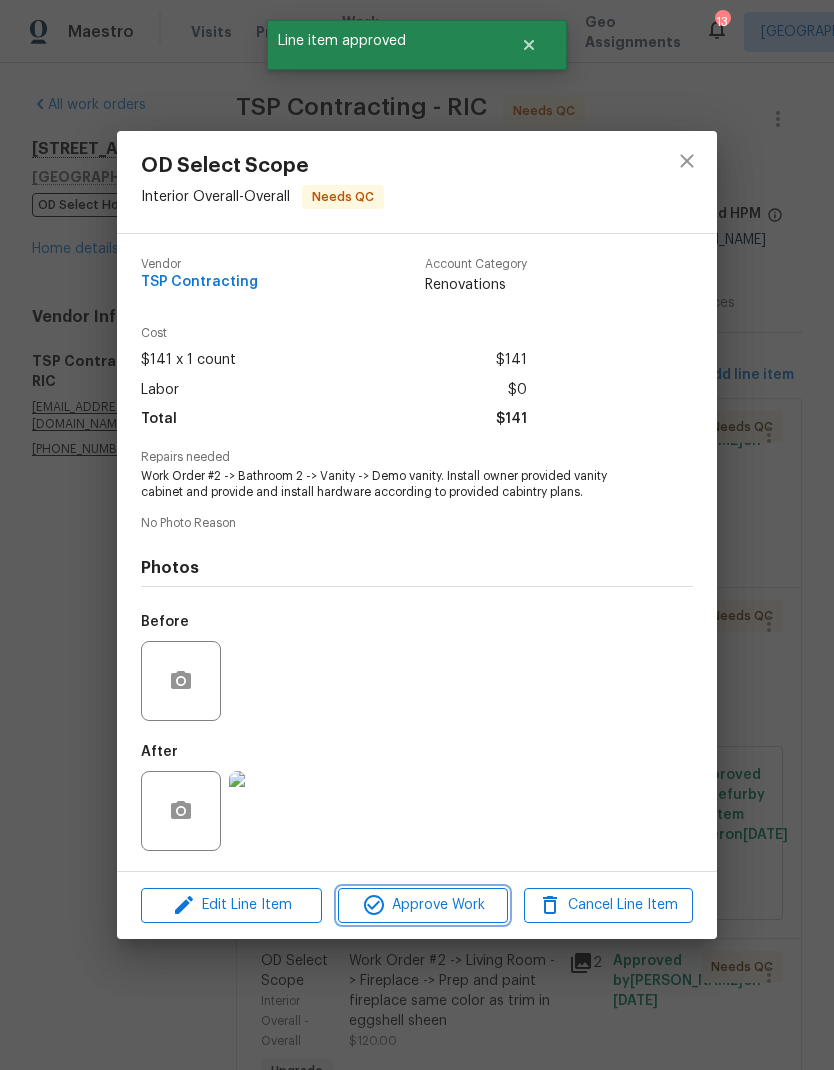 click on "Approve Work" at bounding box center (422, 905) 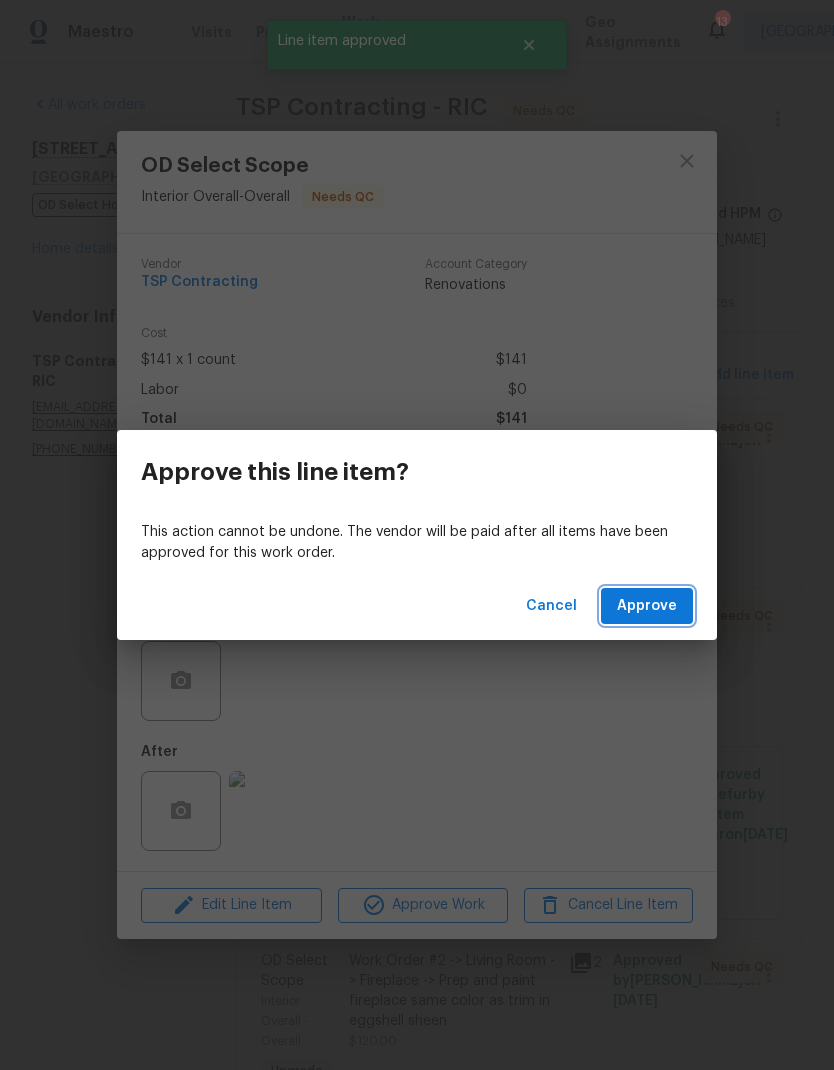 click on "Approve" at bounding box center (647, 606) 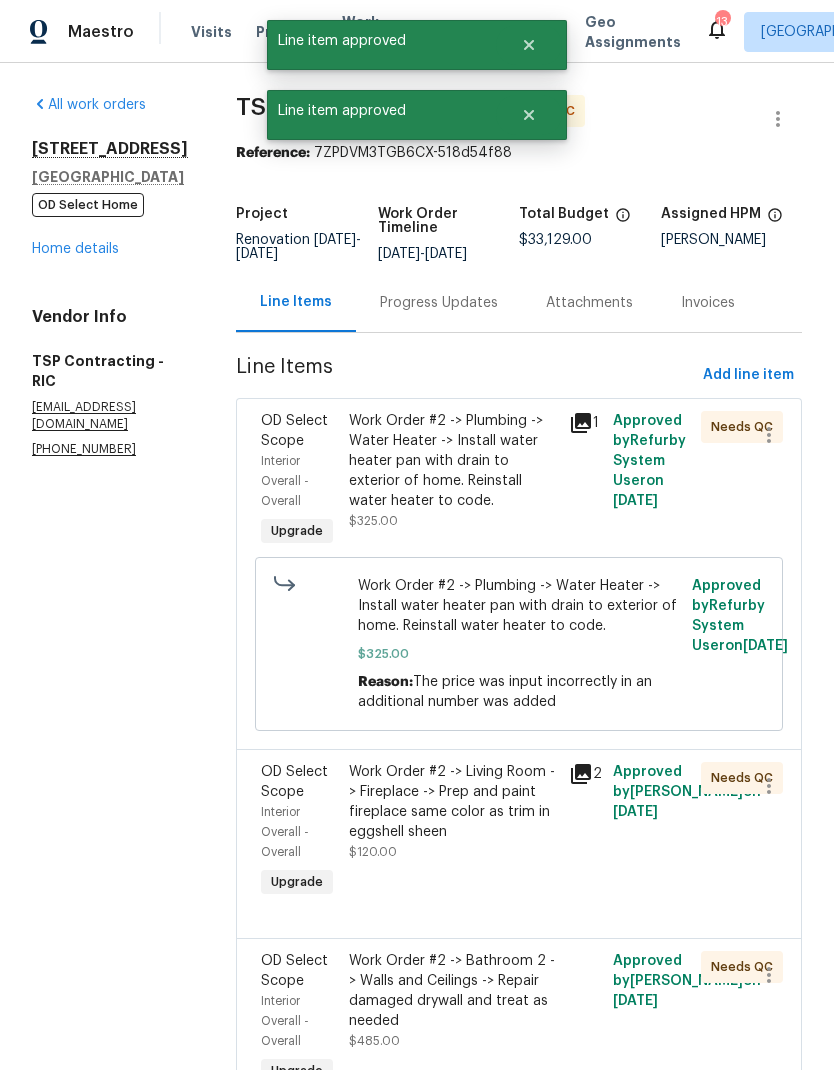 click on "Work Order #2 -> Plumbing -> Water Heater -> Install water heater pan with drain to exterior of home.  Reinstall water heater to code." at bounding box center (453, 461) 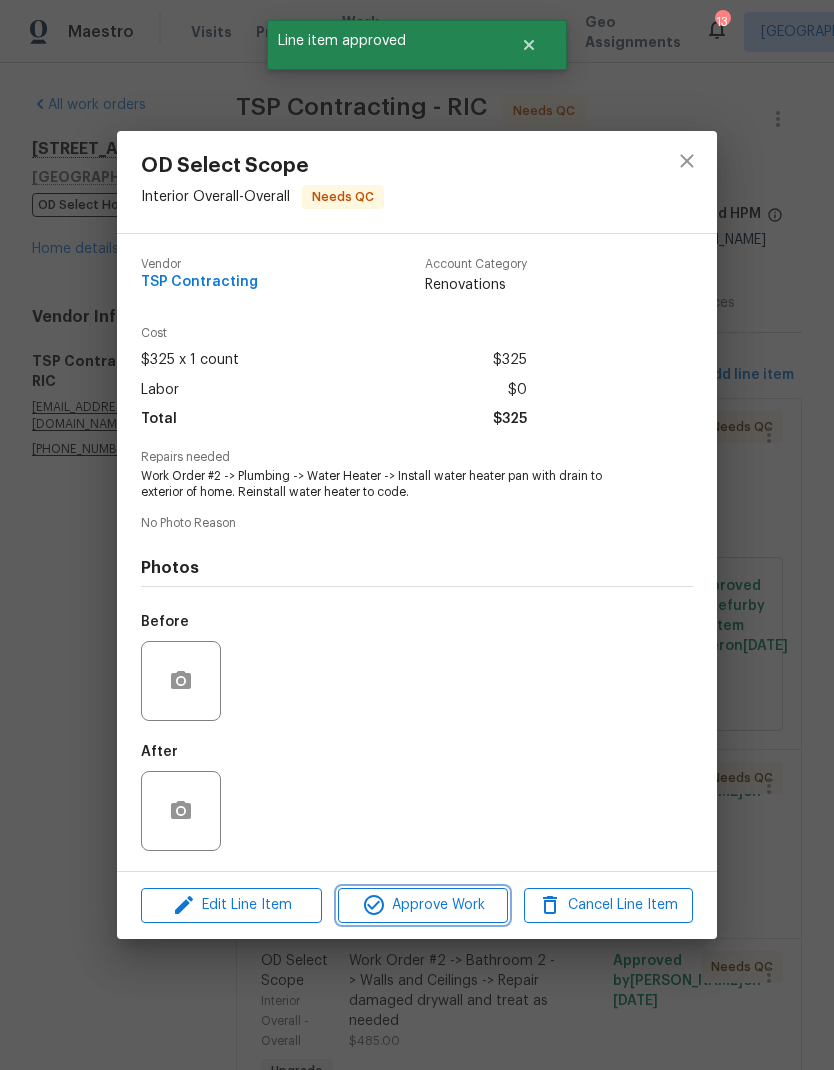 click on "Approve Work" at bounding box center [422, 905] 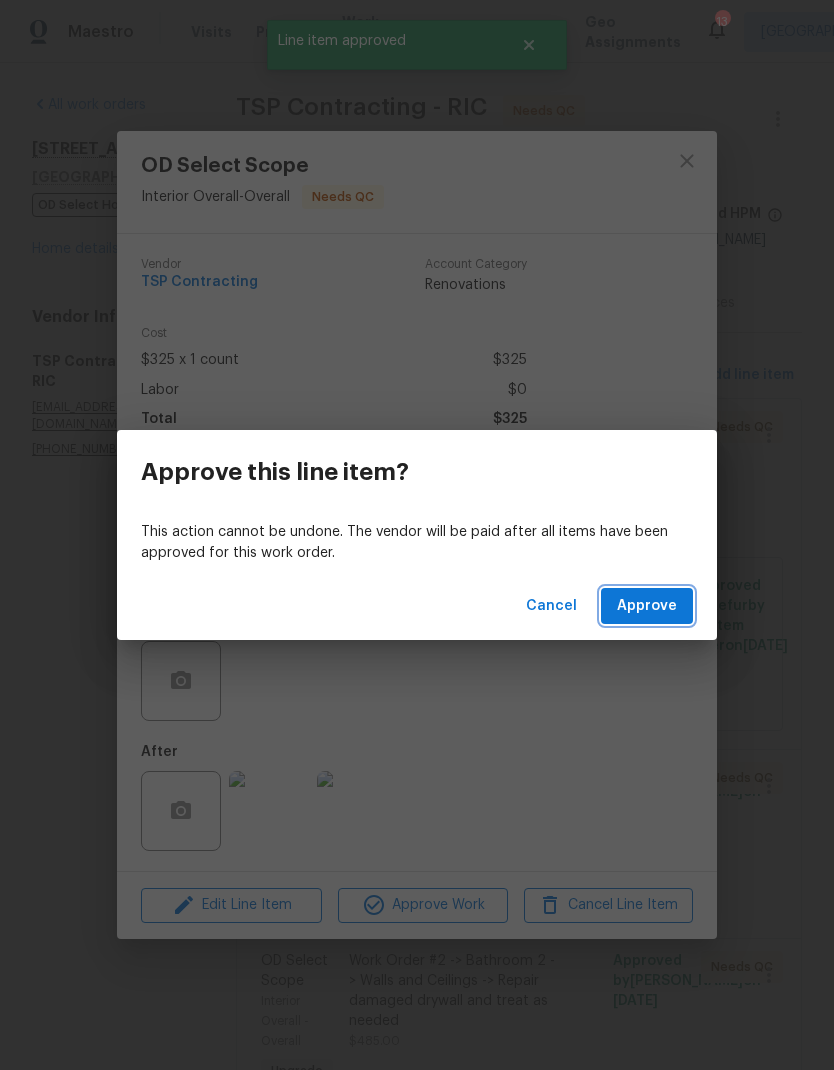 click on "Approve" at bounding box center [647, 606] 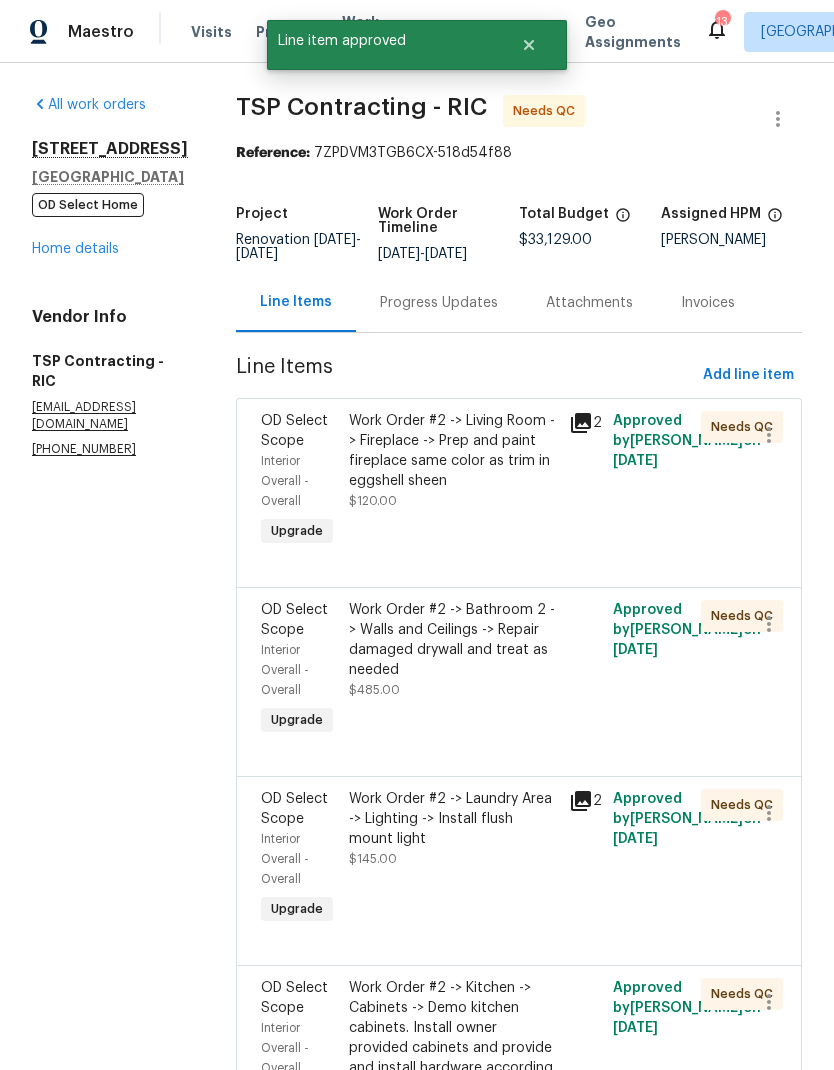 click on "Work Order #2 -> Living Room -> Fireplace -> Prep and paint fireplace same color as trim in eggshell sheen $120.00" at bounding box center [453, 461] 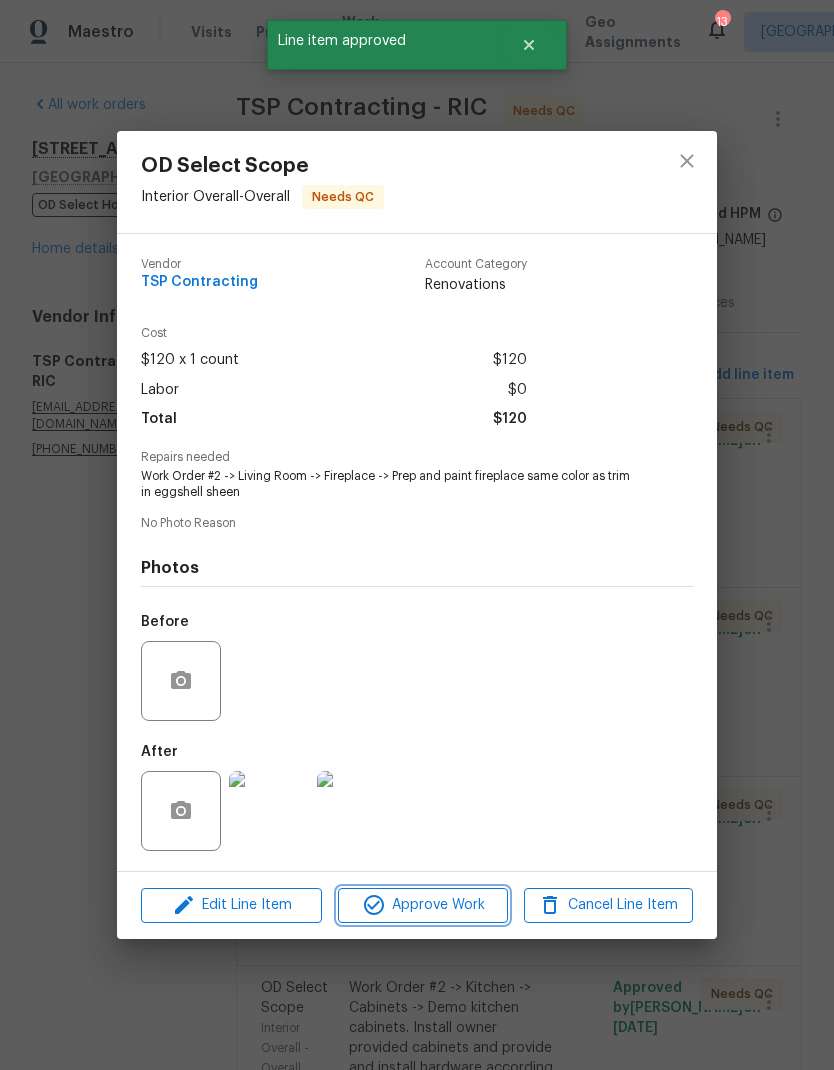 click on "Approve Work" at bounding box center (422, 905) 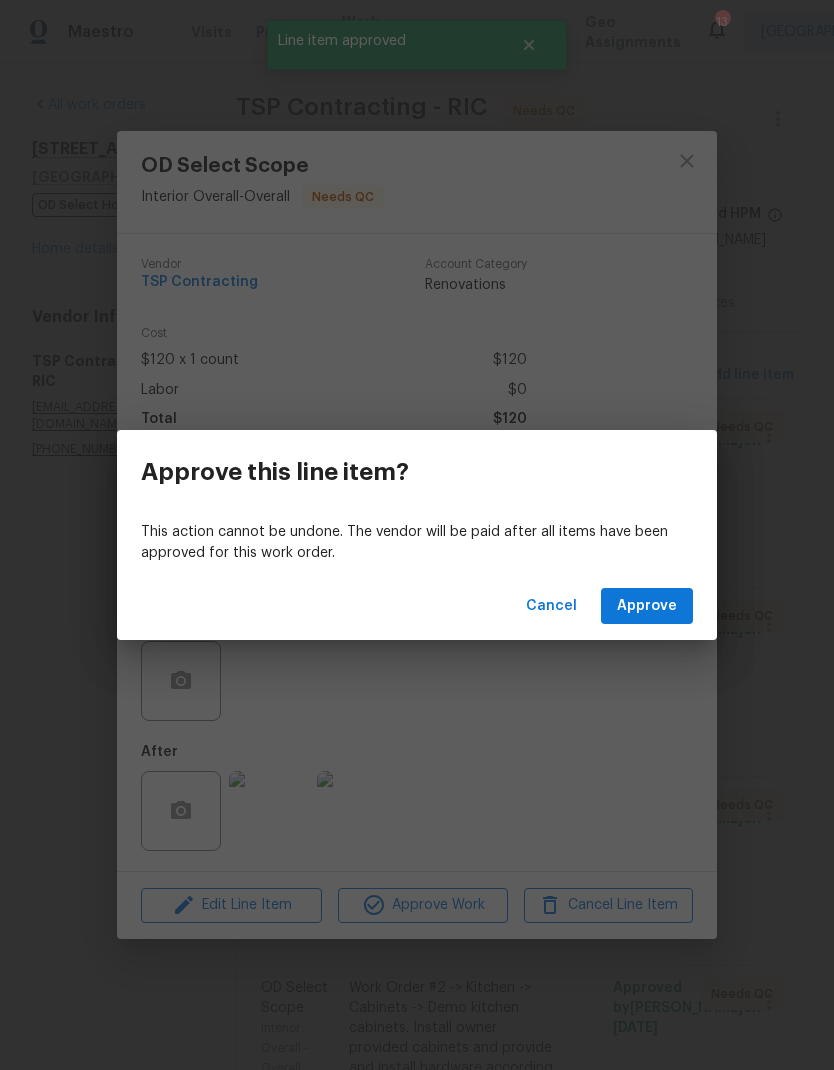 click on "Approve" at bounding box center [647, 606] 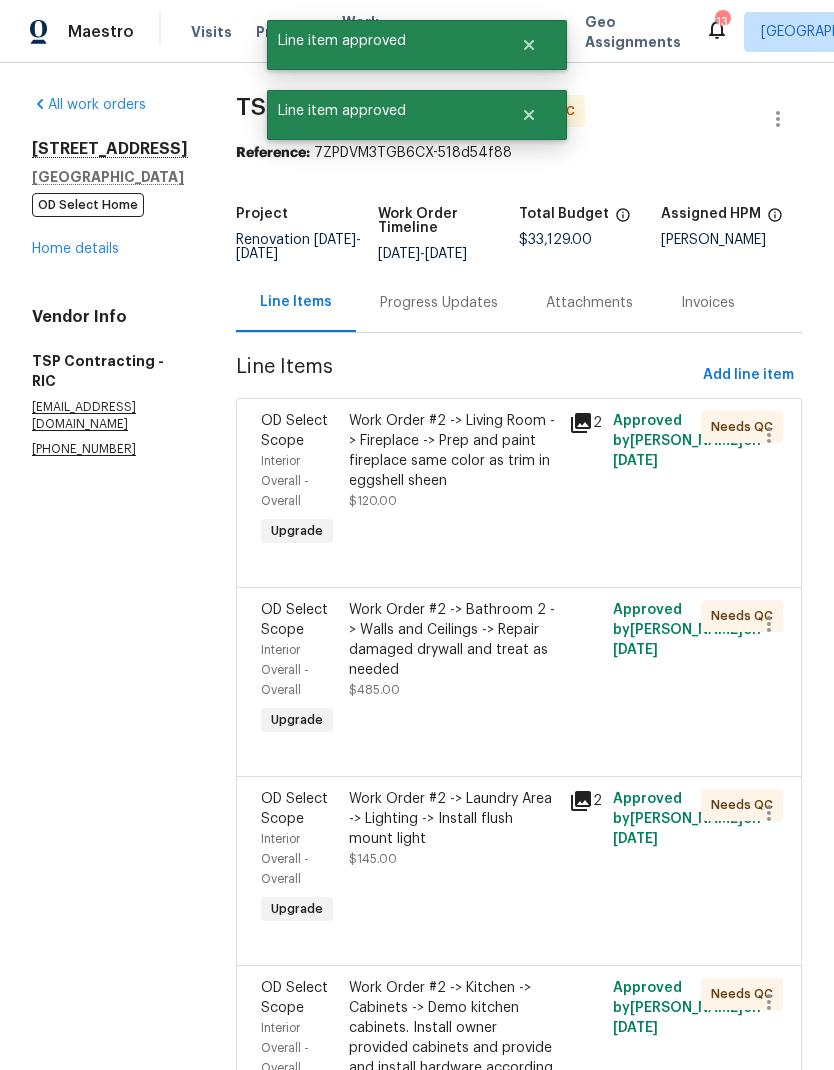 click on "Work Order #2 -> Living Room -> Fireplace -> Prep and paint fireplace same color as trim in eggshell sheen $120.00" at bounding box center [453, 481] 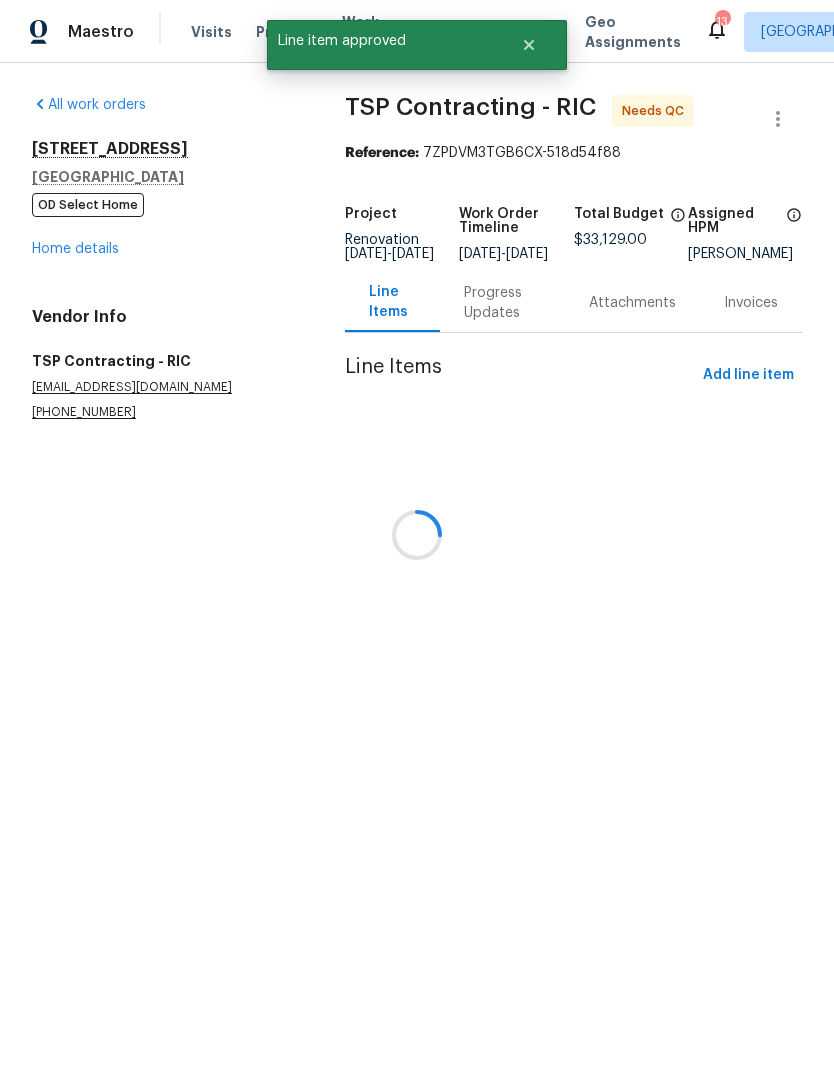 click at bounding box center (417, 535) 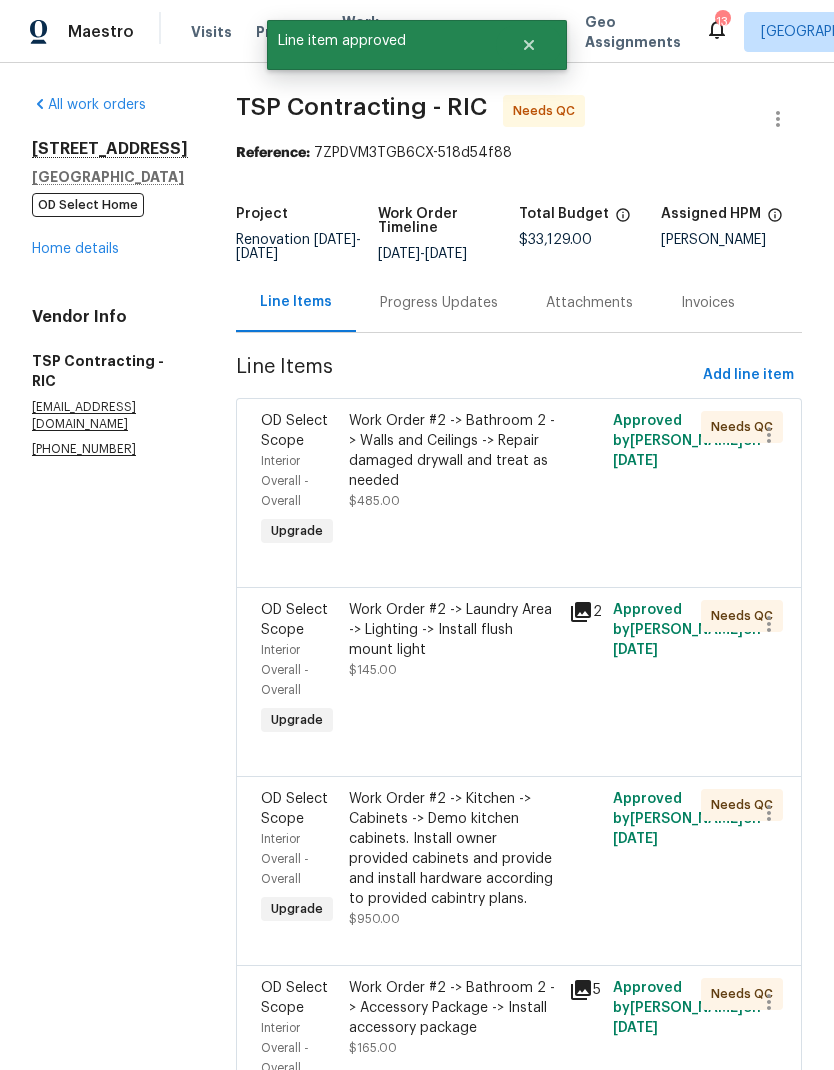 click on "Work Order #2 -> Bathroom 2 -> Walls and Ceilings -> Repair damaged drywall and treat as needed $485.00" at bounding box center (453, 481) 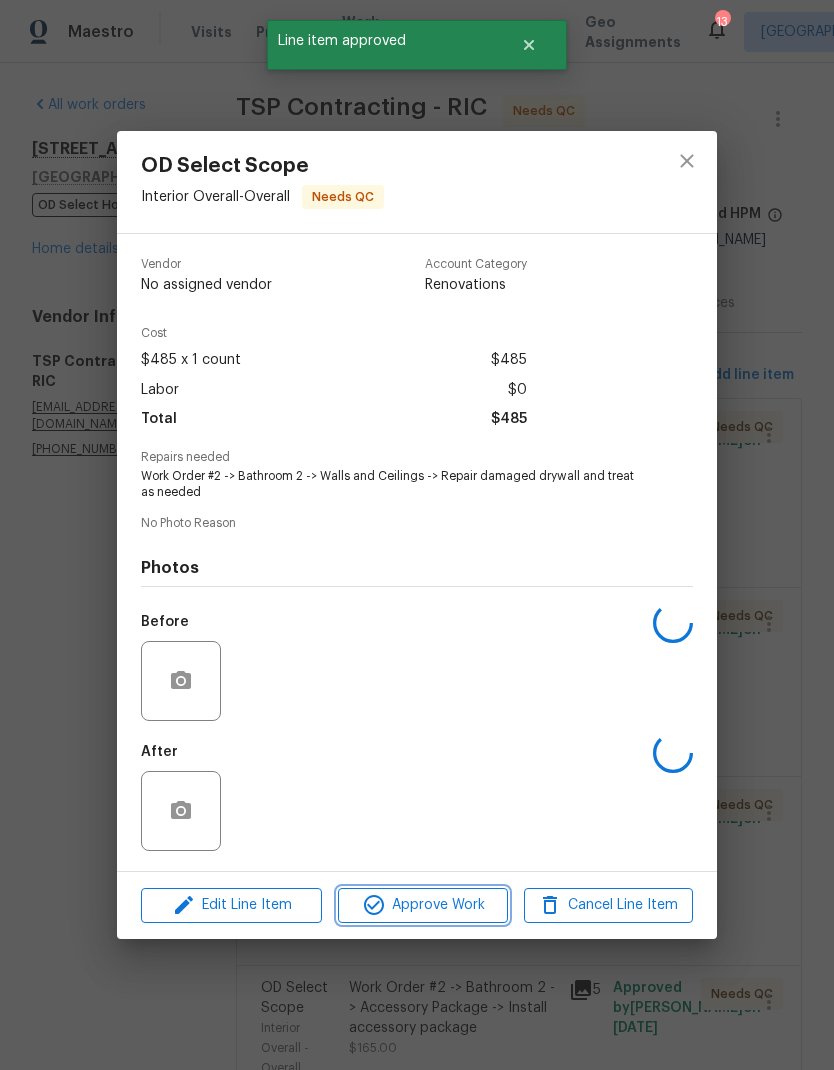 click on "Approve Work" at bounding box center [422, 905] 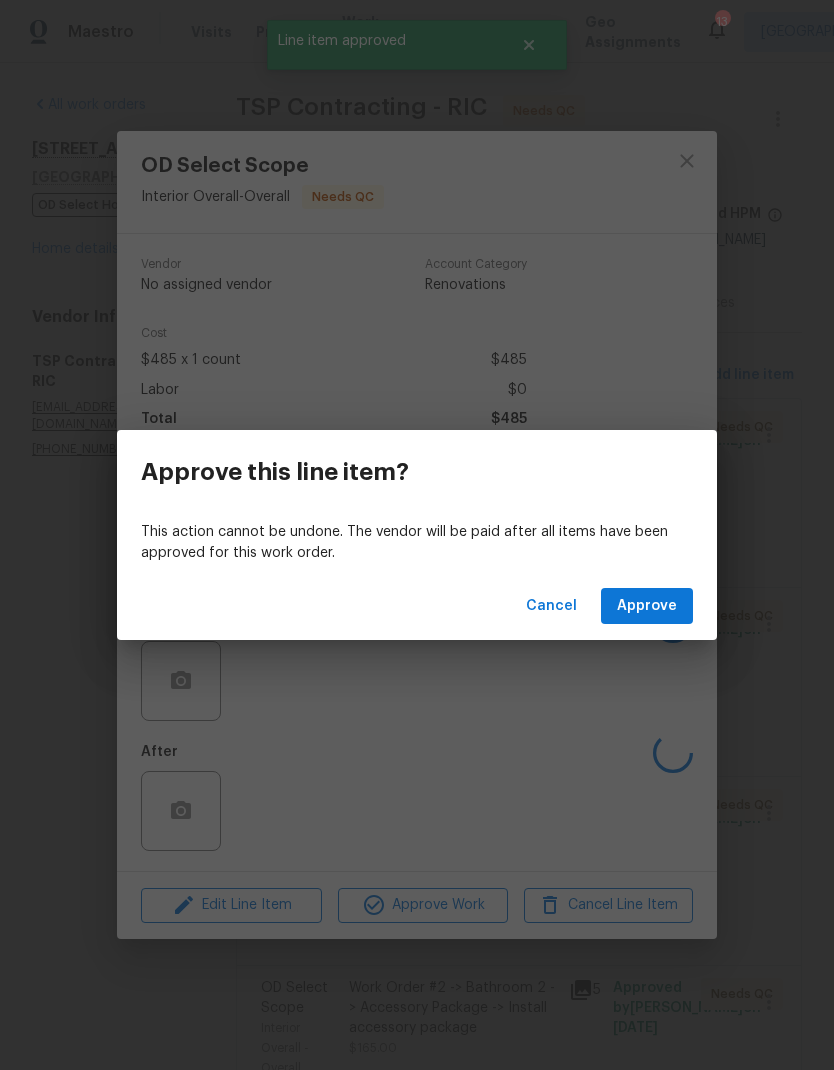 click on "Approve" at bounding box center (647, 606) 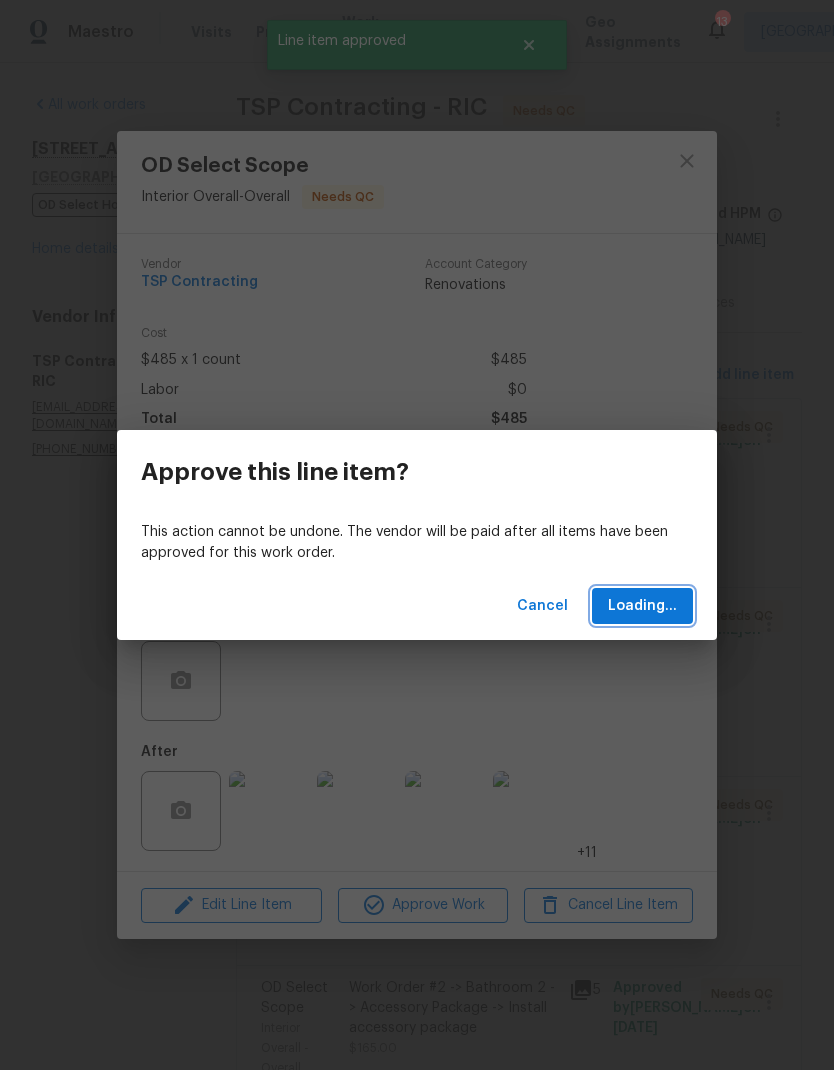 click on "Loading..." at bounding box center (642, 606) 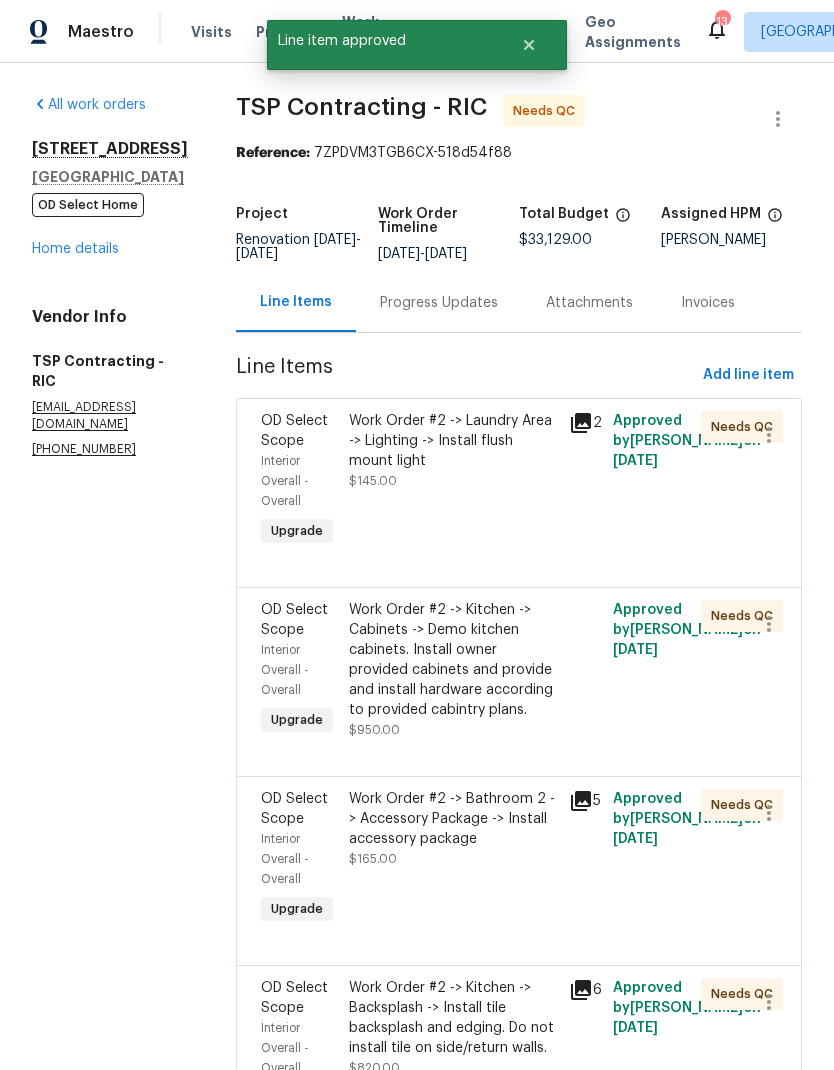 click on "Work Order #2 -> Laundry Area -> Lighting -> Install flush mount light $145.00" at bounding box center [453, 481] 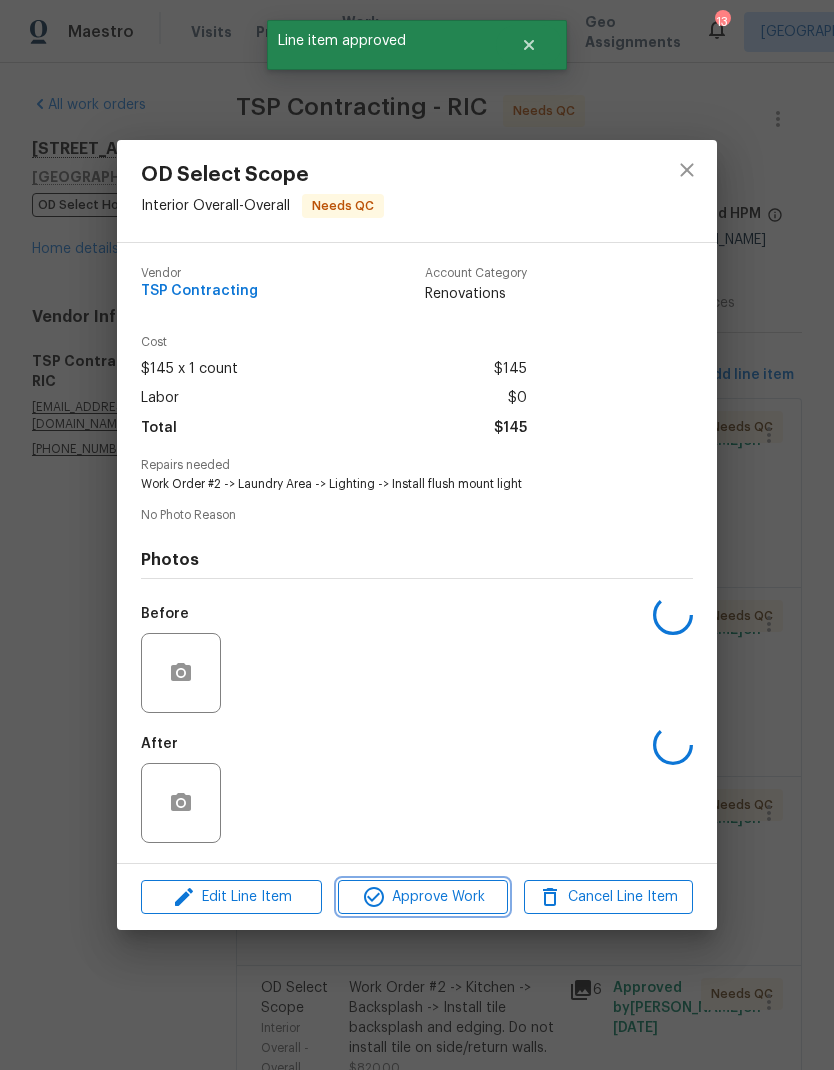 click on "Approve Work" at bounding box center (422, 897) 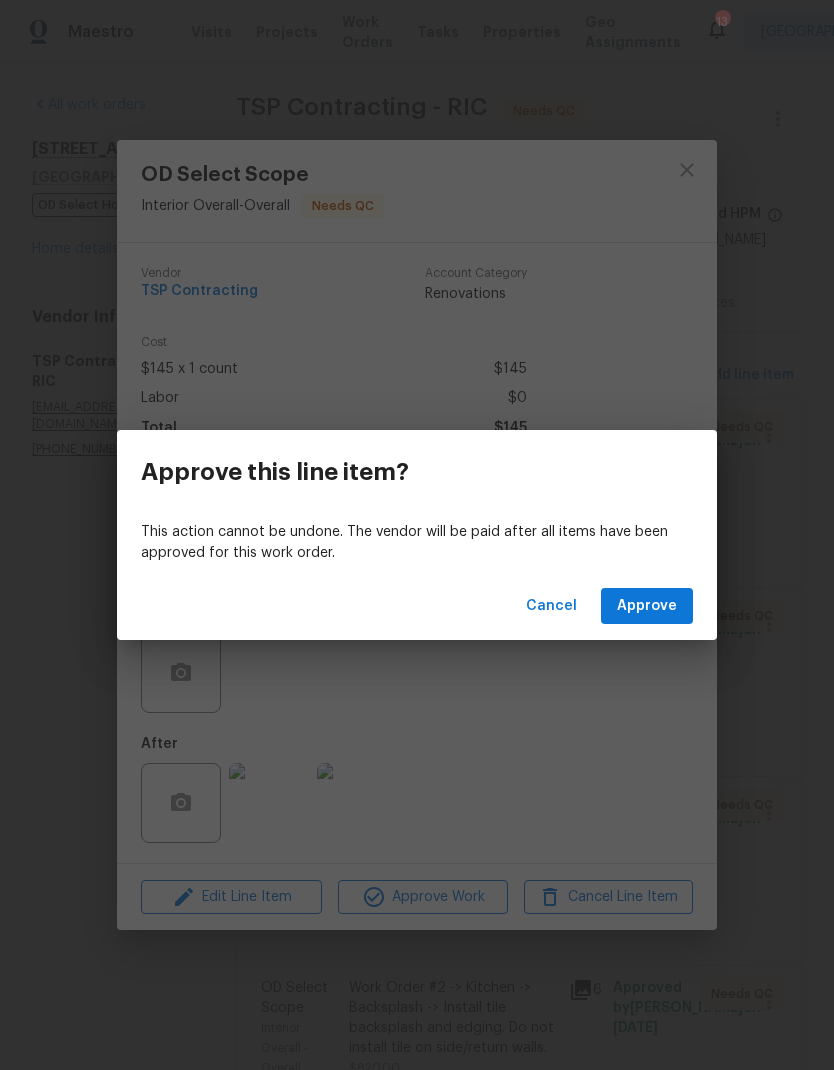 click on "Approve" at bounding box center [647, 606] 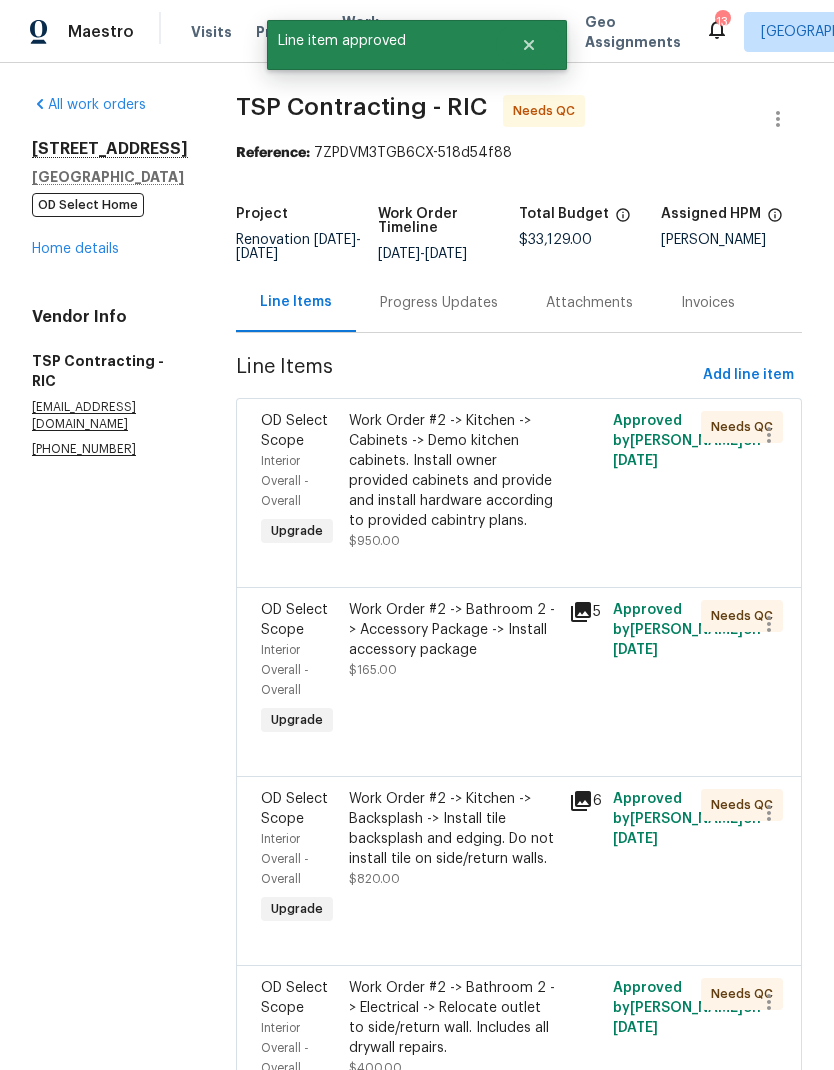 click on "Work Order #2 -> Kitchen -> Cabinets -> Demo kitchen cabinets. Install owner provided cabinets and provide and install hardware according to provided cabintry plans. $950.00" at bounding box center (453, 481) 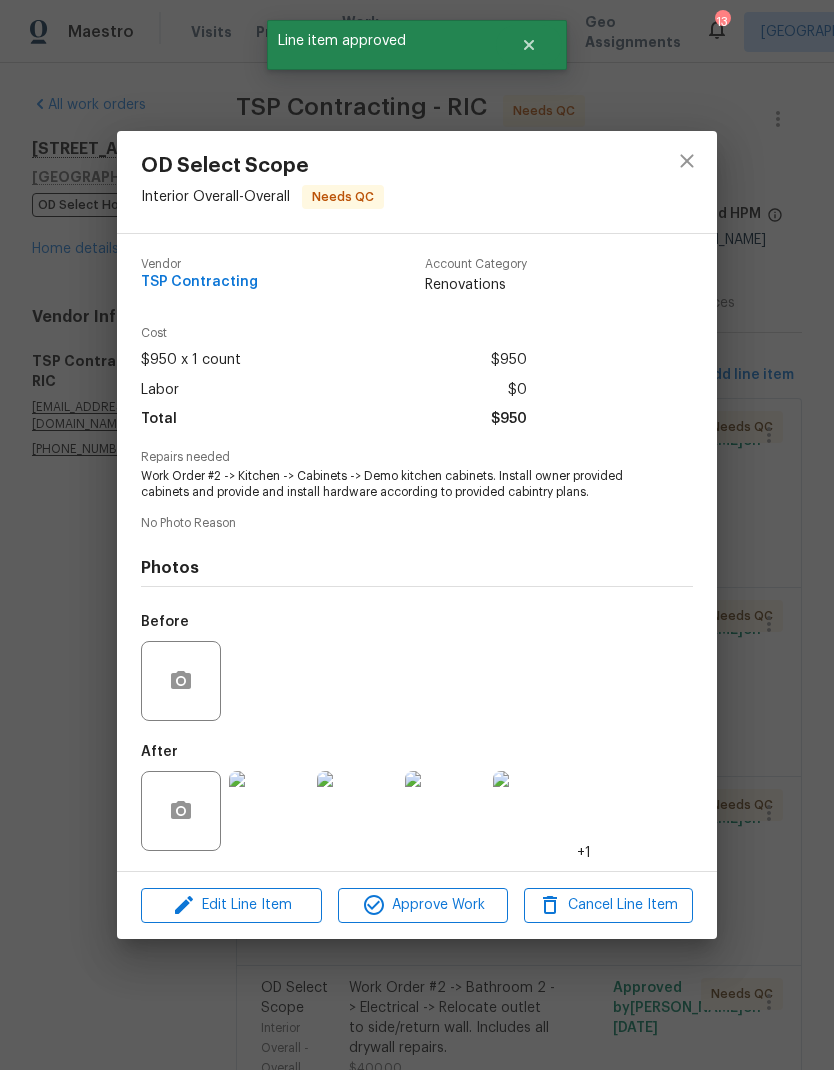 click on "Approve Work" at bounding box center [422, 905] 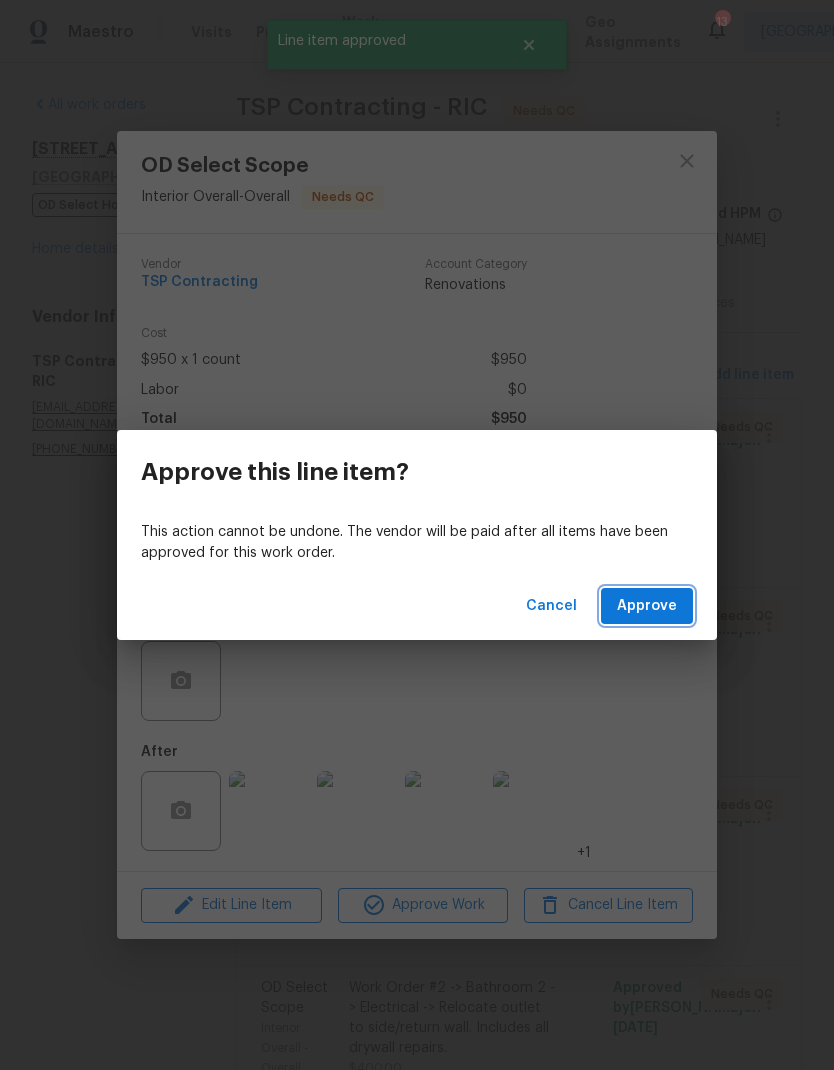 click on "Approve" at bounding box center [647, 606] 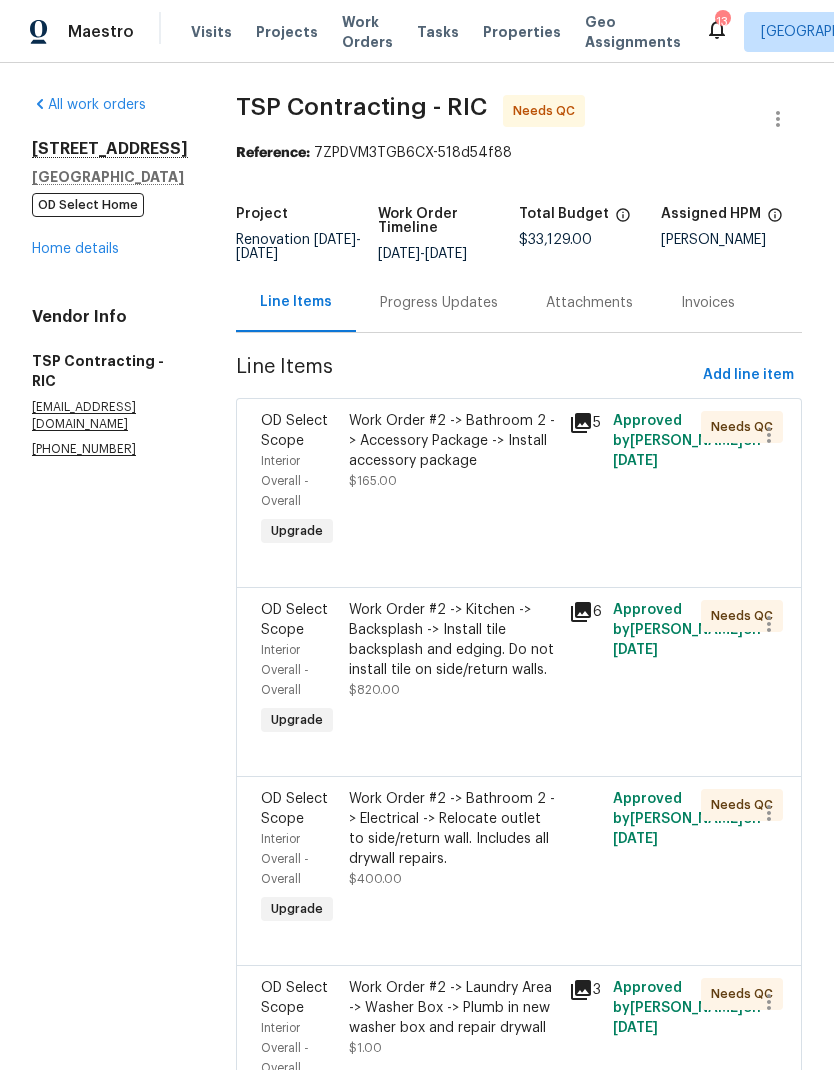 click on "Work Order #2 -> Bathroom 2 -> Accessory Package -> Install accessory package $165.00" at bounding box center (453, 481) 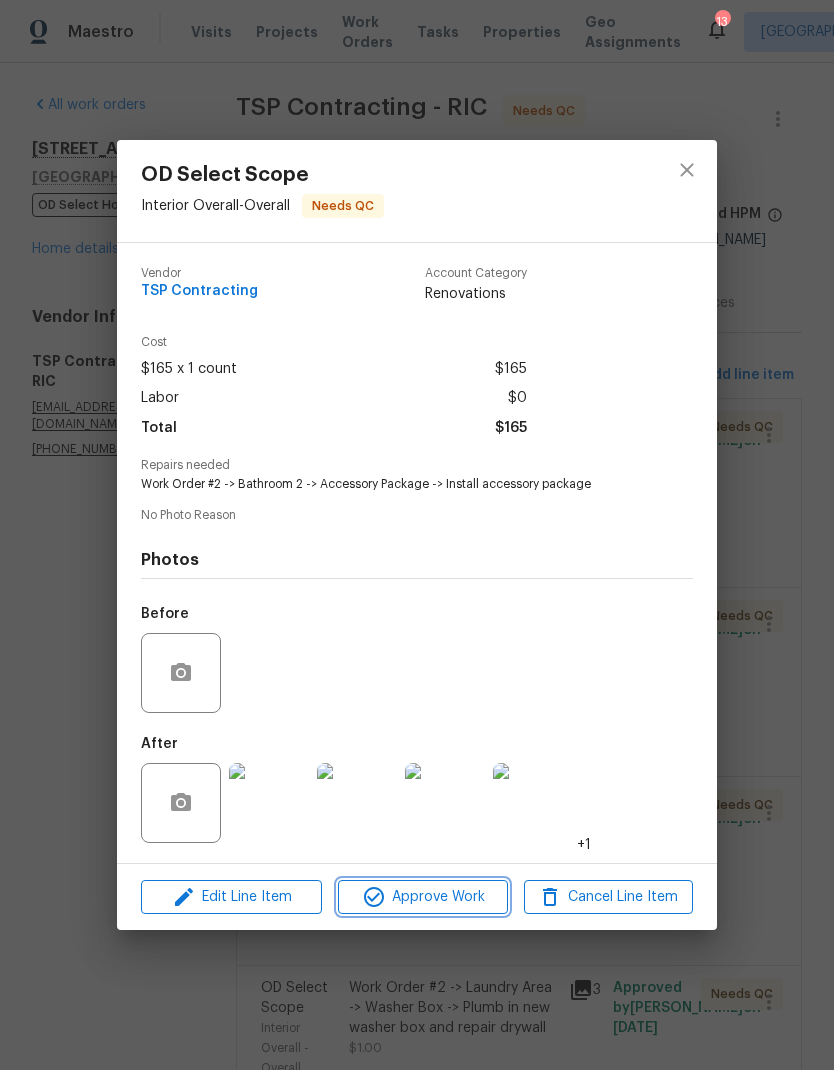 click on "Approve Work" at bounding box center [422, 897] 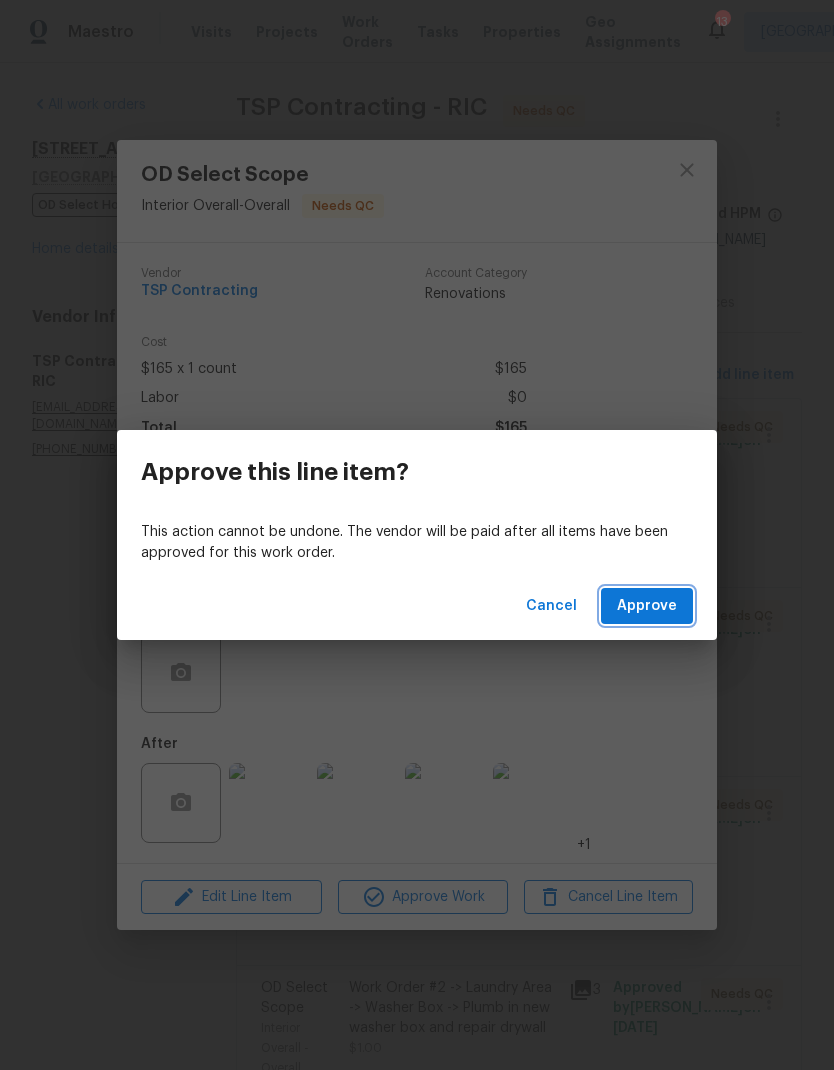 click on "Approve" at bounding box center (647, 606) 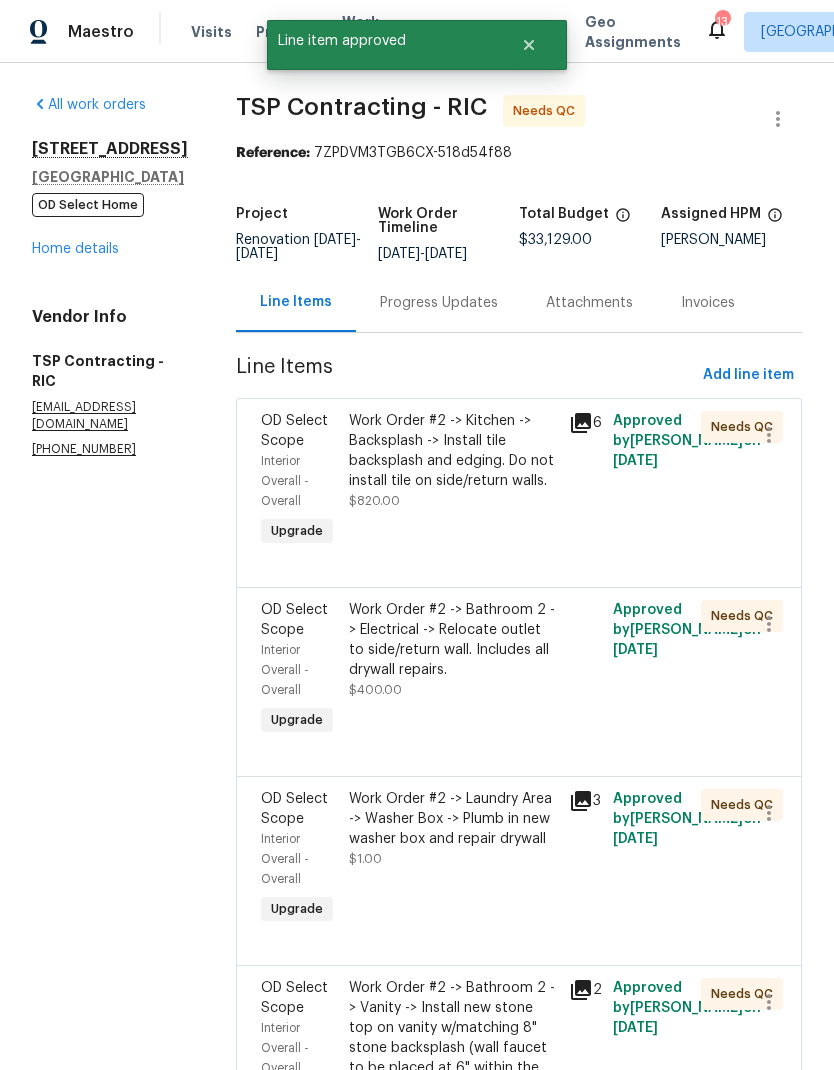 click on "Work Order #2 -> Kitchen -> Backsplash -> Install tile backsplash and edging.  Do not install tile on side/return walls. $820.00" at bounding box center (453, 461) 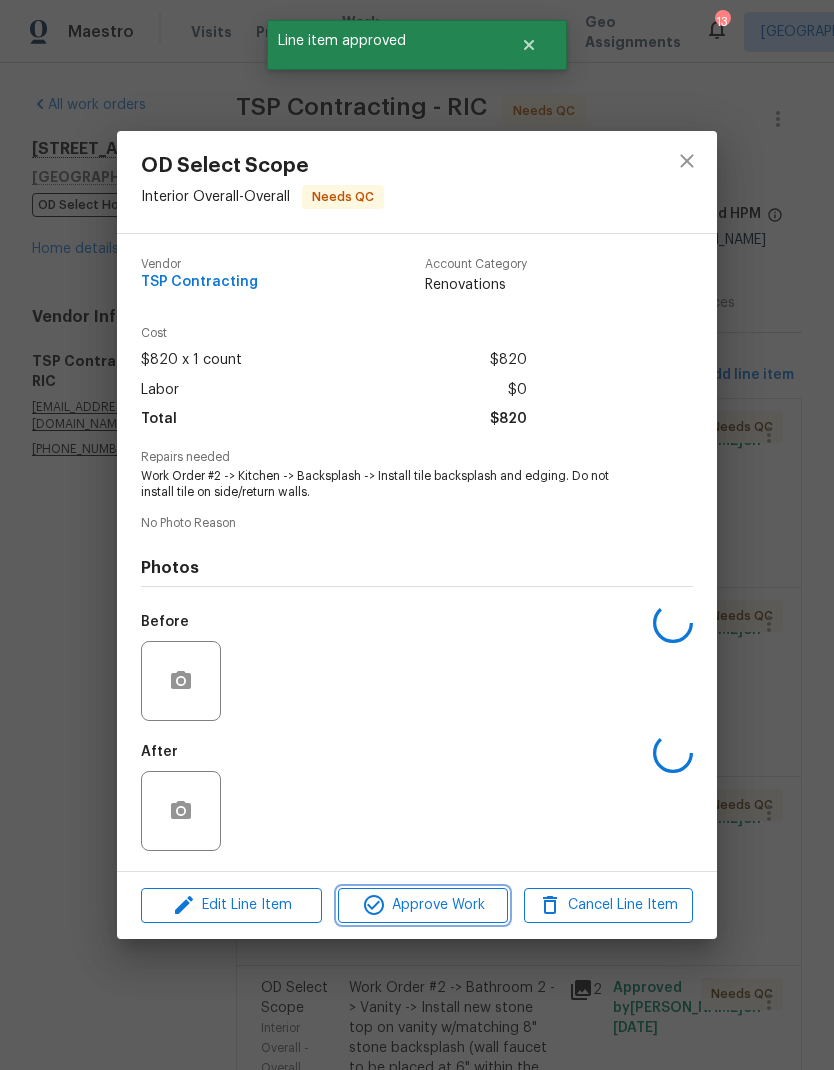click on "Approve Work" at bounding box center (422, 905) 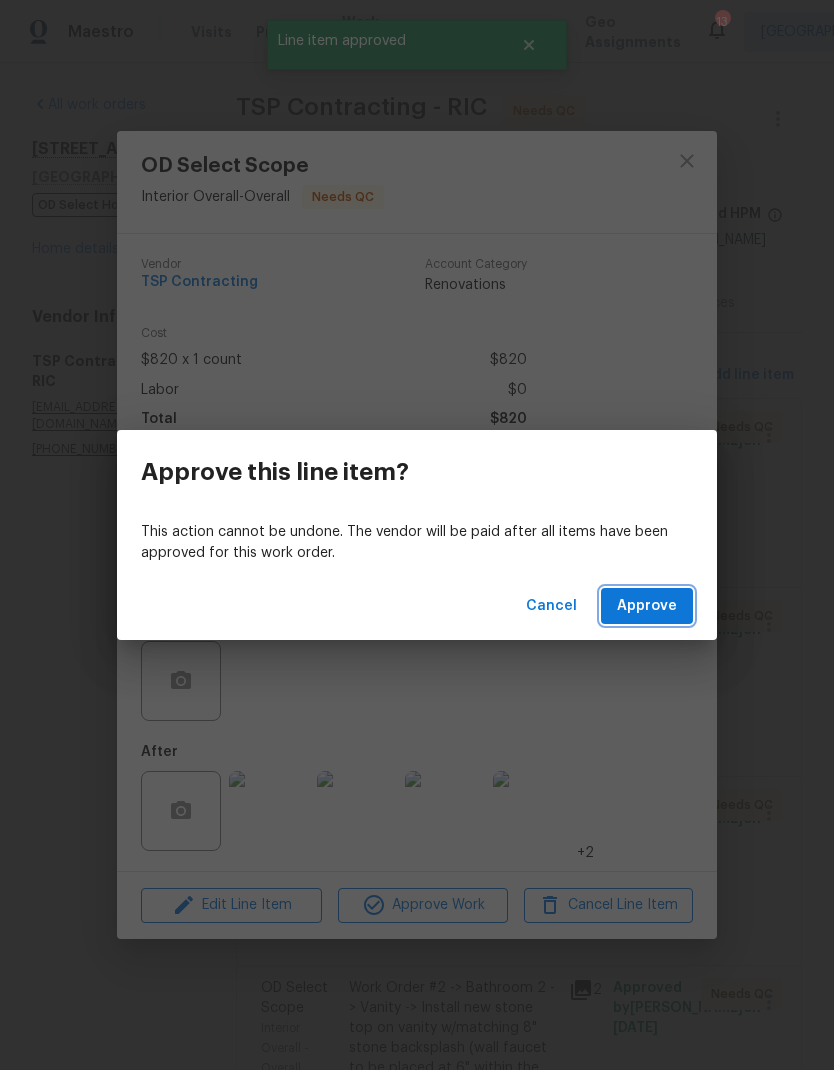 click on "Approve" at bounding box center (647, 606) 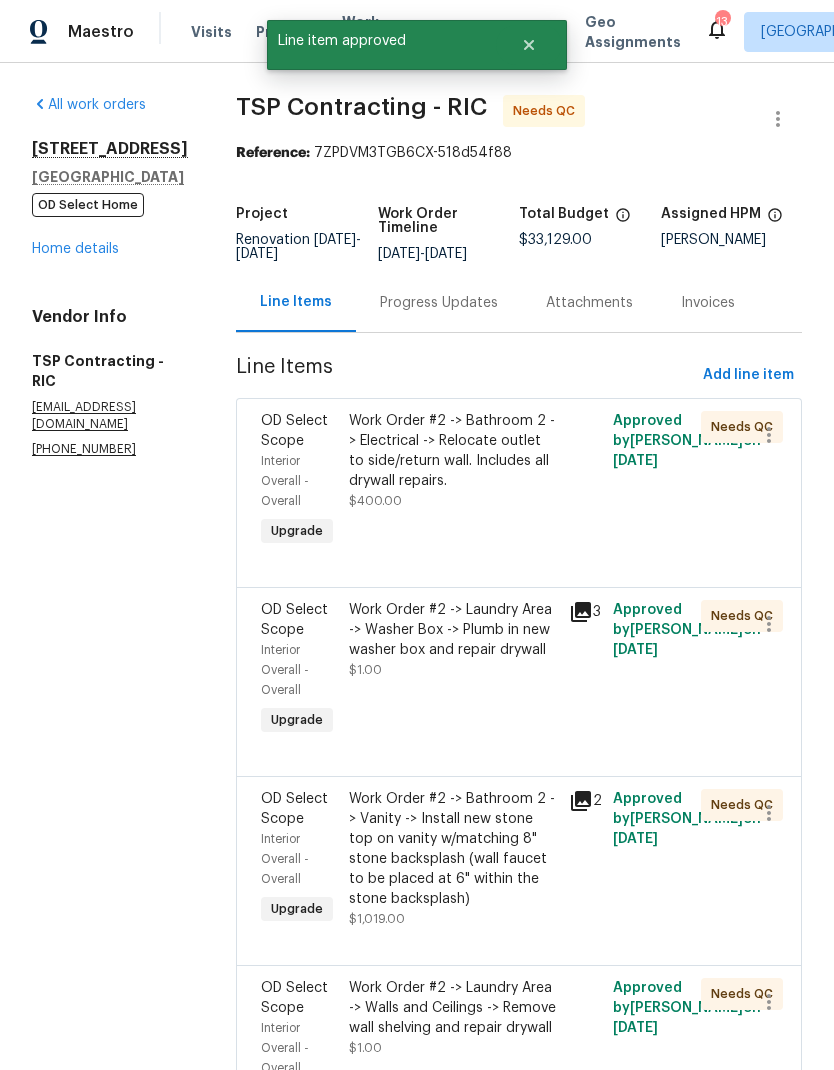 click on "Work Order #2 -> Bathroom 2 -> Electrical -> Relocate outlet to side/return wall.  Includes all drywall repairs. $400.00" at bounding box center (453, 481) 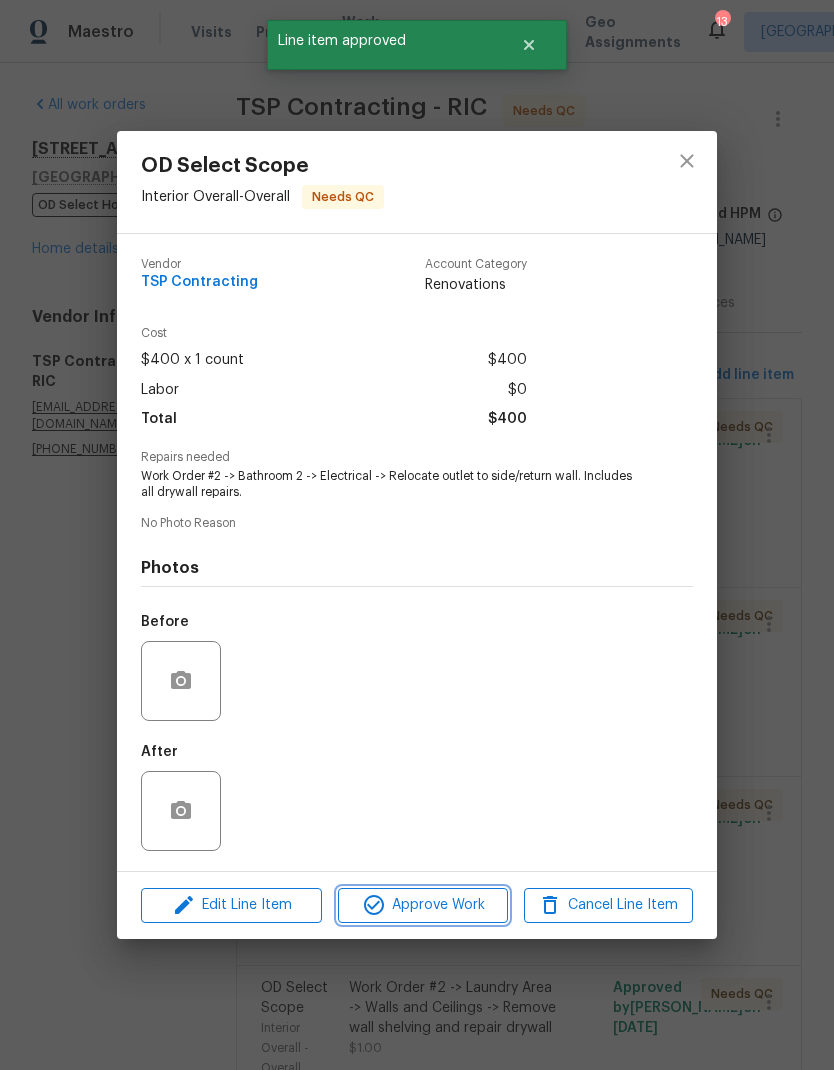 click on "Approve Work" at bounding box center (422, 905) 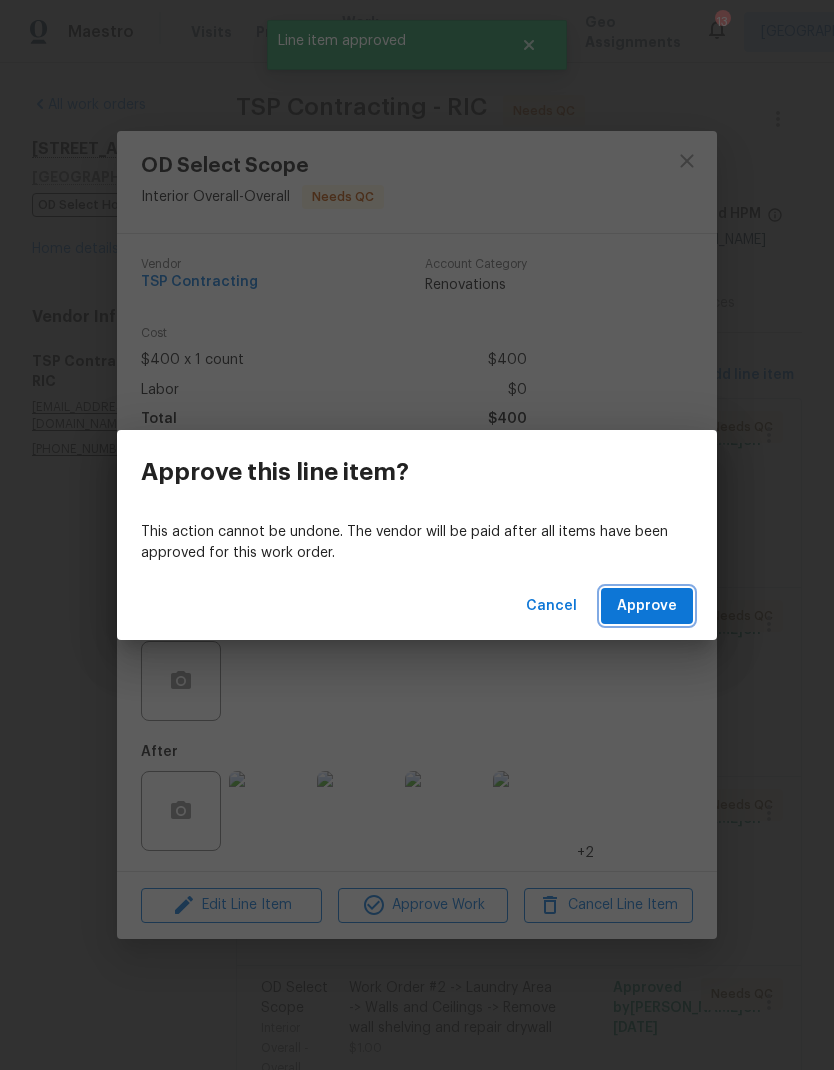 click on "Approve" at bounding box center (647, 606) 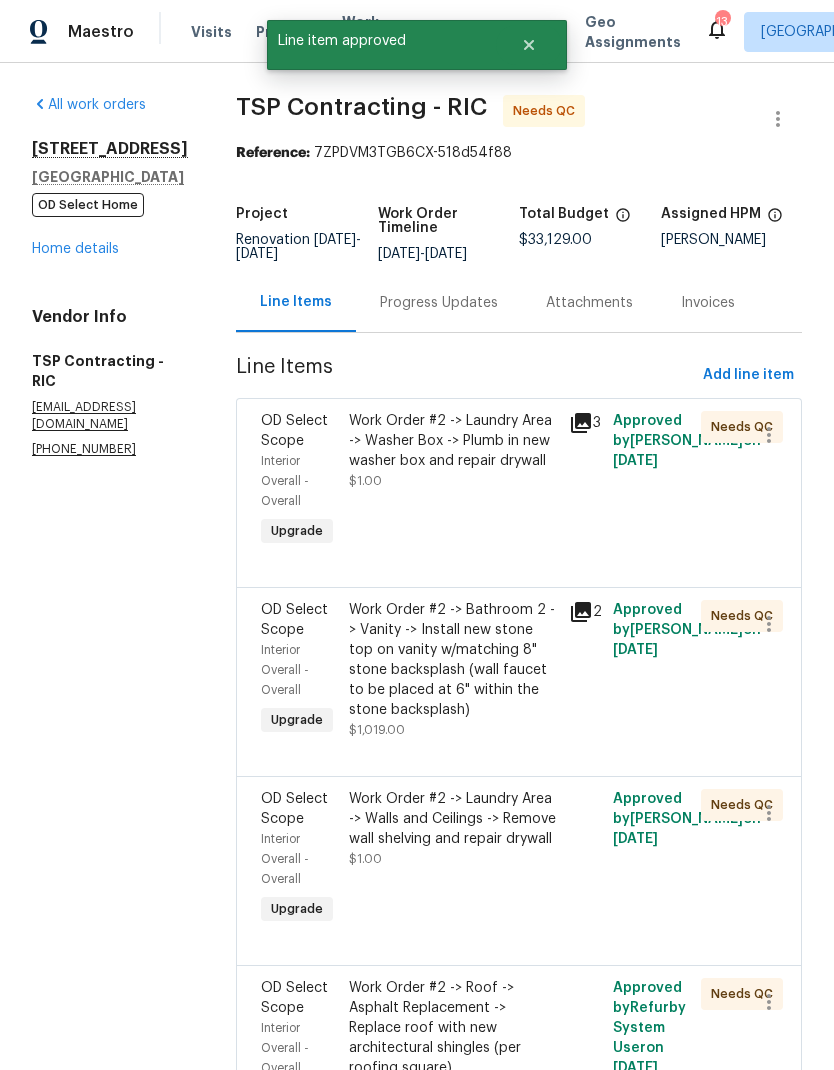 click on "Work Order #2 -> Laundry Area -> Washer Box -> Plumb in new washer box and repair drywall $1.00" at bounding box center [453, 481] 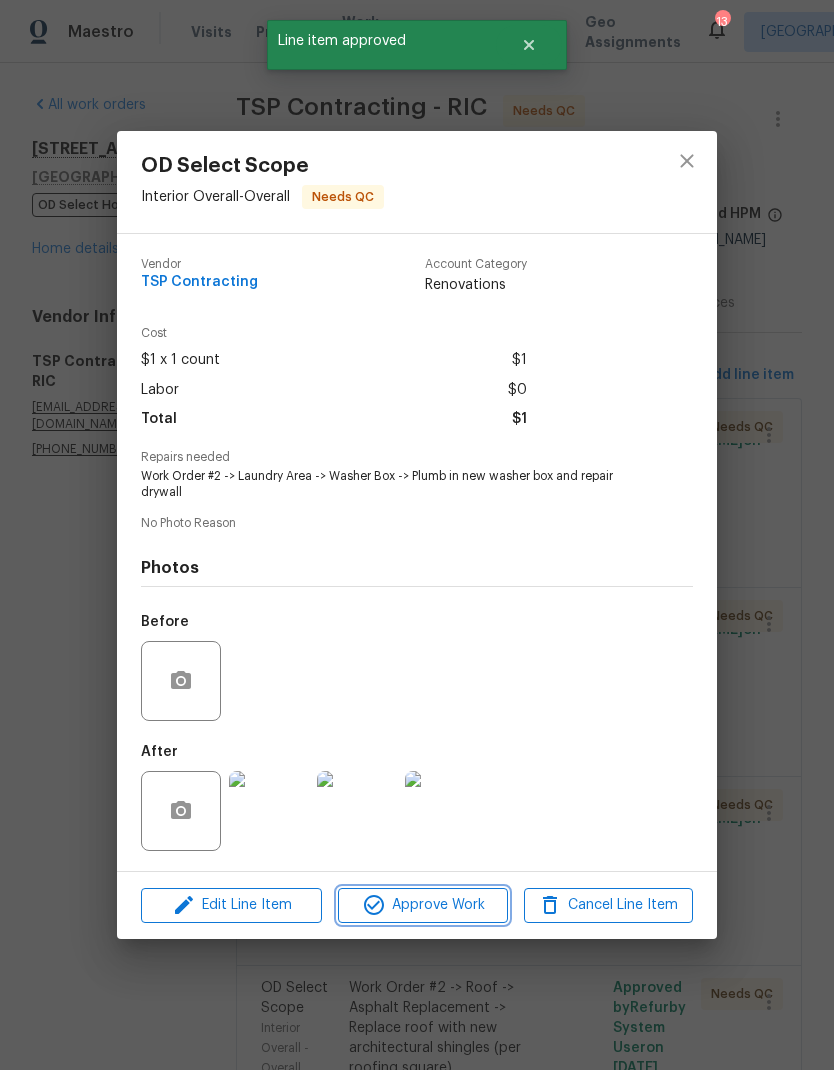 click on "Approve Work" at bounding box center (422, 905) 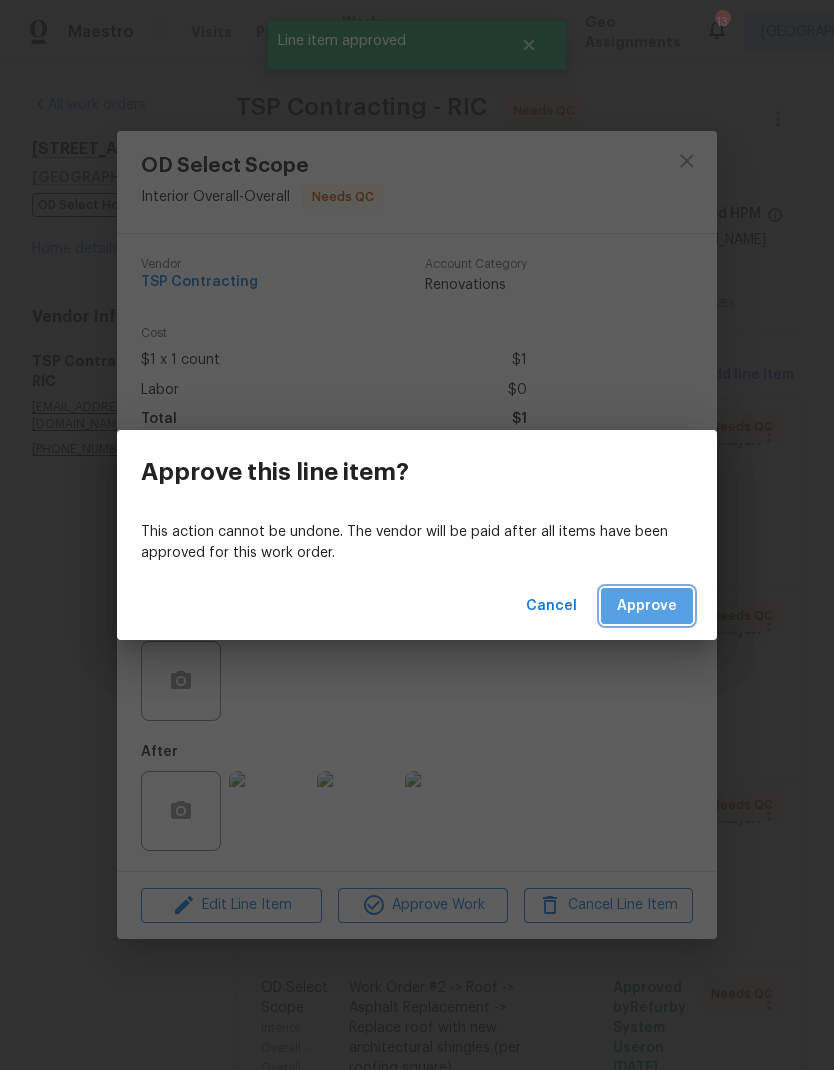 click on "Approve" at bounding box center (647, 606) 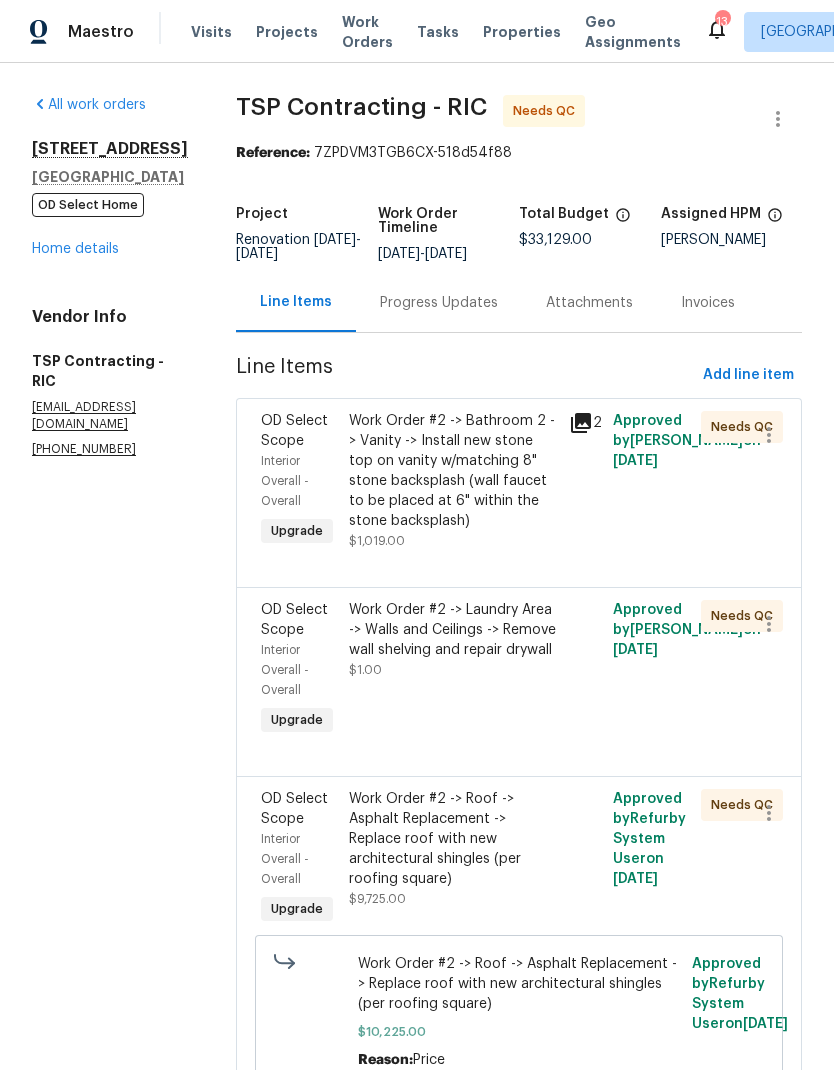 click on "Work Order #2 -> Bathroom 2 -> Vanity -> Install new stone top on vanity w/matching 8" stone backsplash (wall faucet to be placed at 6" within the stone backsplash)" at bounding box center [453, 471] 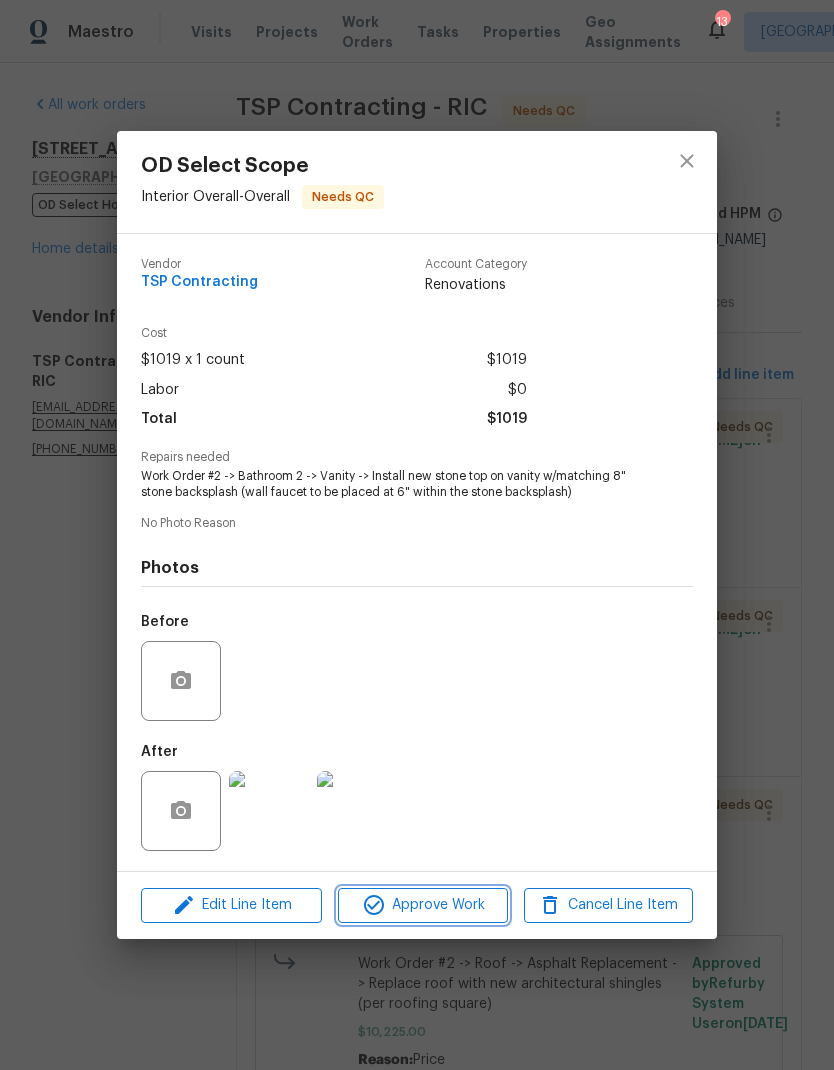 click on "Approve Work" at bounding box center (422, 905) 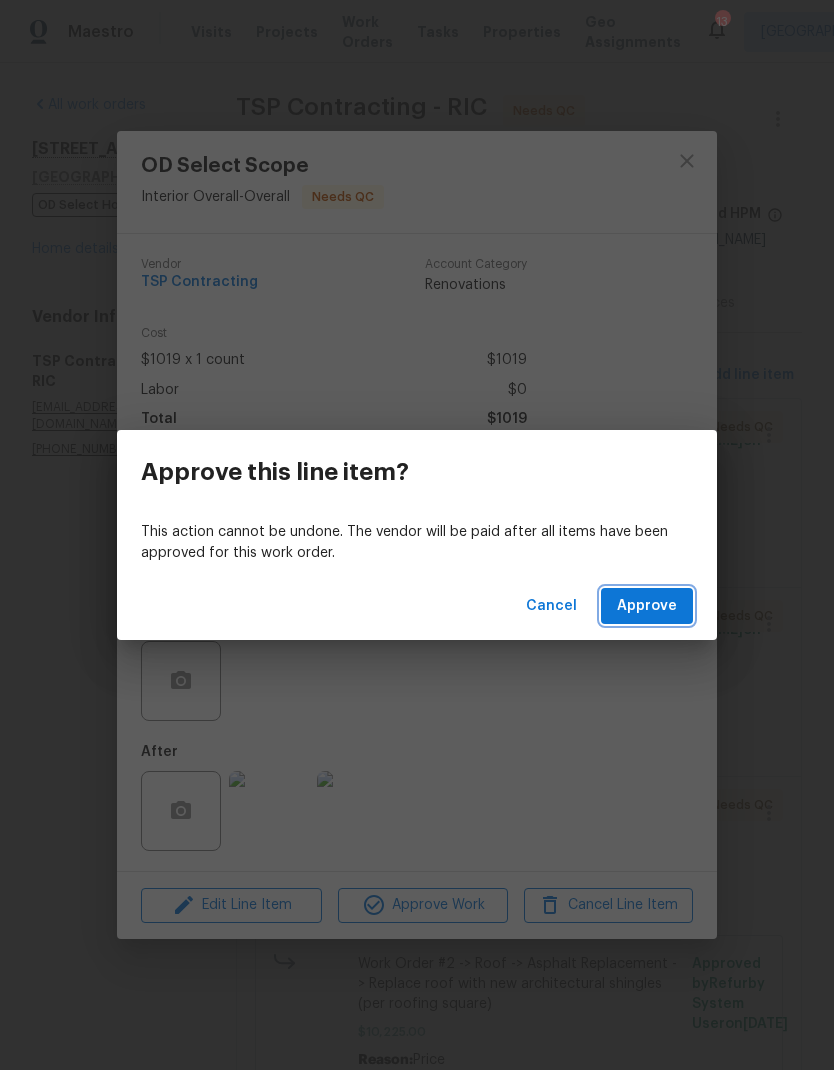 click on "Approve" at bounding box center (647, 606) 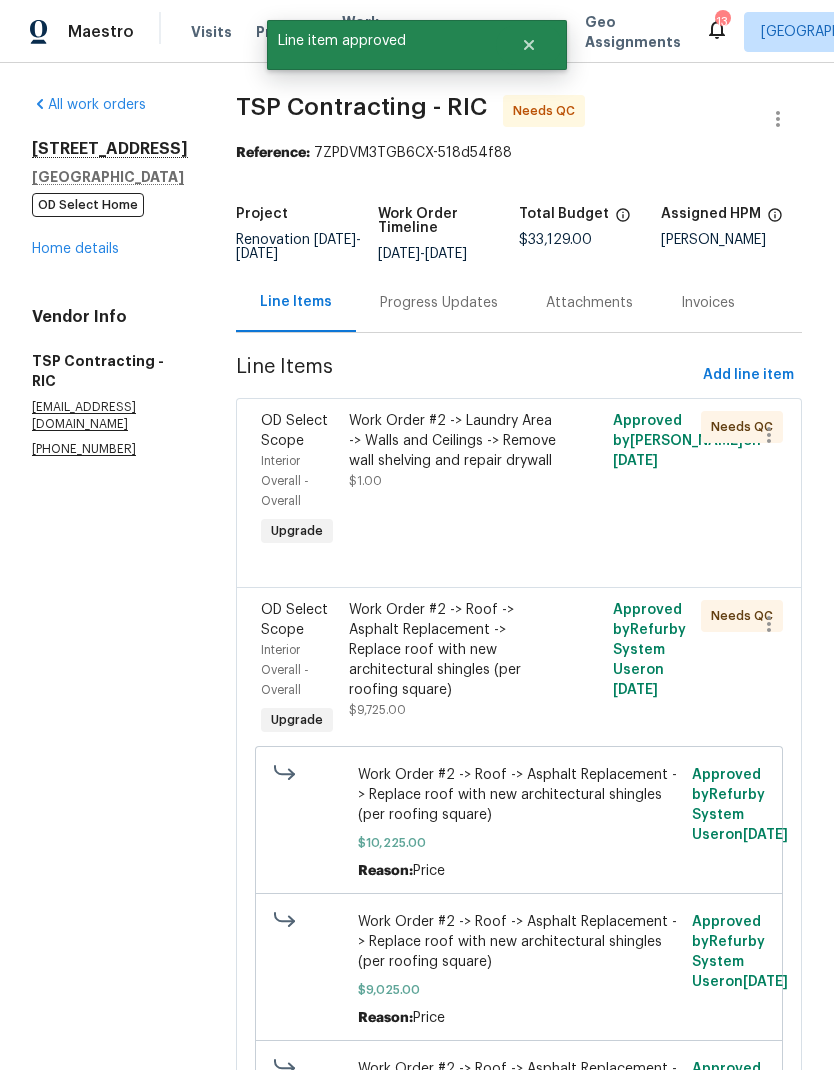 click on "Work Order #2 -> Laundry Area -> Walls and Ceilings -> Remove wall shelving and repair drywall $1.00" at bounding box center [453, 481] 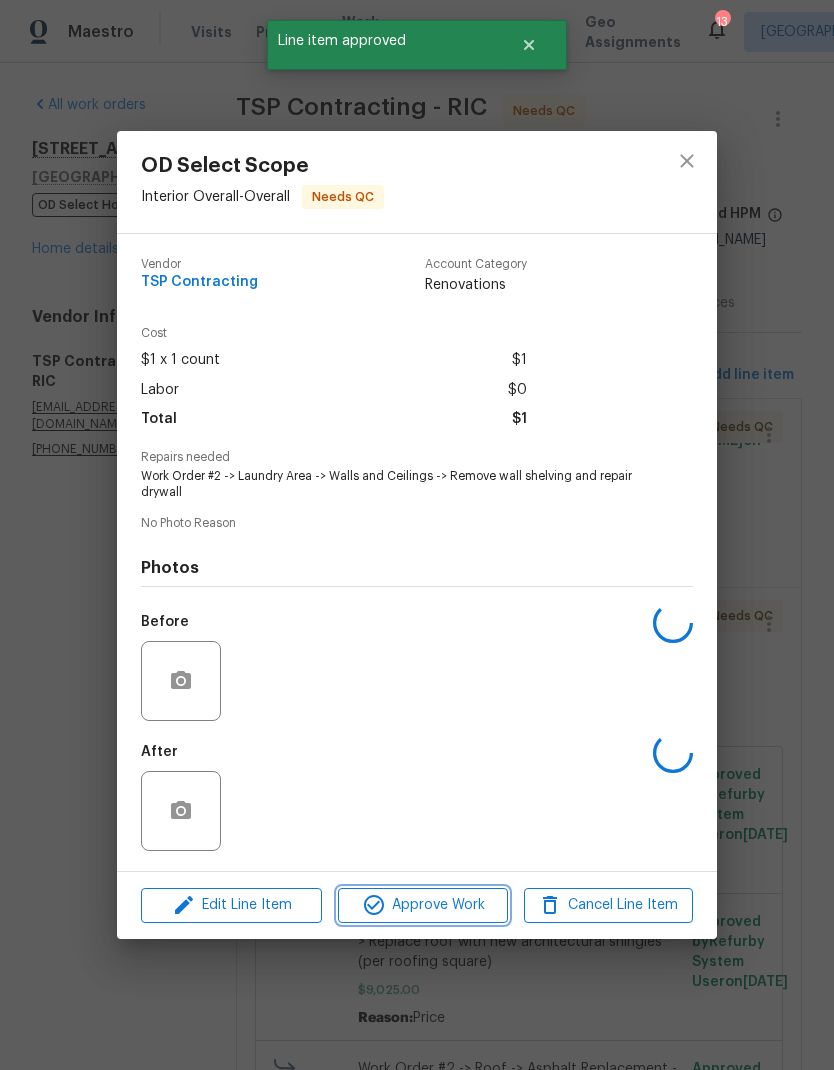 click on "Approve Work" at bounding box center [422, 905] 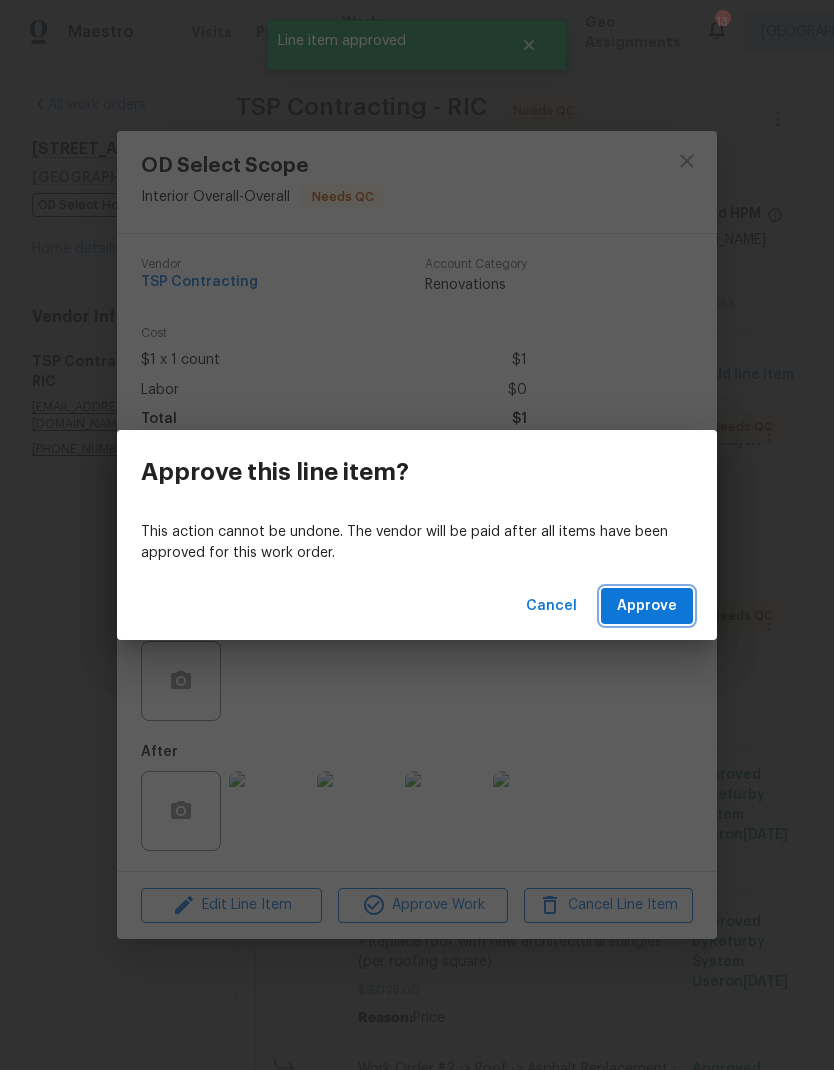 click on "Approve" at bounding box center (647, 606) 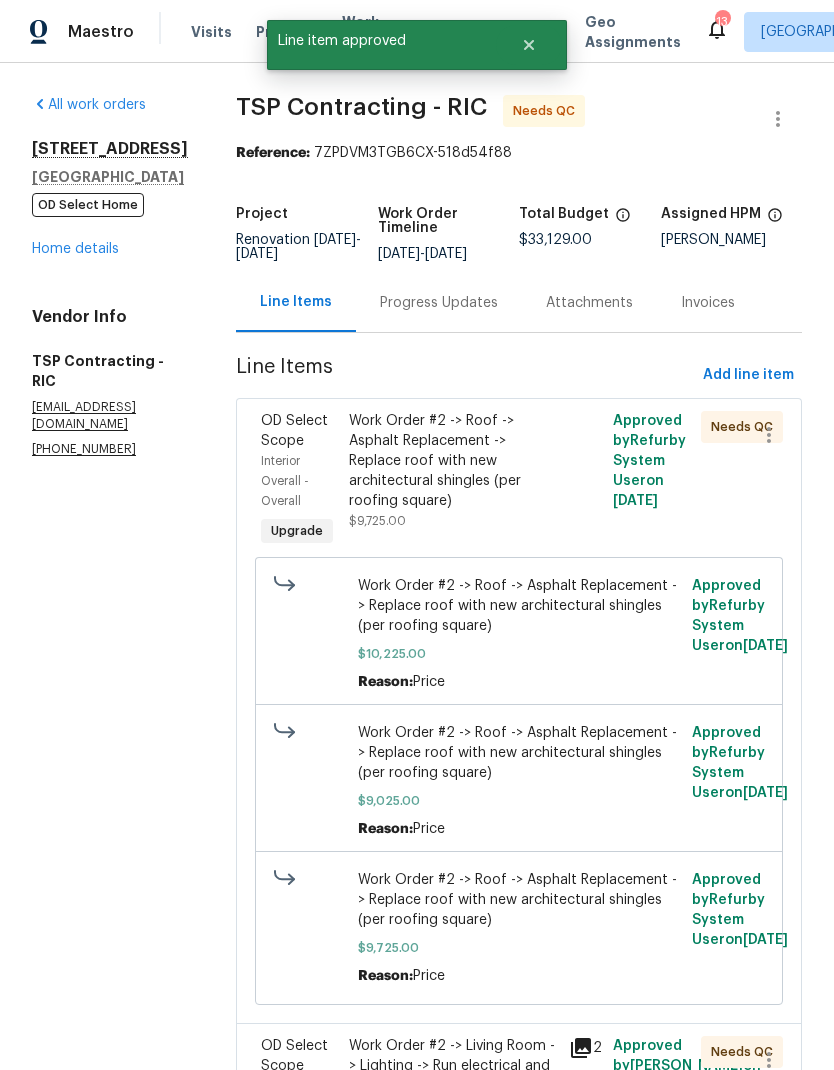 click on "Work Order #2 -> Roof -> Asphalt Replacement -> Replace roof with new architectural shingles (per roofing square) $9,725.00" at bounding box center [453, 471] 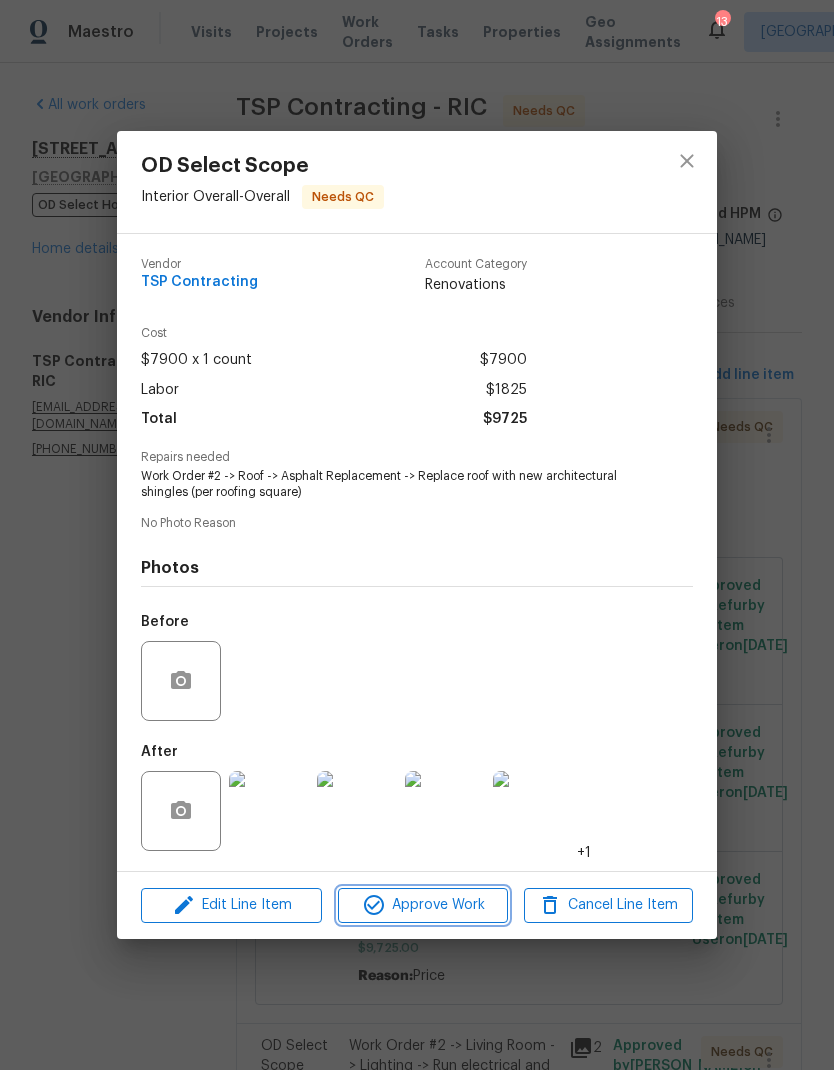click on "Approve Work" at bounding box center [422, 905] 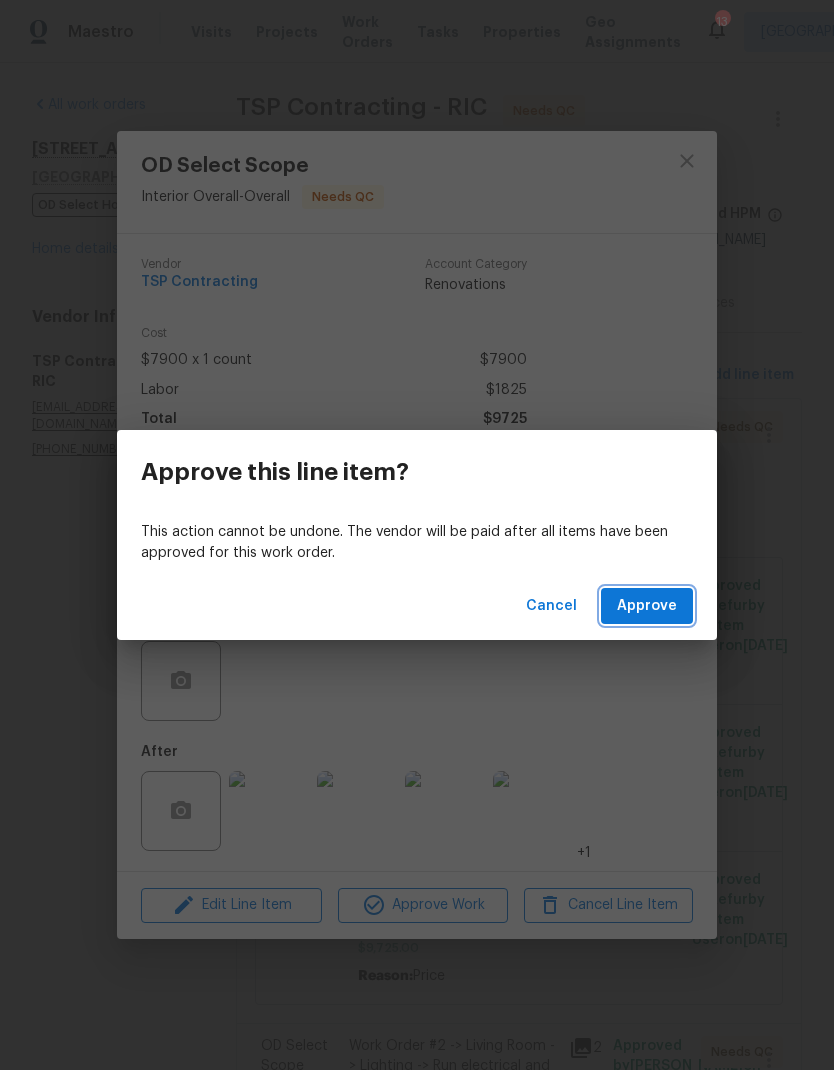 click on "Approve" at bounding box center (647, 606) 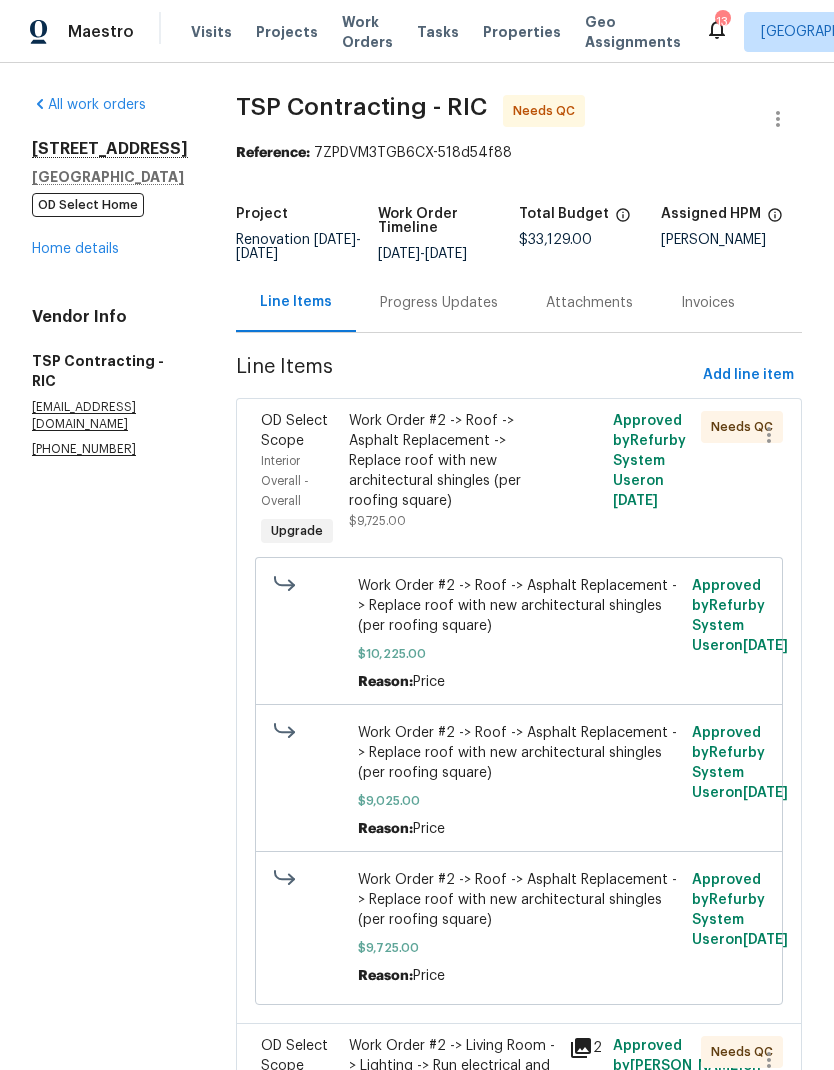 click on "Work Order #2 -> Roof -> Asphalt Replacement -> Replace roof with new architectural shingles (per roofing square) $9,725.00" at bounding box center (453, 471) 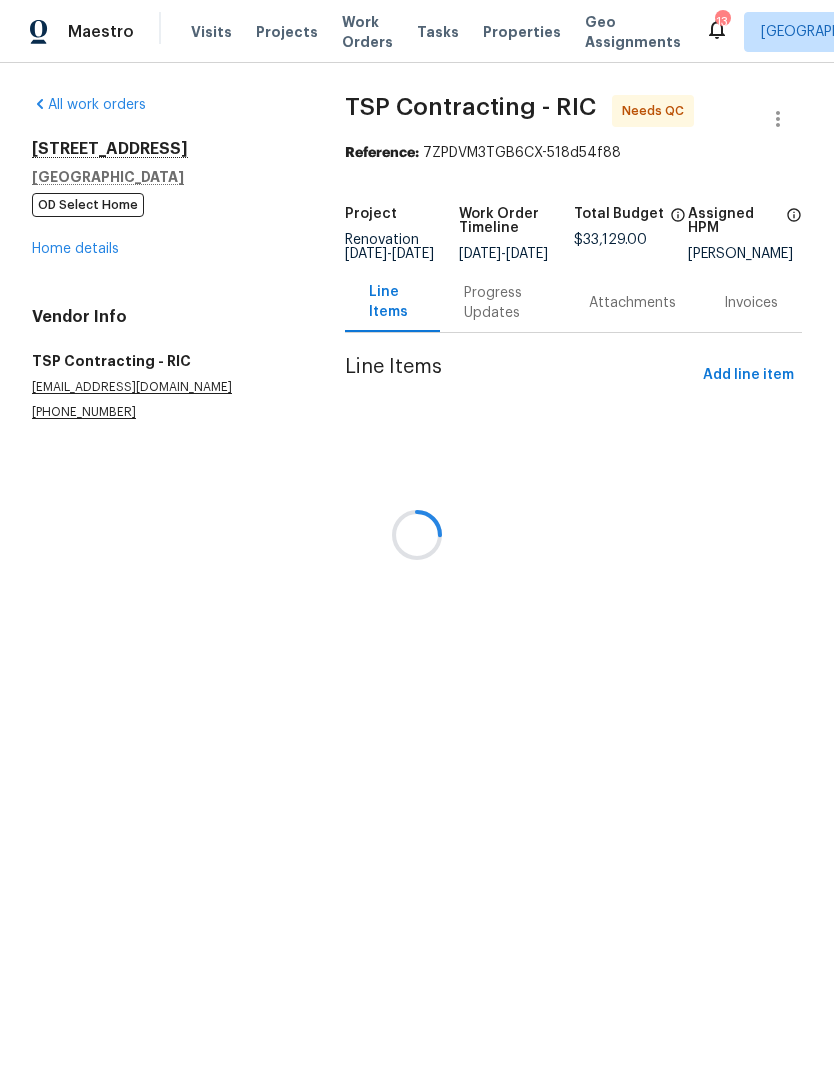 click at bounding box center (417, 535) 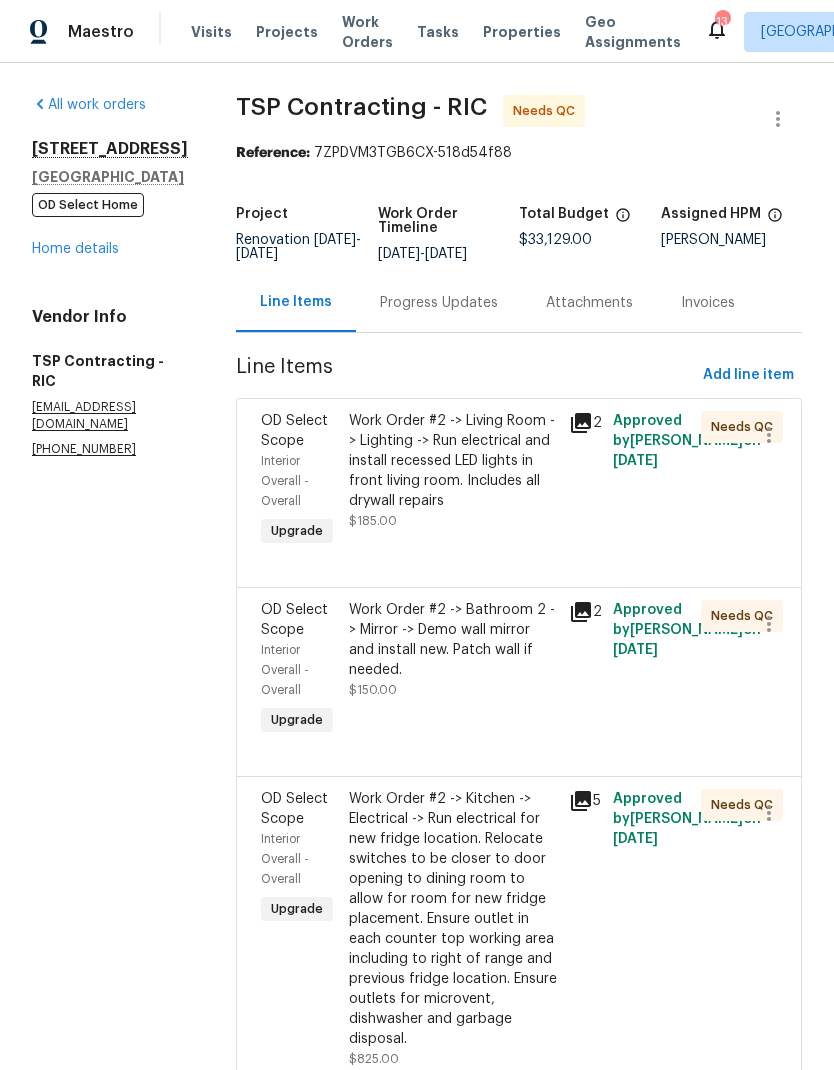 click on "Work Order #2 -> Living Room -> Lighting -> Run electrical and install recessed LED lights in front living room.  Includes all drywall repairs $185.00" at bounding box center [453, 471] 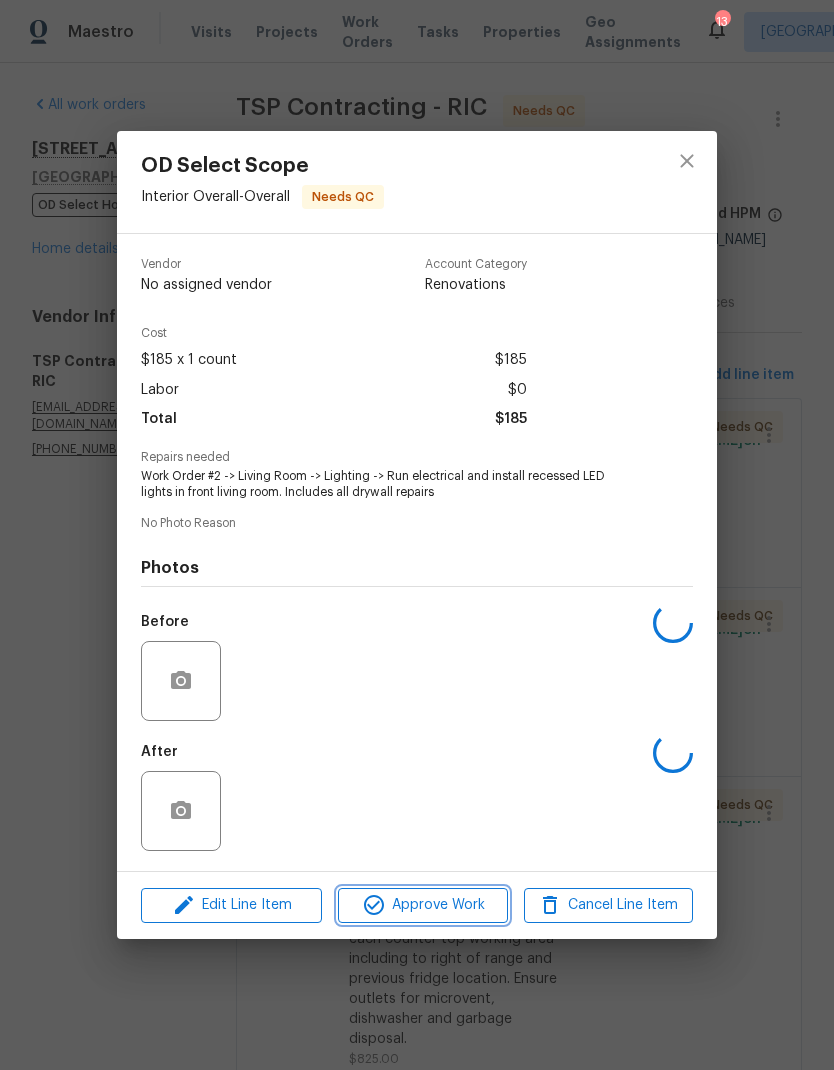 click on "Approve Work" at bounding box center (422, 905) 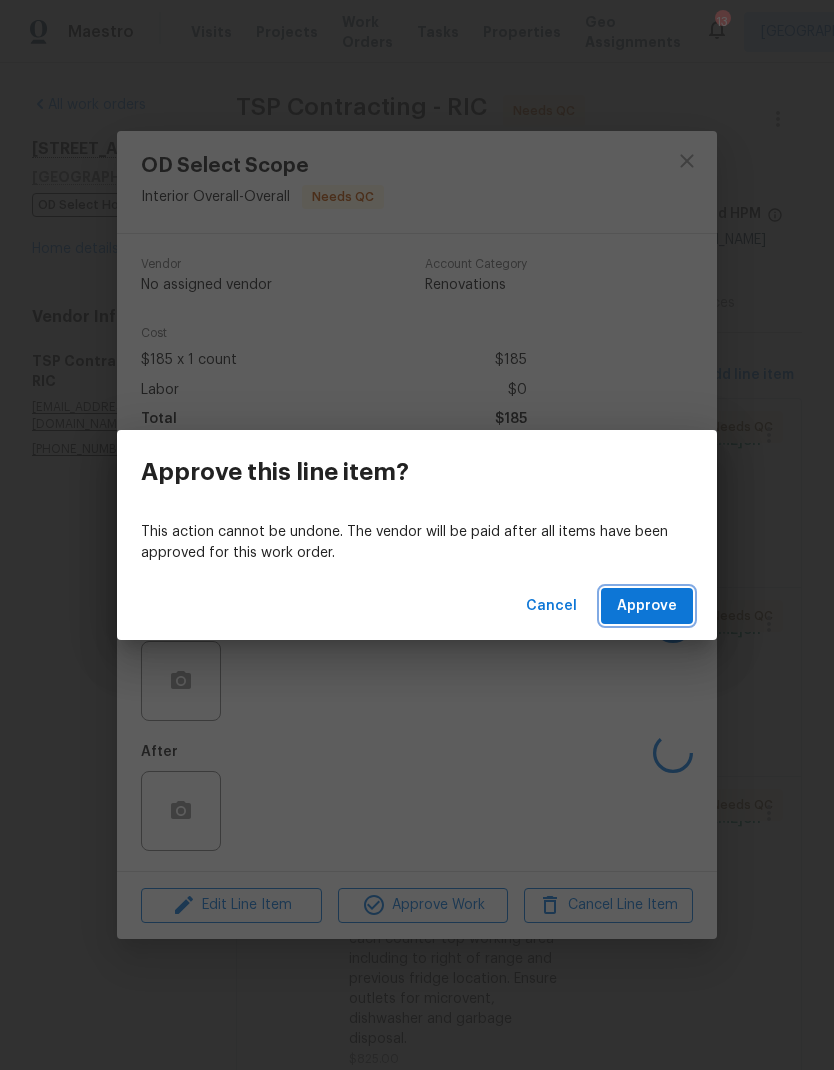 click on "Approve" at bounding box center (647, 606) 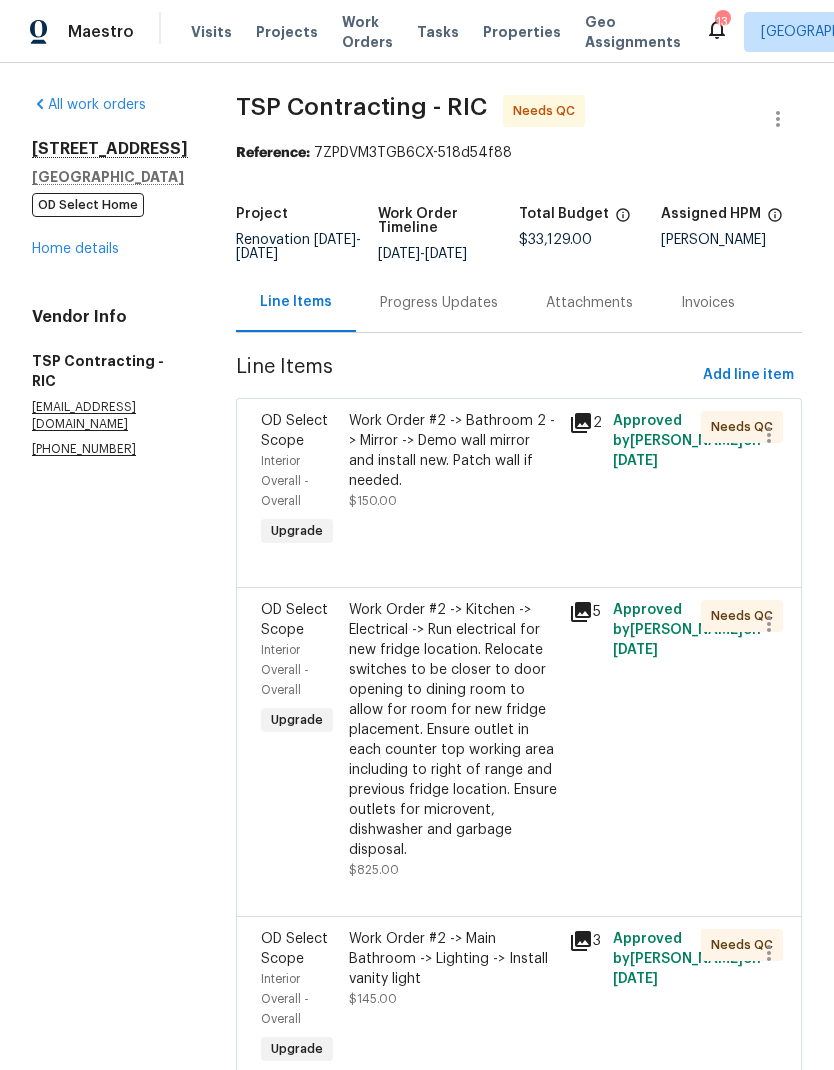 click on "Work Order #2 -> Bathroom 2 -> Mirror -> Demo wall mirror and install new. Patch wall if needed. $150.00" at bounding box center (453, 481) 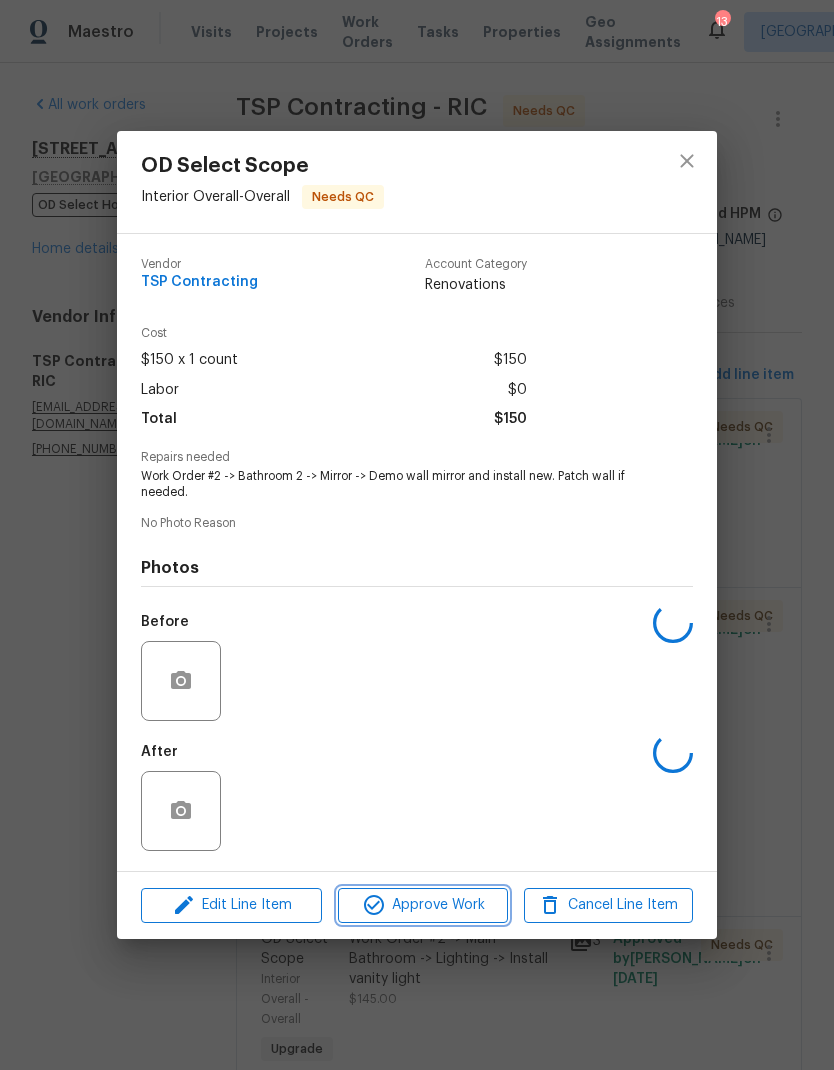 click on "Approve Work" at bounding box center (422, 905) 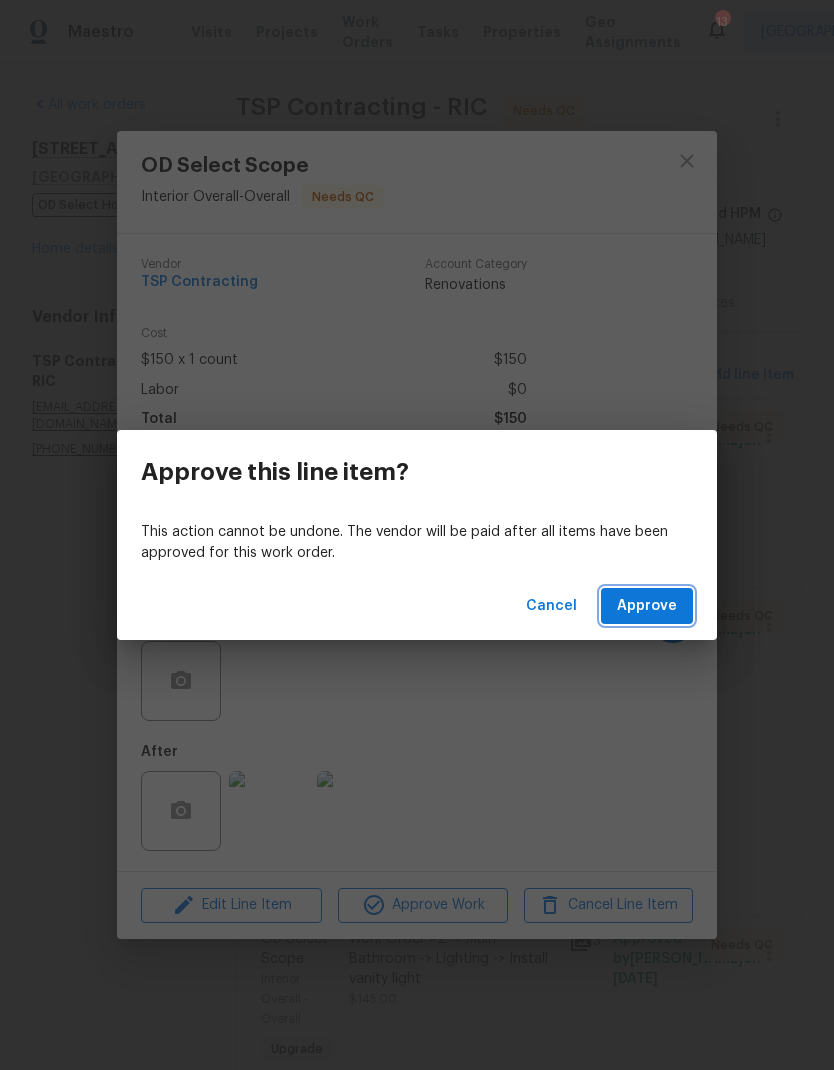 click on "Approve" at bounding box center [647, 606] 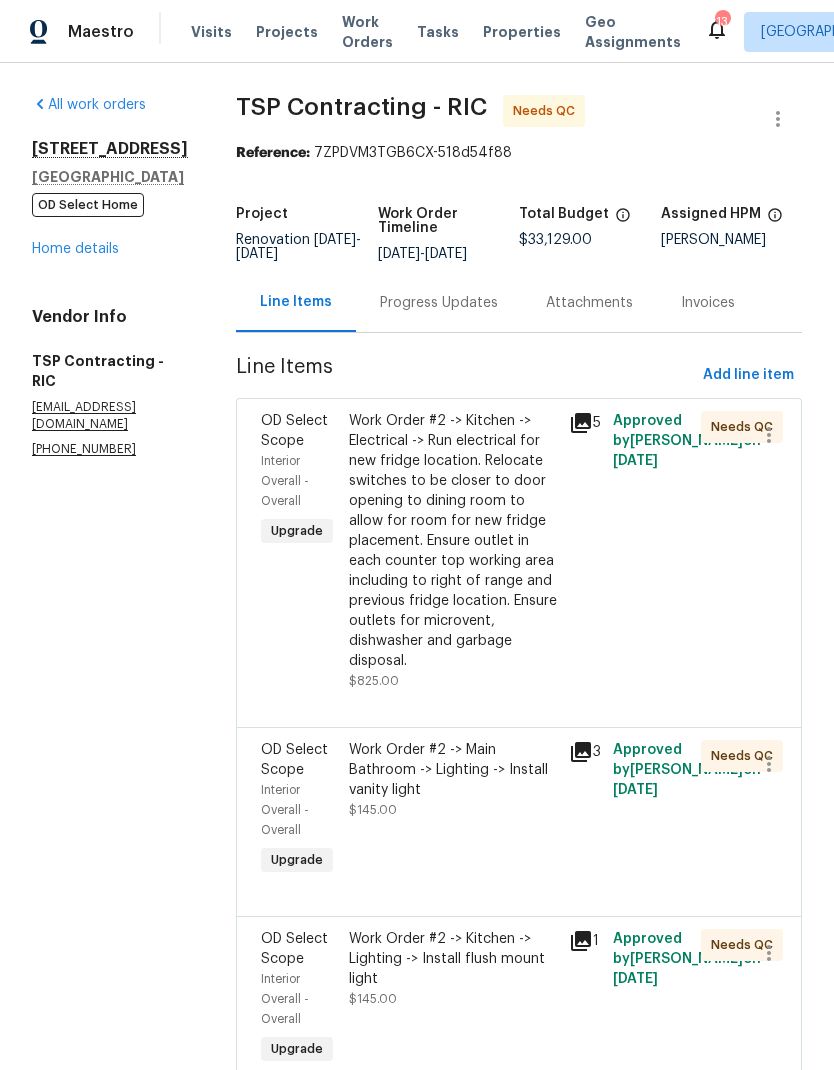 click on "Work Order #2 -> Kitchen -> Electrical -> Run electrical for new fridge location. Relocate switches to be closer to door opening to dining room to allow for room for new fridge placement.  Ensure outlet in each counter top working area including to right of range and previous fridge location.  Ensure outlets for microvent, dishwasher and garbage disposal." at bounding box center [453, 541] 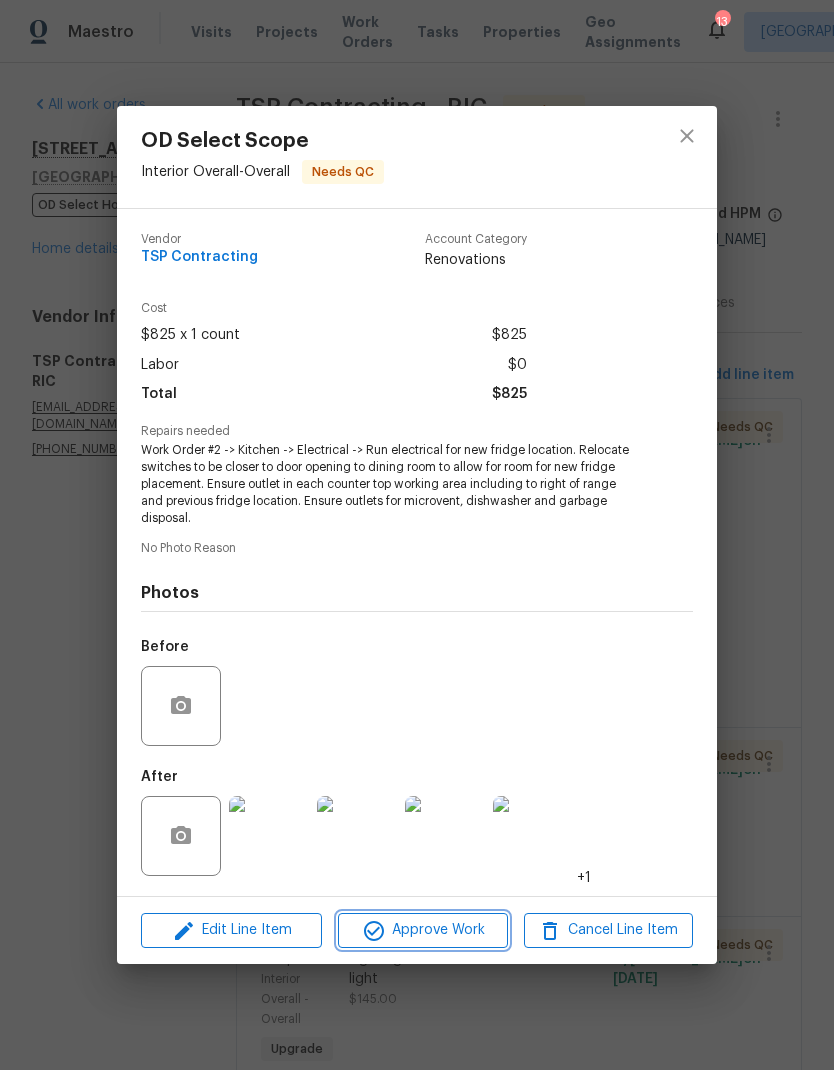 click on "Approve Work" at bounding box center (422, 930) 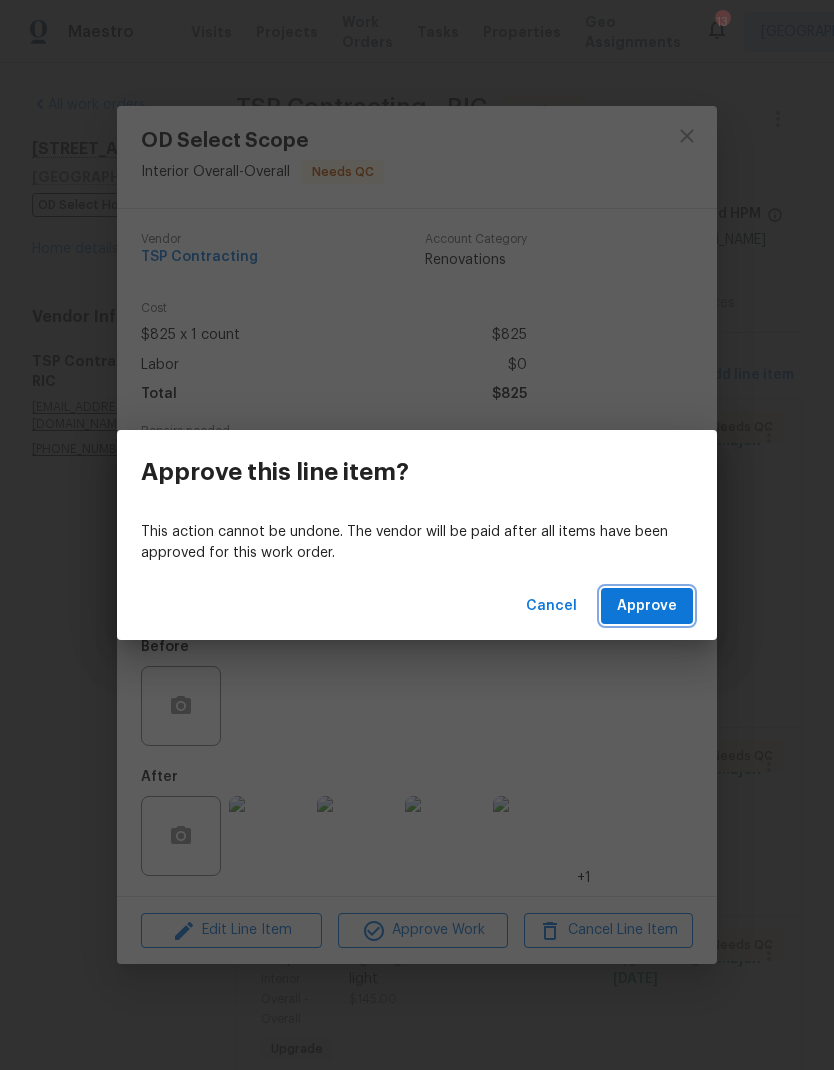 click on "Approve" at bounding box center (647, 606) 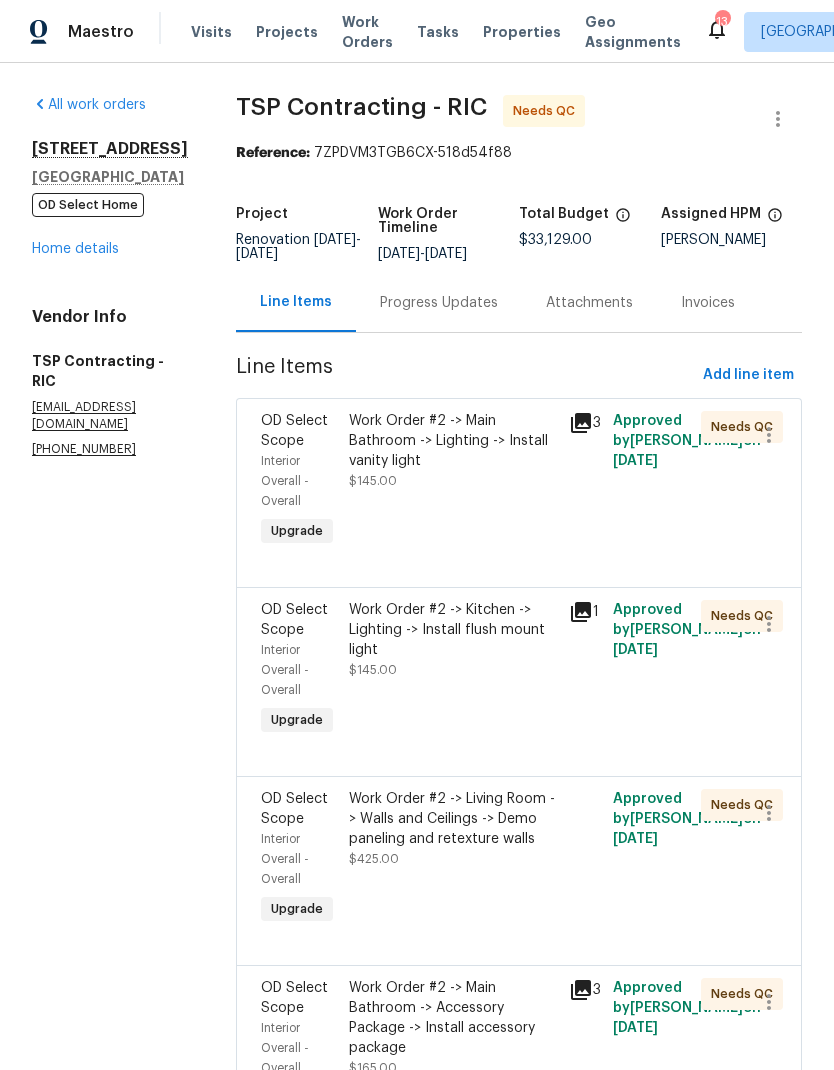 scroll, scrollTop: 0, scrollLeft: 0, axis: both 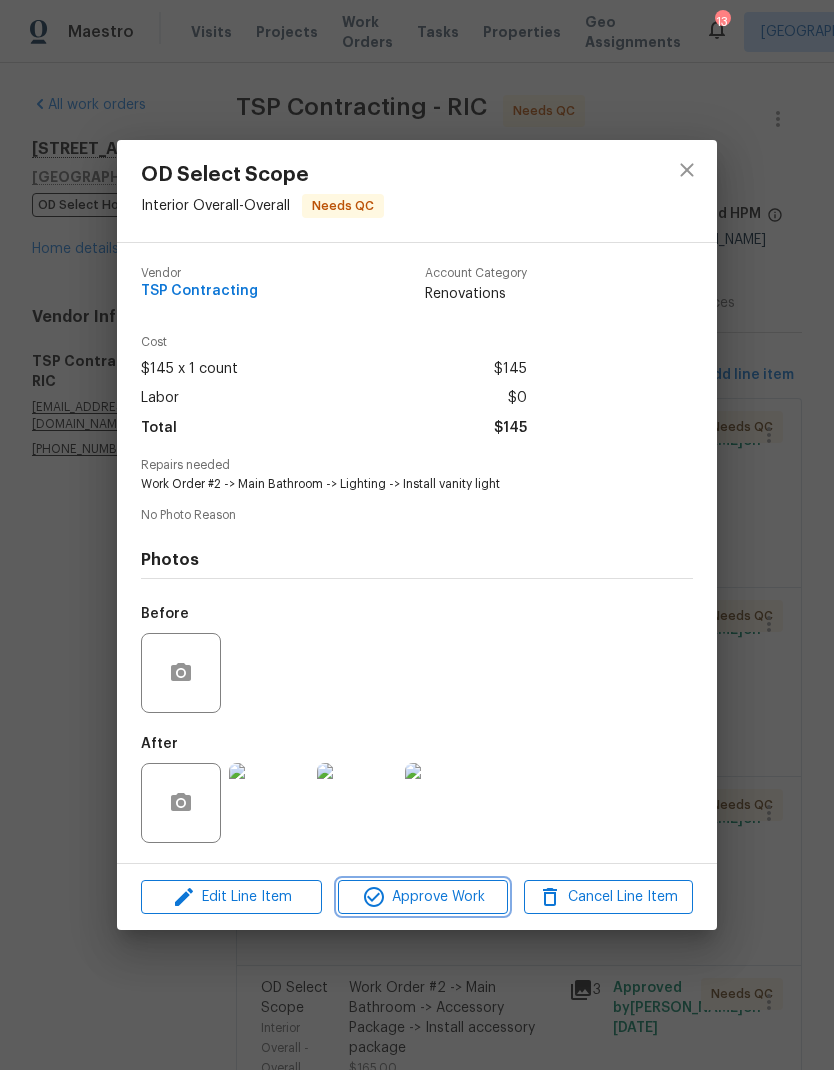 click on "Approve Work" at bounding box center [422, 897] 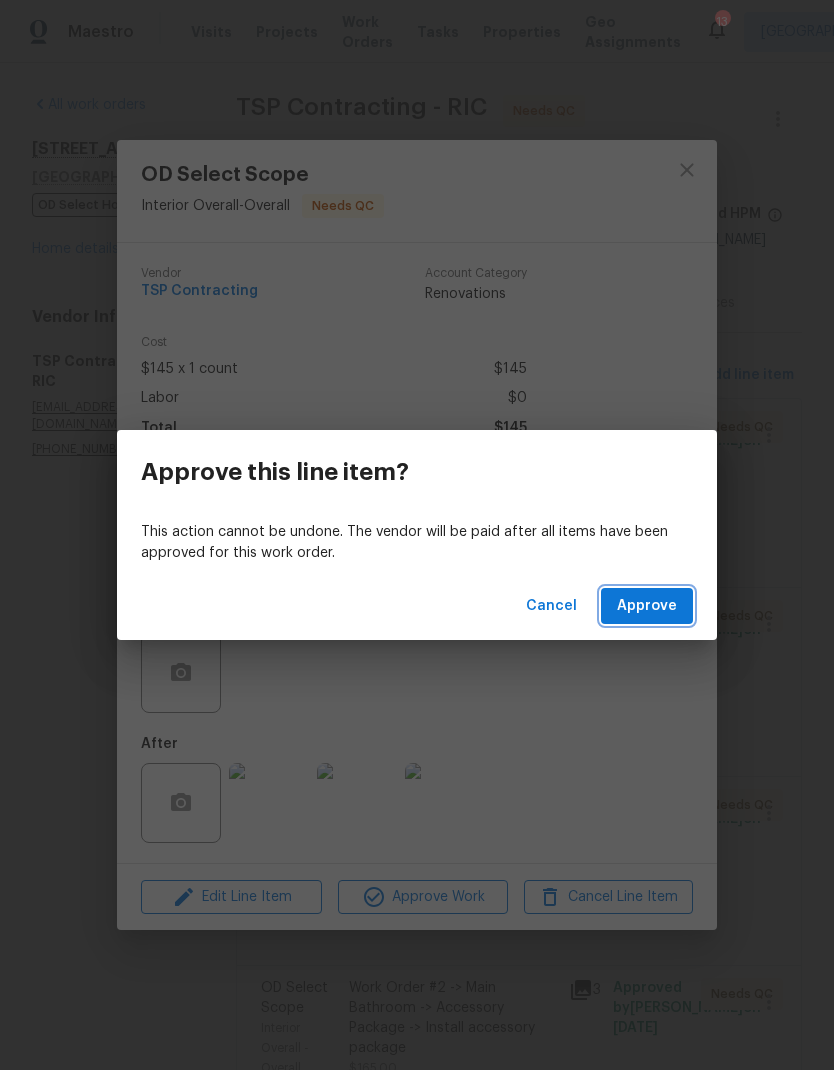 click on "Approve" at bounding box center (647, 606) 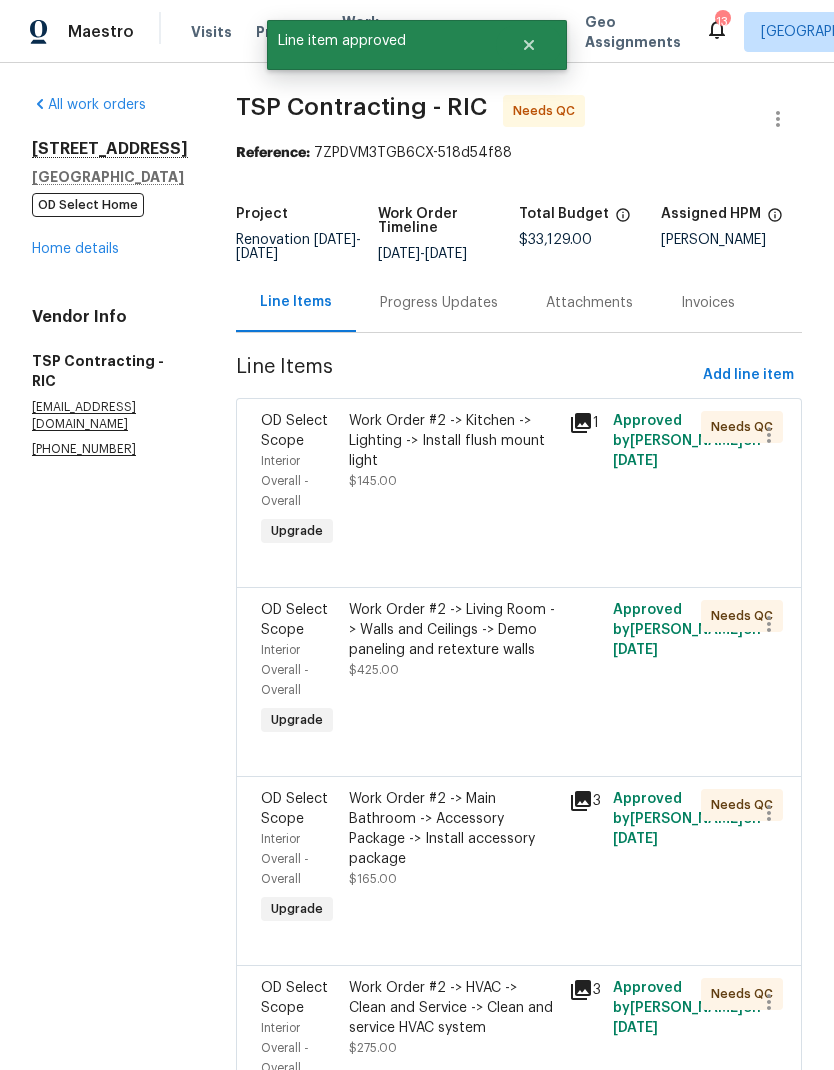 click on "Work Order #2 -> Kitchen -> Lighting -> Install flush mount light $145.00" at bounding box center (453, 481) 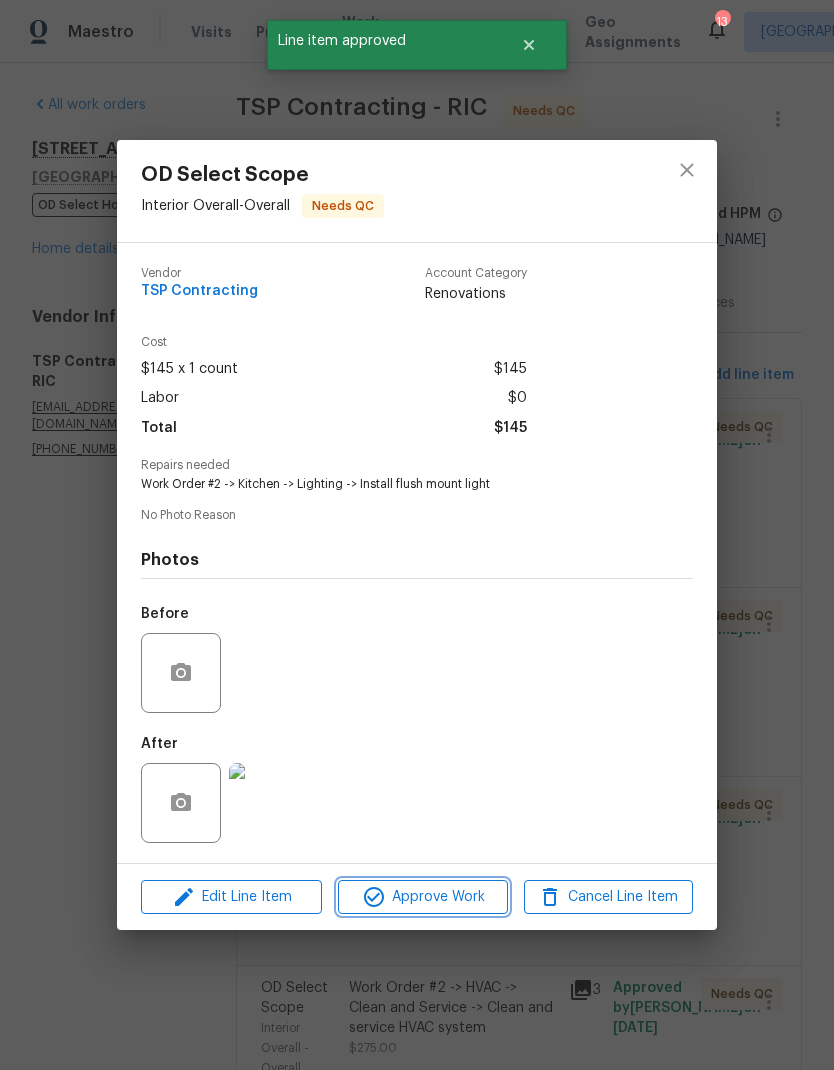 click on "Approve Work" at bounding box center (422, 897) 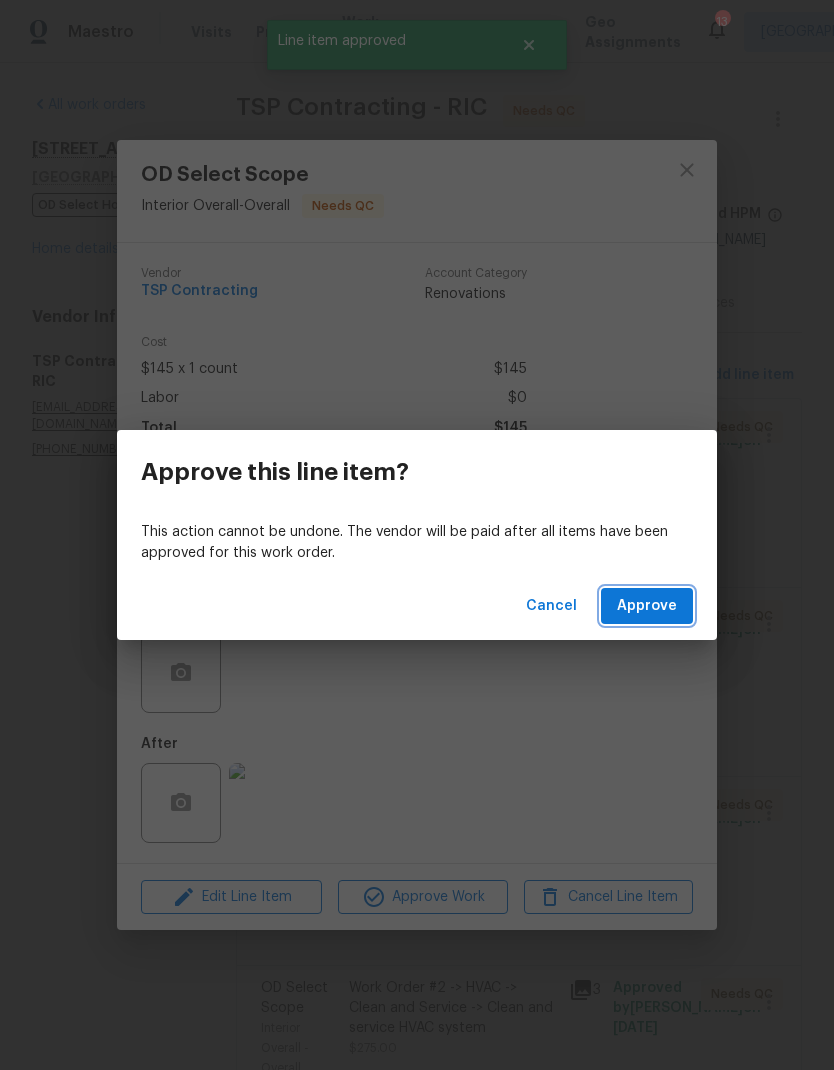 click on "Approve" at bounding box center (647, 606) 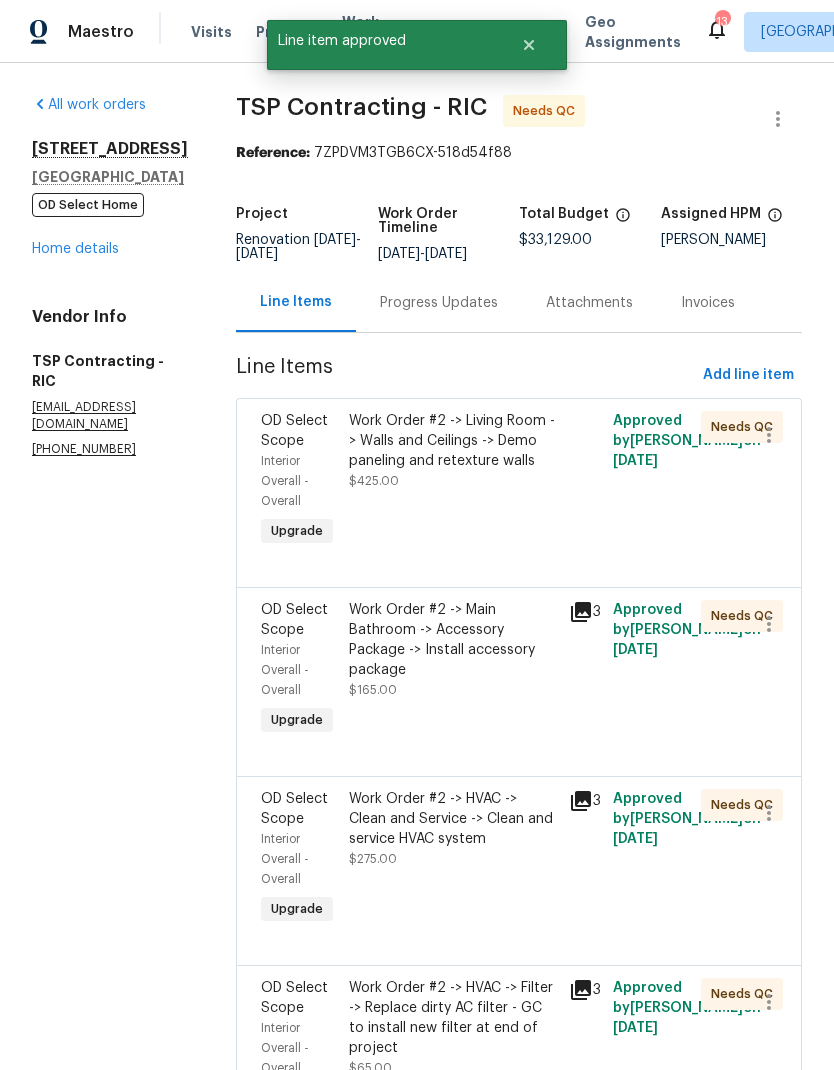 click on "Work Order #2 -> Living Room -> Walls and Ceilings -> Demo paneling and retexture walls $425.00" at bounding box center [453, 481] 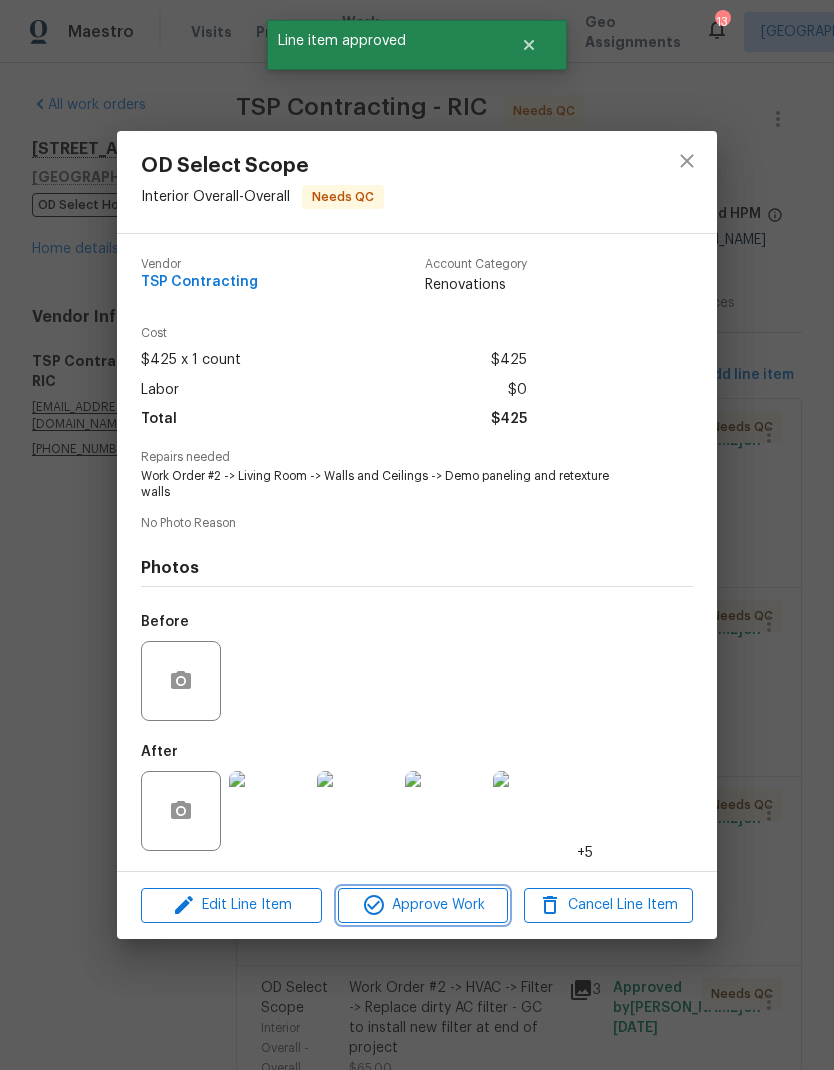 click on "Approve Work" at bounding box center (422, 905) 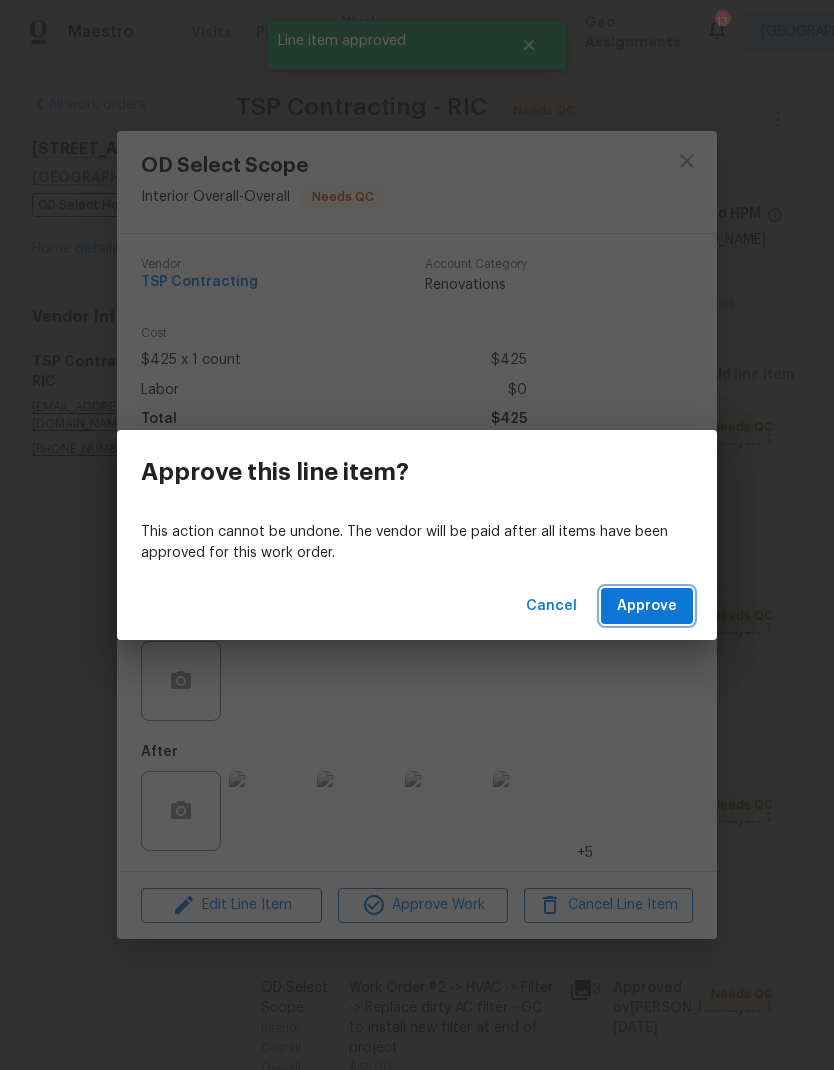 click on "Approve" at bounding box center (647, 606) 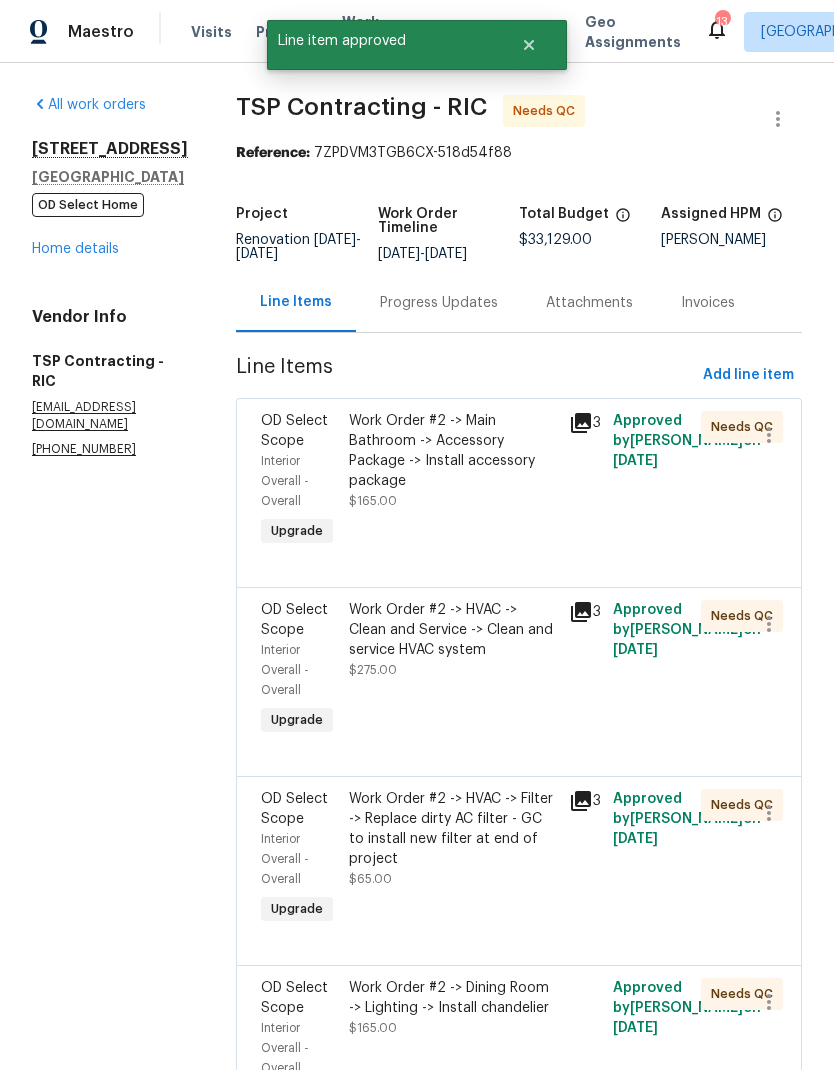 click on "Work Order #2 -> Main Bathroom -> Accessory Package -> Install accessory package $165.00" at bounding box center [453, 481] 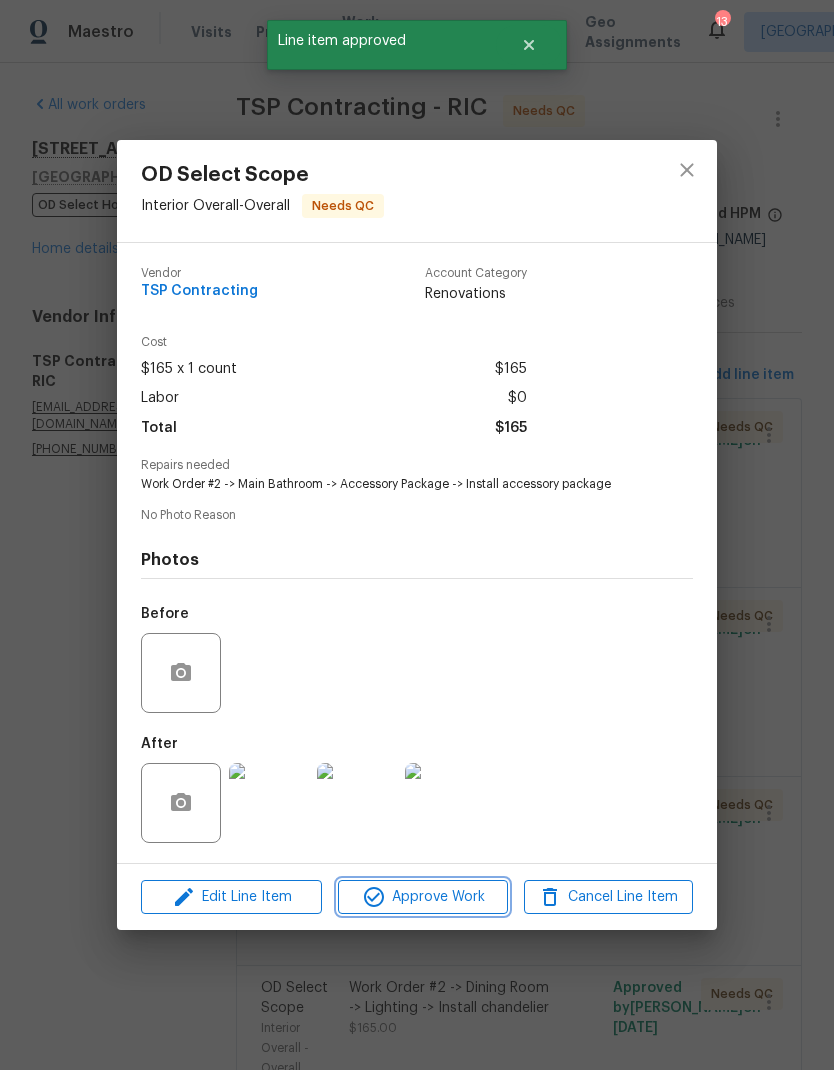 click on "Approve Work" at bounding box center (422, 897) 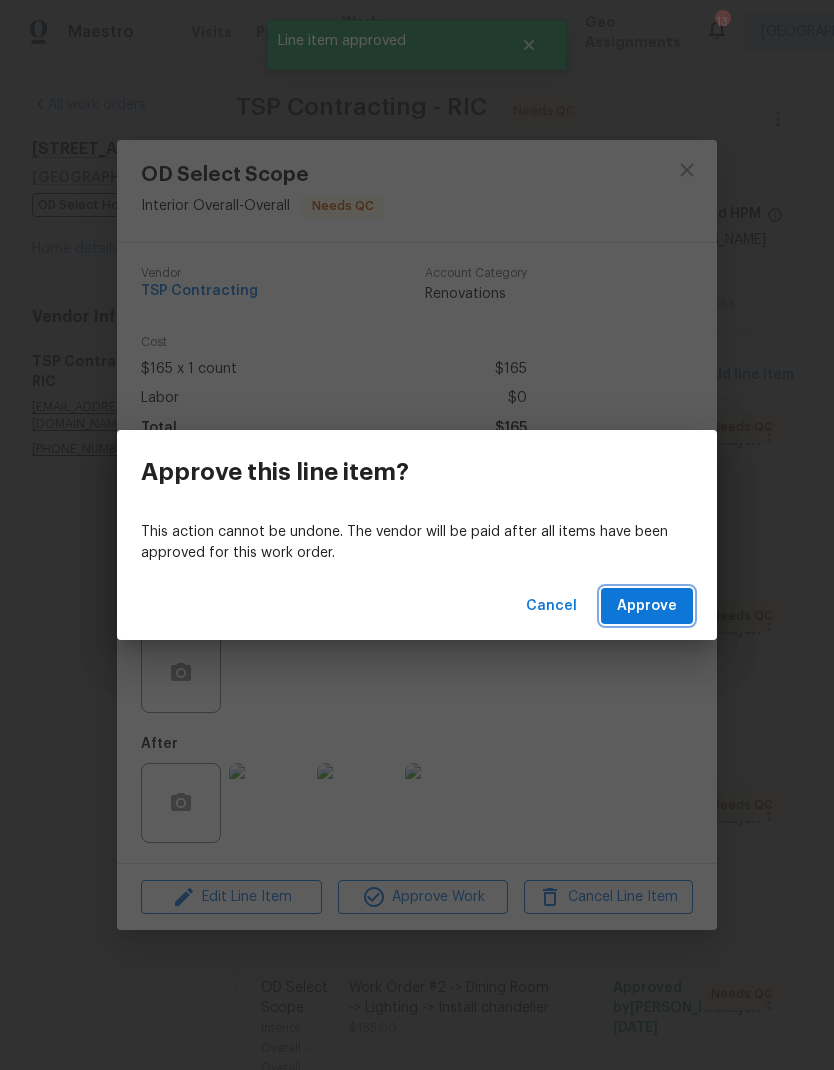 click on "Approve" at bounding box center [647, 606] 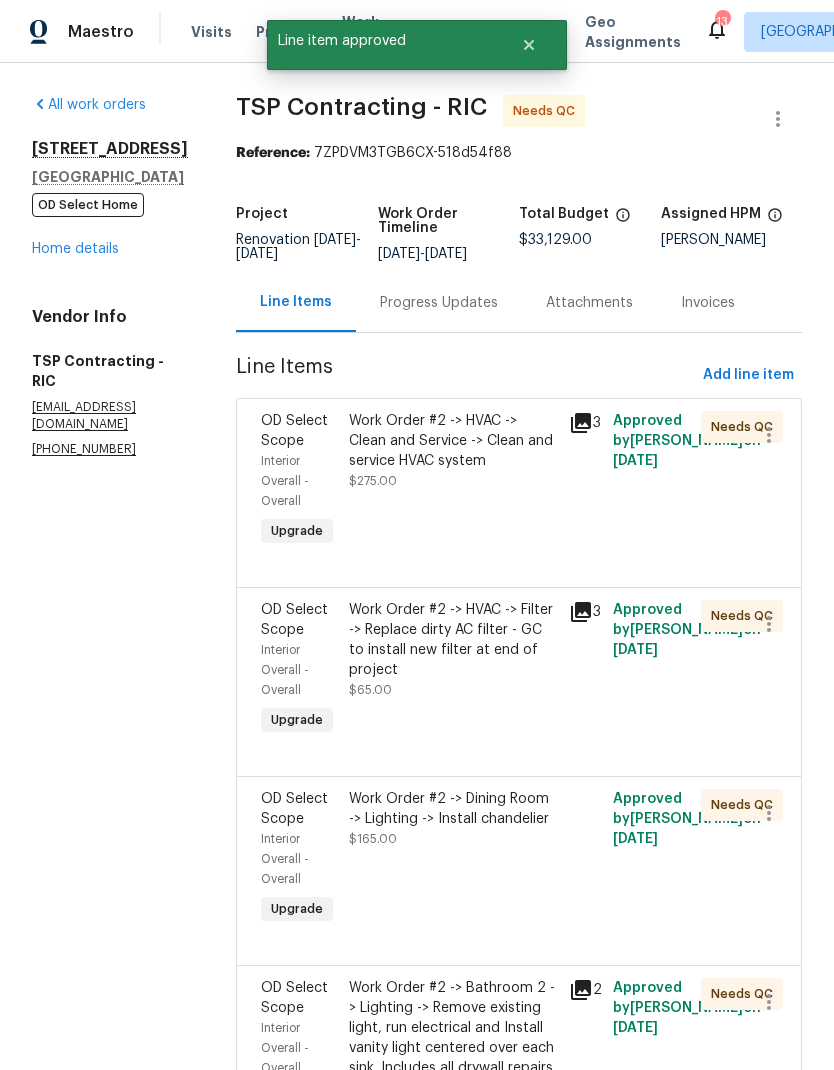 click on "Work Order #2 -> HVAC -> Clean and Service -> Clean and service HVAC system $275.00" at bounding box center [453, 481] 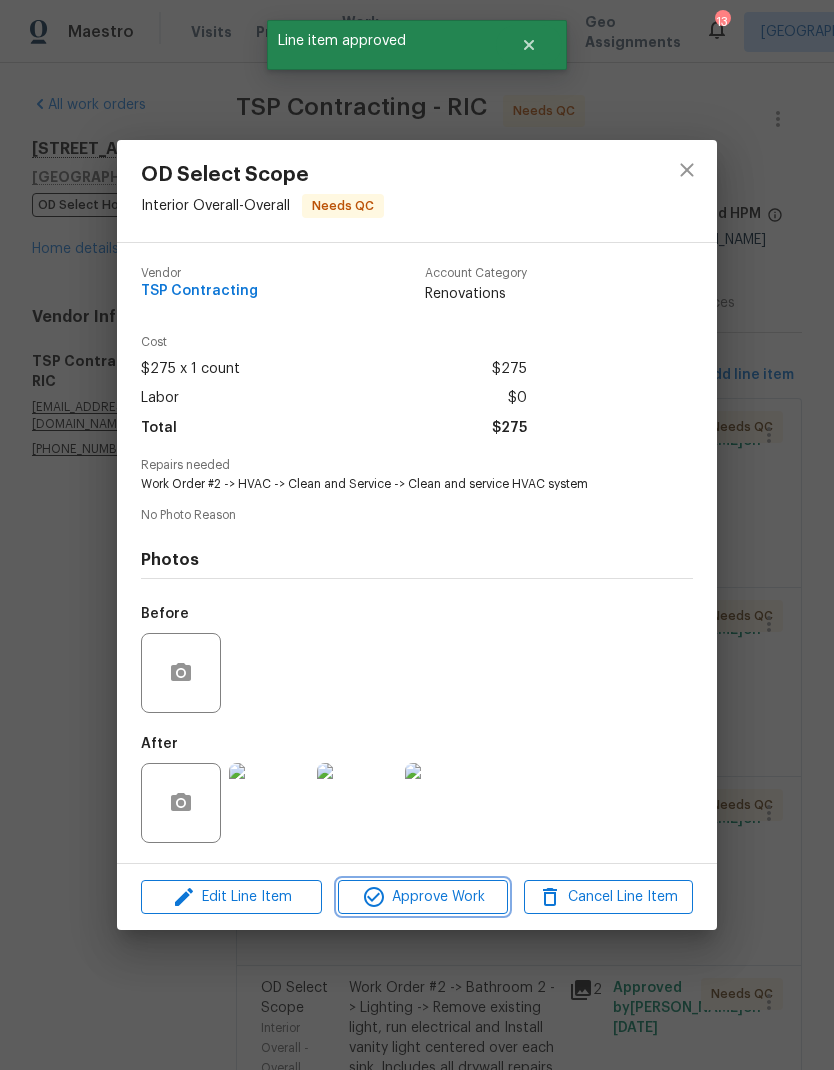 click on "Approve Work" at bounding box center [422, 897] 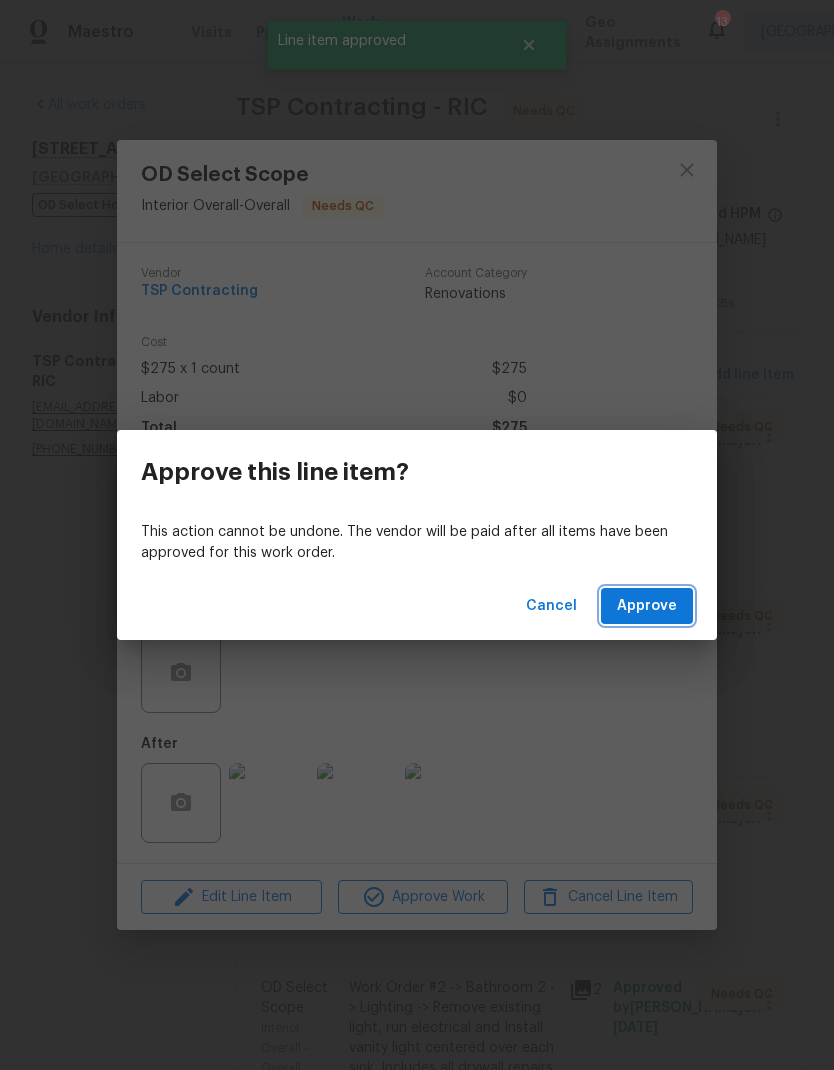 click on "Approve" at bounding box center [647, 606] 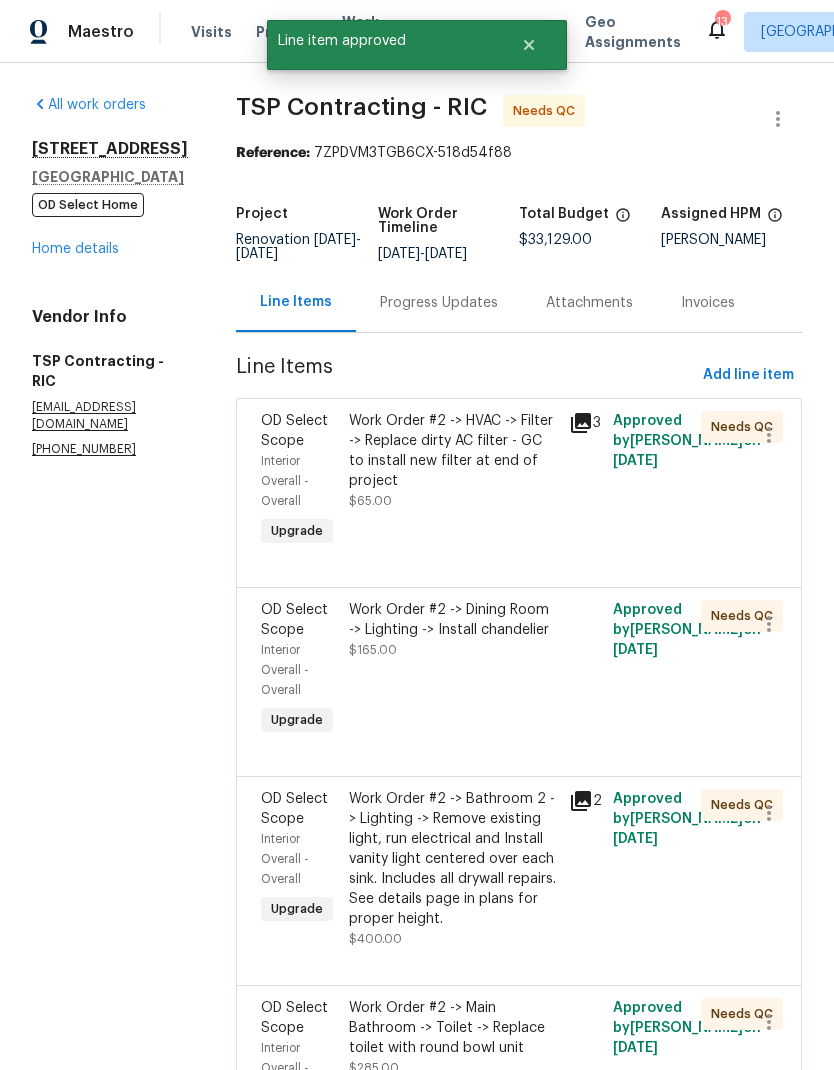 click on "Work Order #2 -> HVAC -> Filter -> Replace dirty AC filter - GC to install new filter at end of project $65.00" at bounding box center (453, 481) 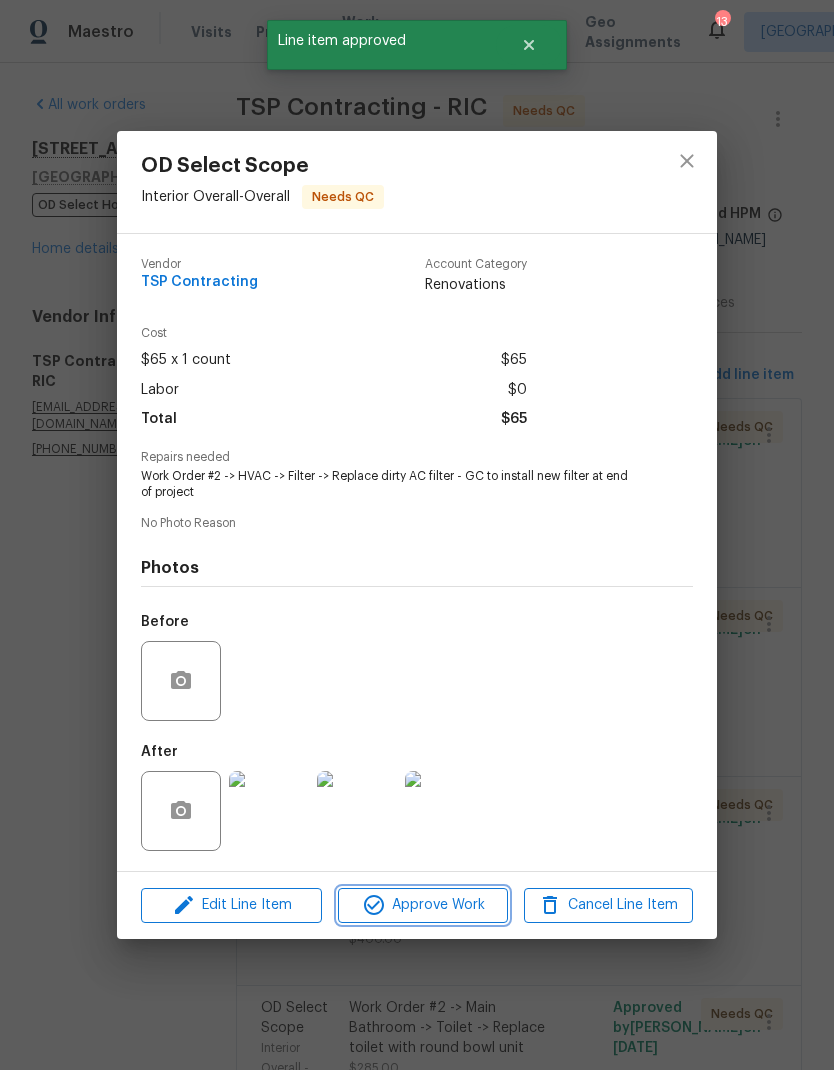 click on "Approve Work" at bounding box center (422, 905) 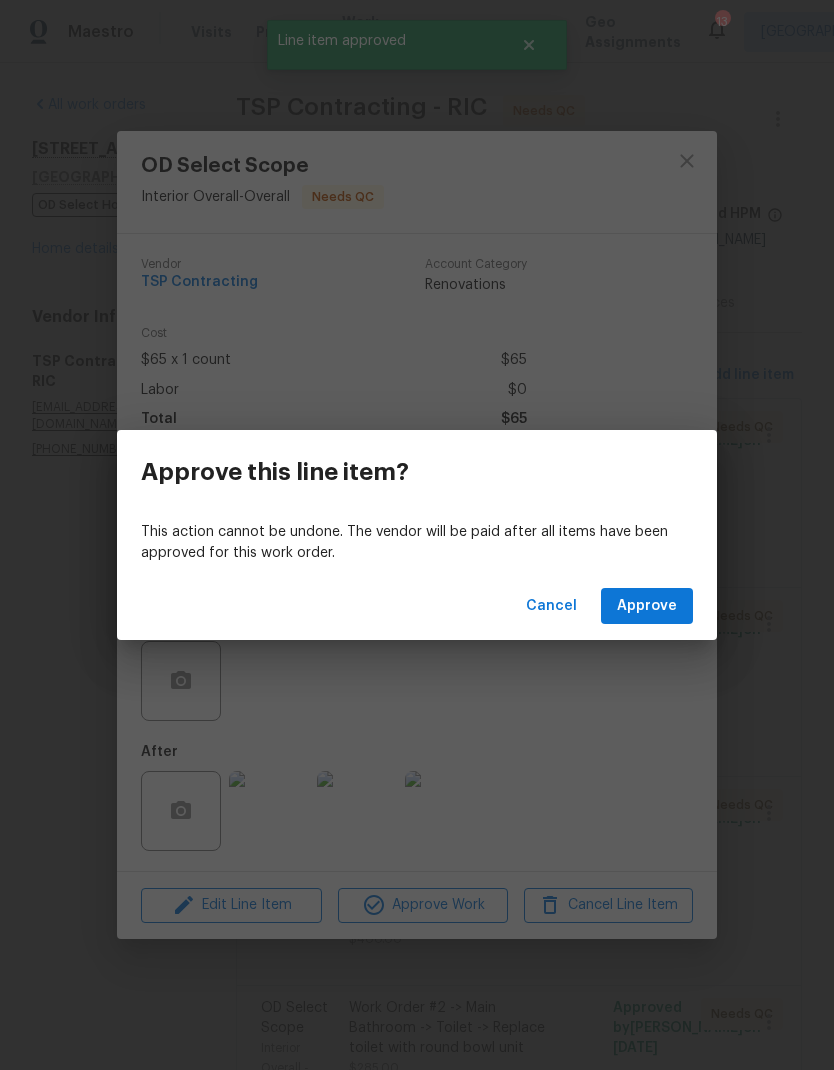 click on "Approve" at bounding box center (647, 606) 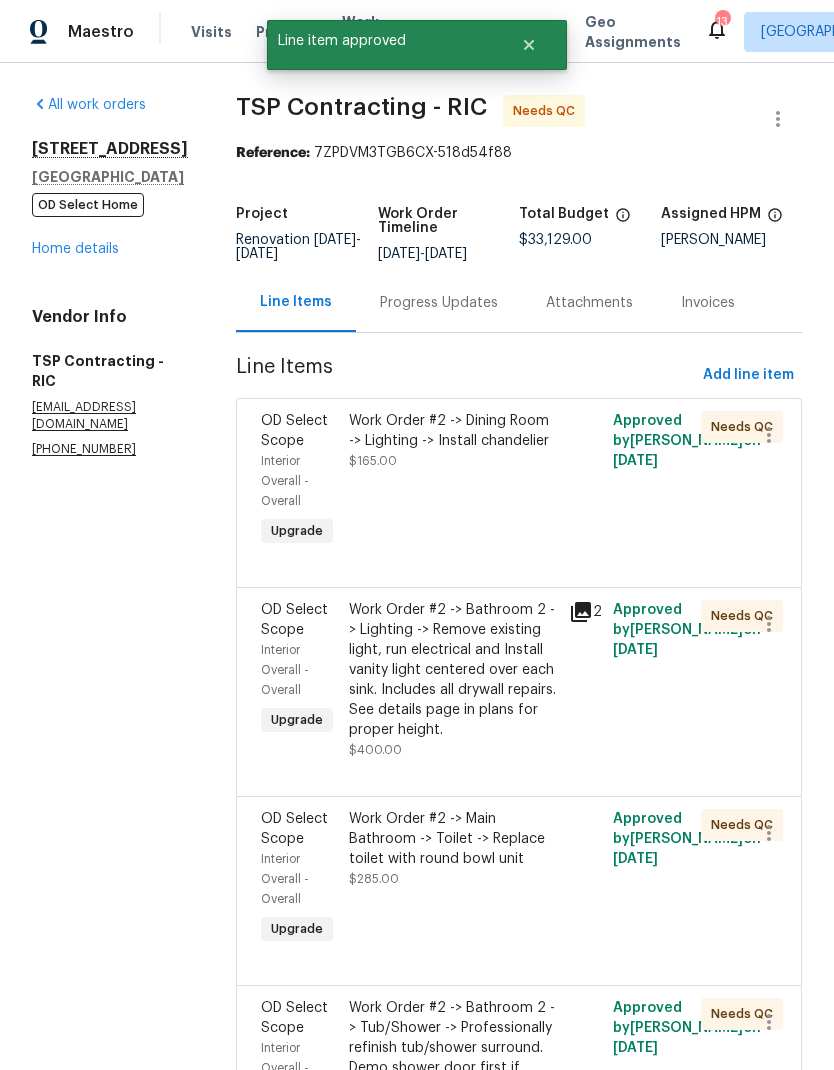 click on "Work Order #2 -> Dining Room -> Lighting -> Install chandelier $165.00" at bounding box center (453, 481) 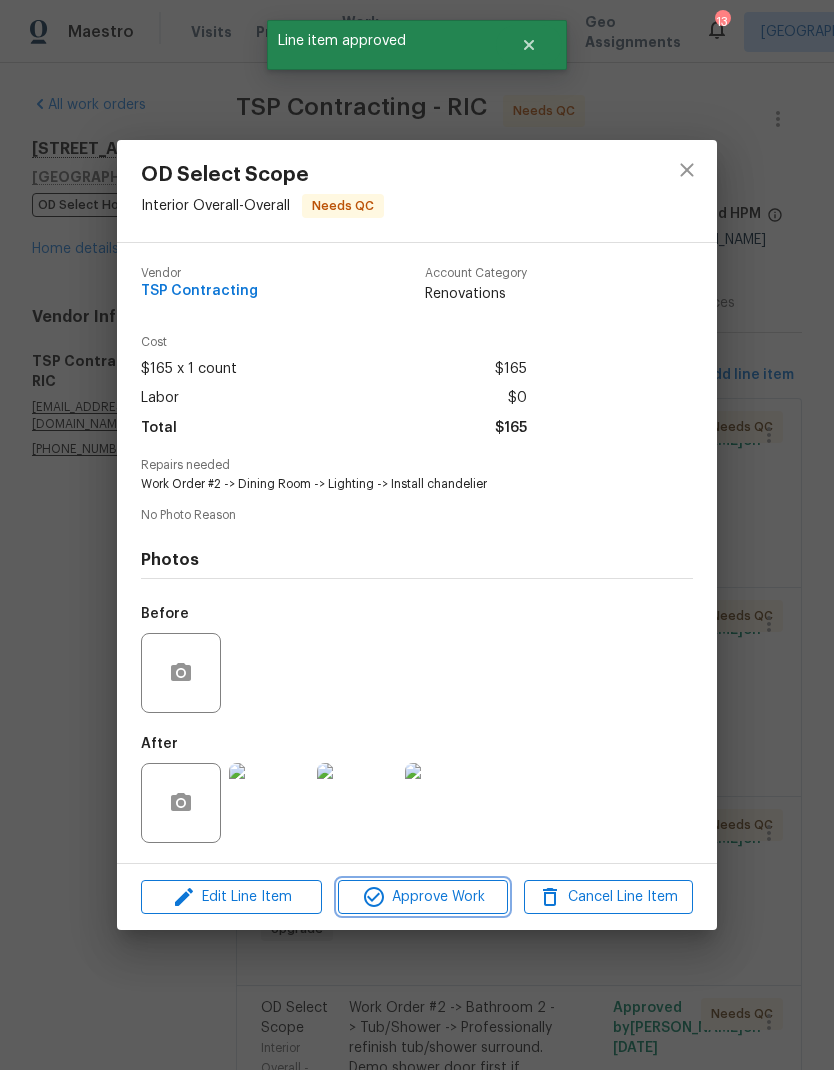 click on "Approve Work" at bounding box center [422, 897] 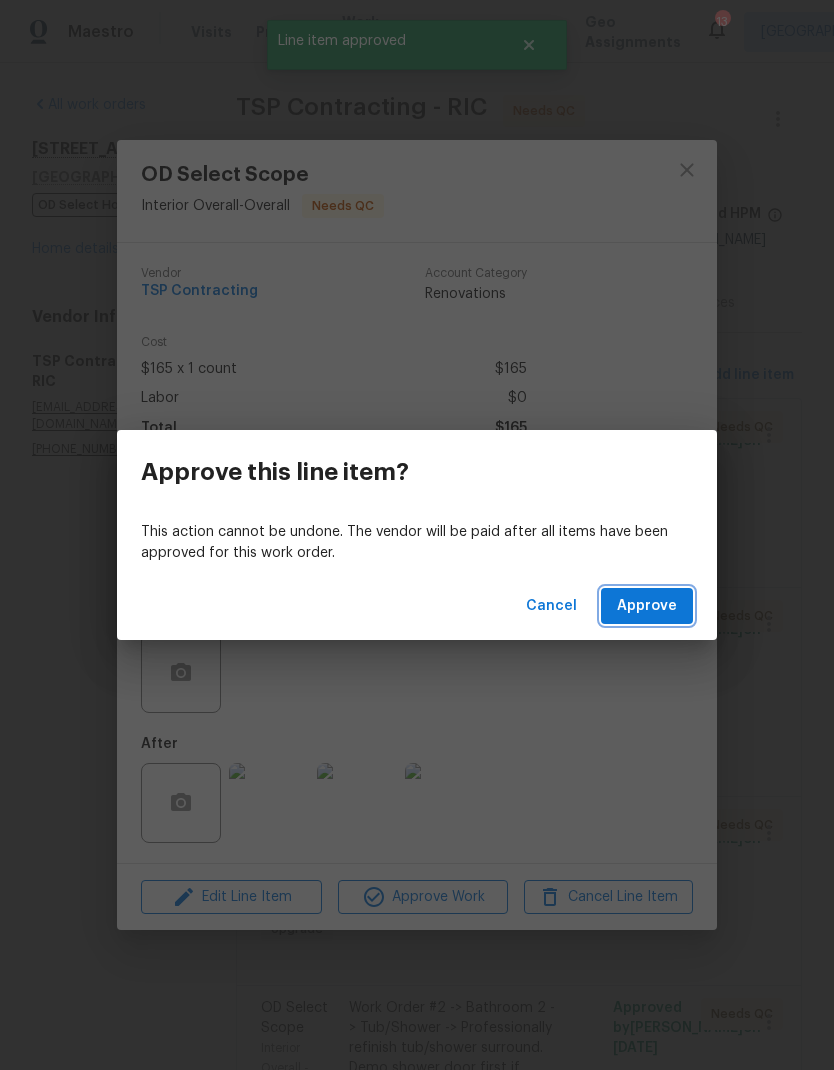 click on "Approve" at bounding box center [647, 606] 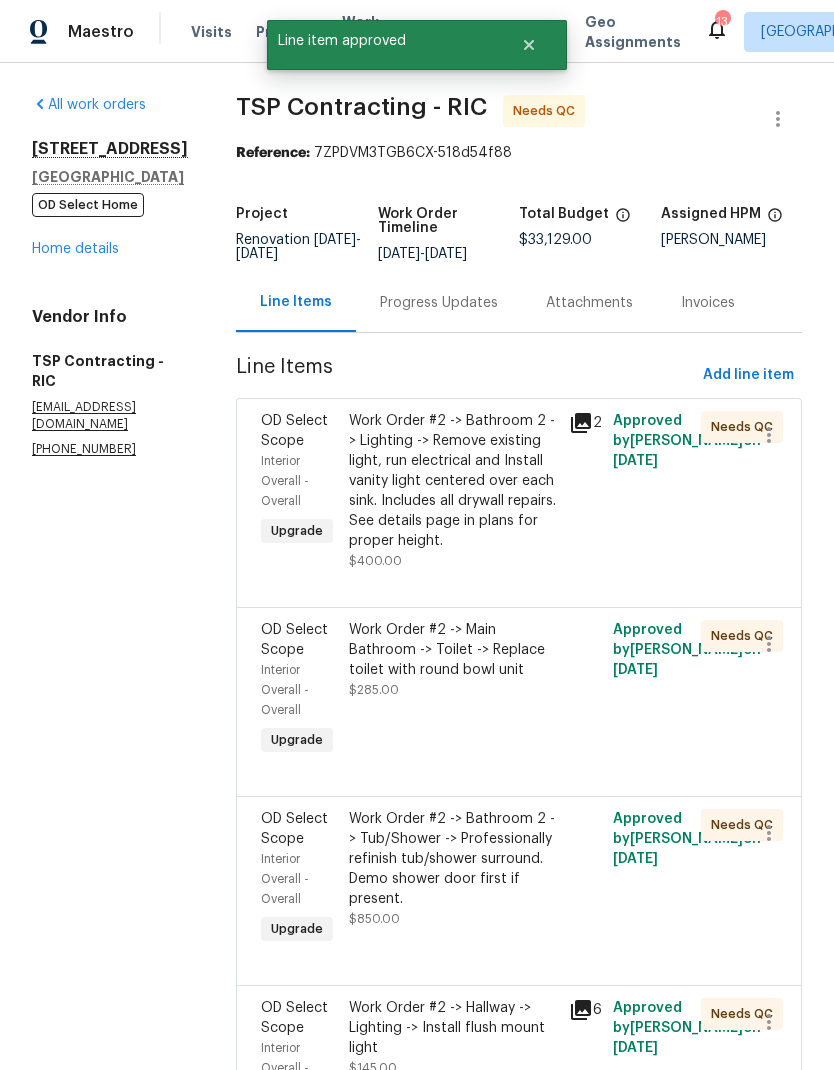 click on "Work Order #2 -> Bathroom 2 -> Lighting -> Remove existing light, run electrical and Install vanity light centered over each sink.  Includes all drywall repairs.  See details page in plans for proper height." at bounding box center (453, 481) 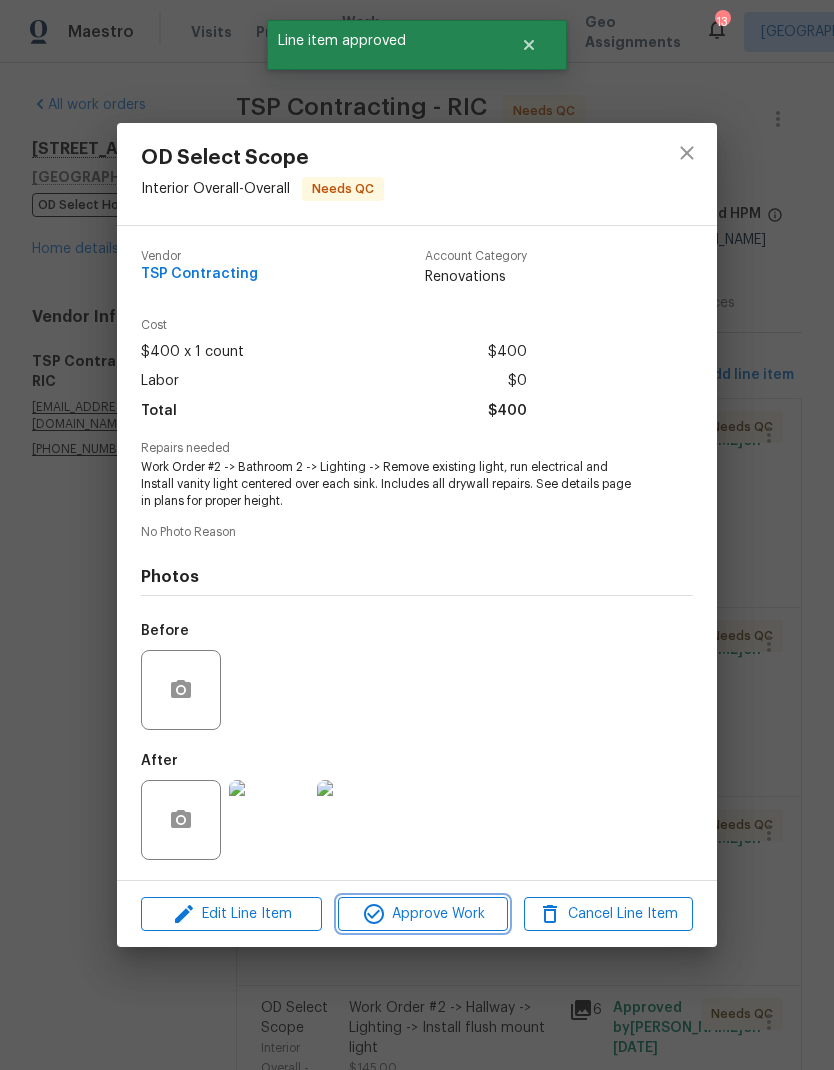 click on "Approve Work" at bounding box center [422, 914] 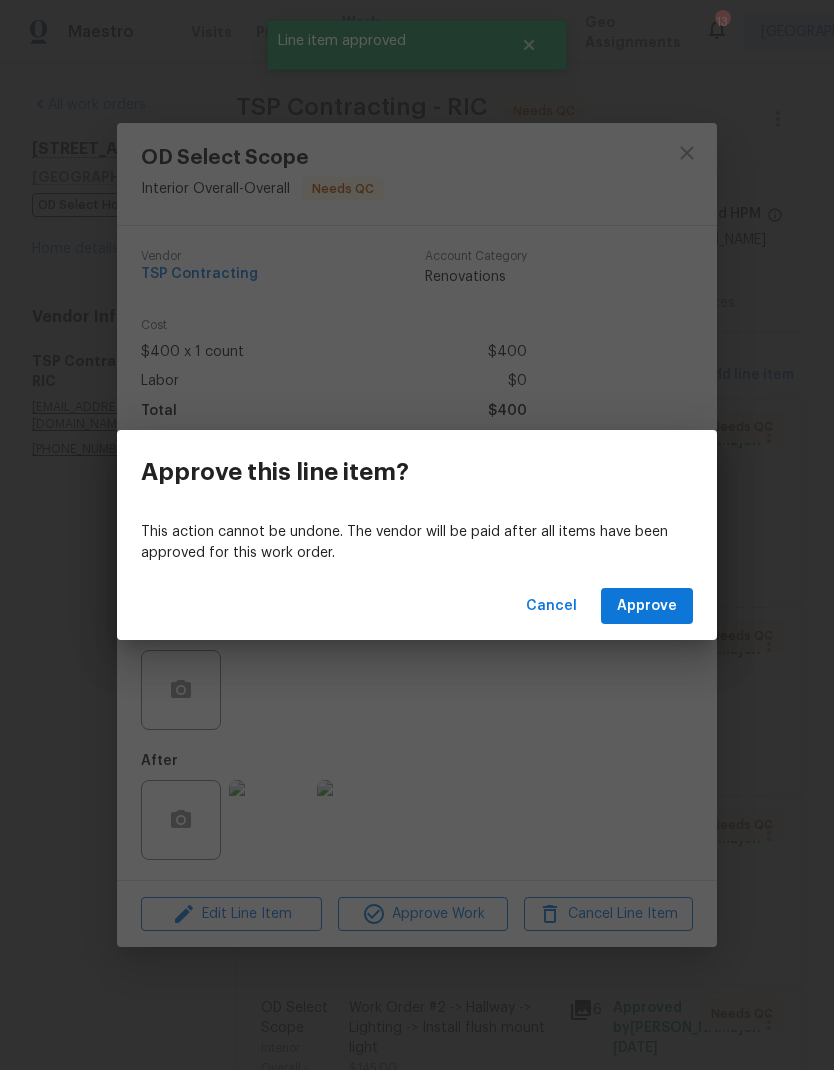 click on "Cancel Approve" at bounding box center (417, 606) 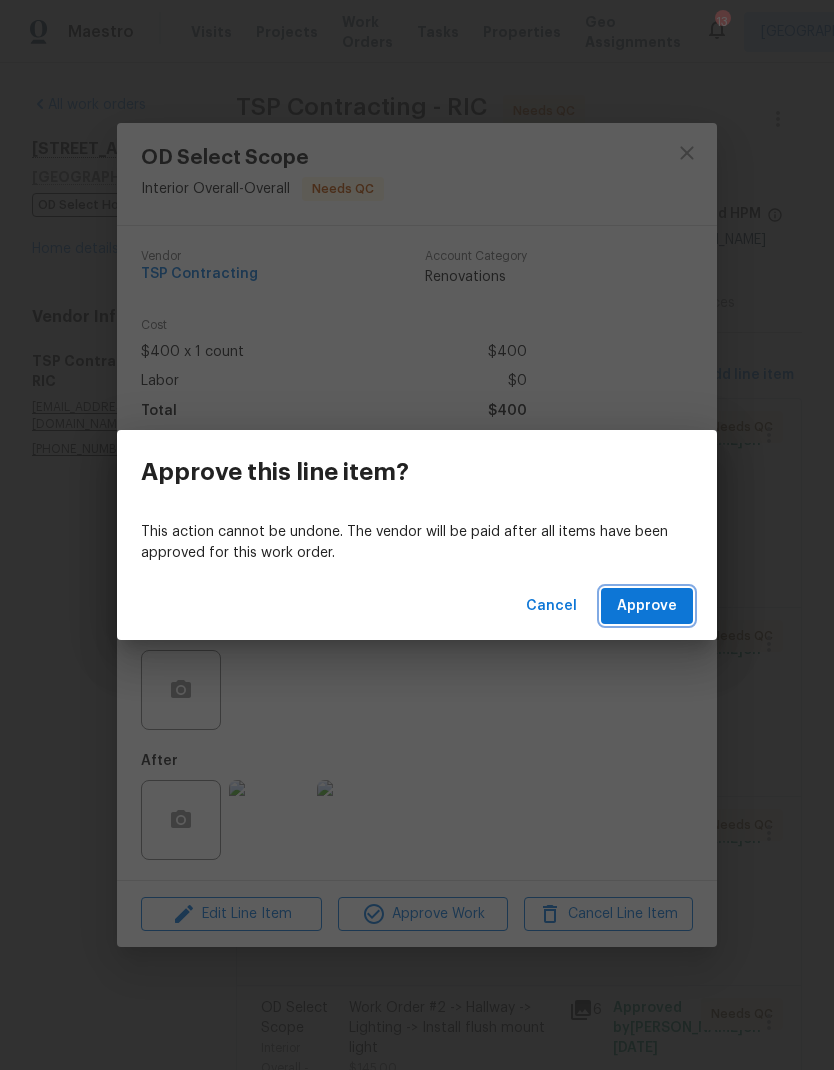 click on "Approve" at bounding box center (647, 606) 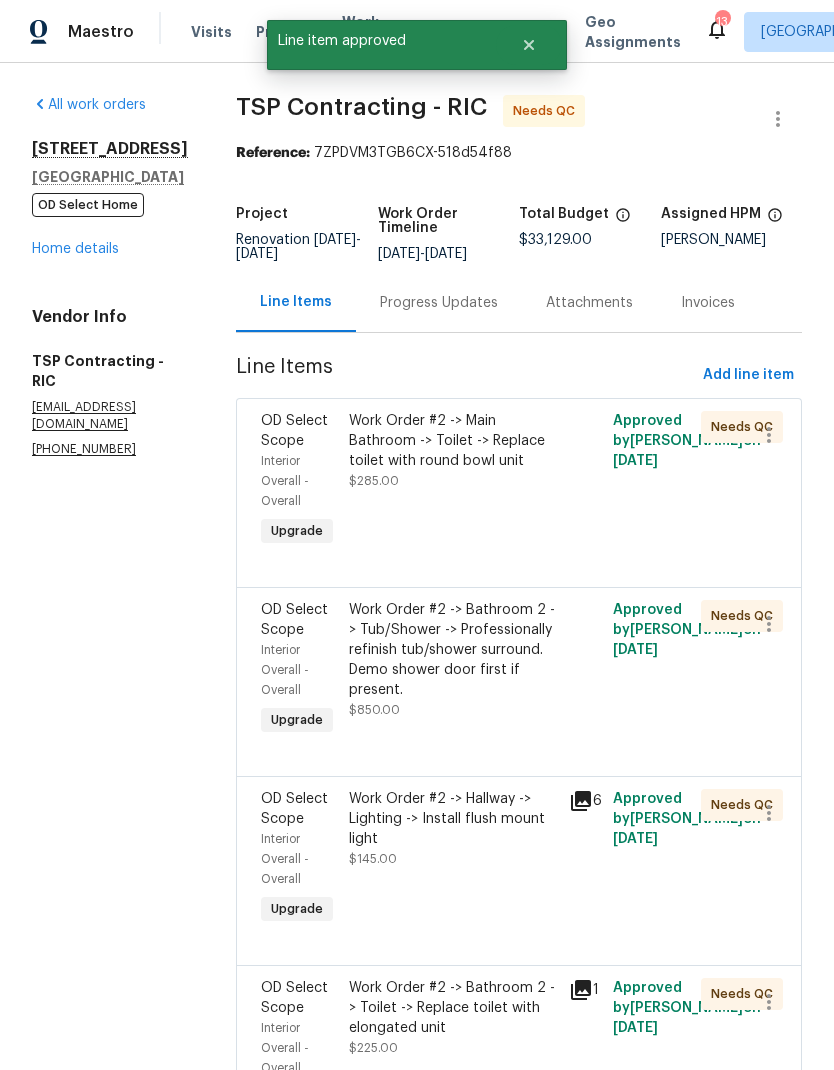 click on "Work Order #2 -> Main Bathroom -> Toilet -> Replace toilet with round bowl unit $285.00" at bounding box center (453, 481) 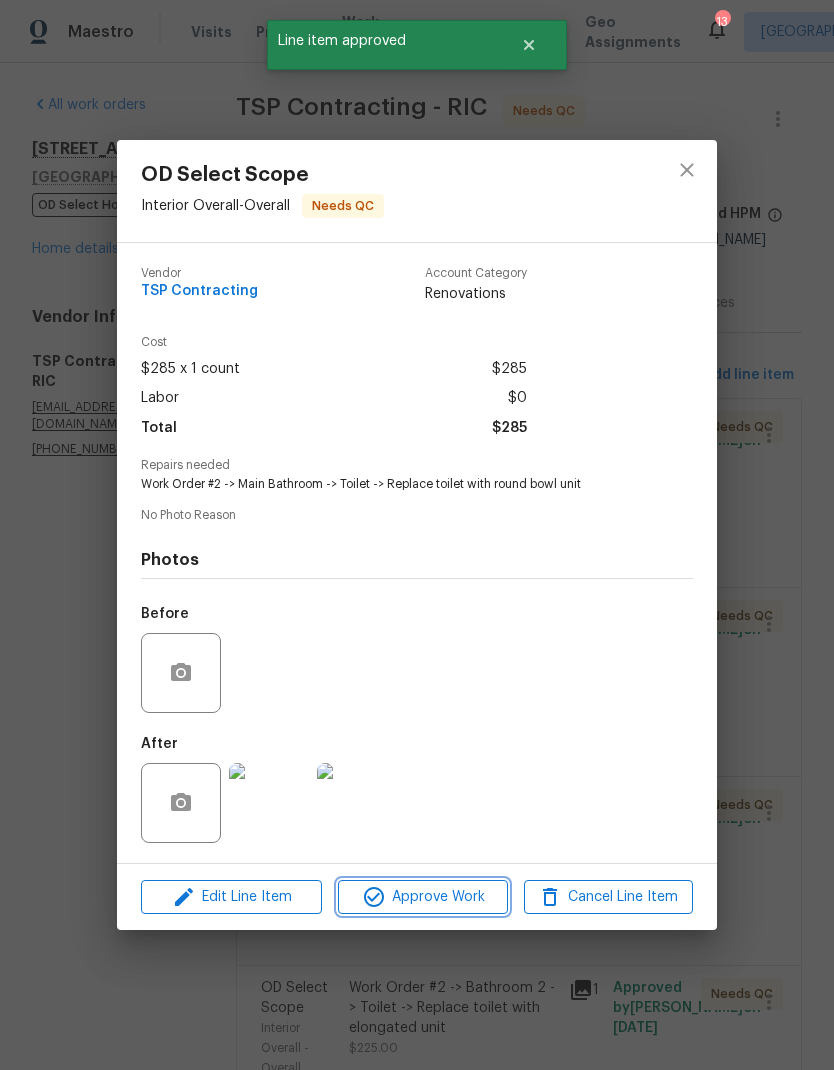 click on "Approve Work" at bounding box center (422, 897) 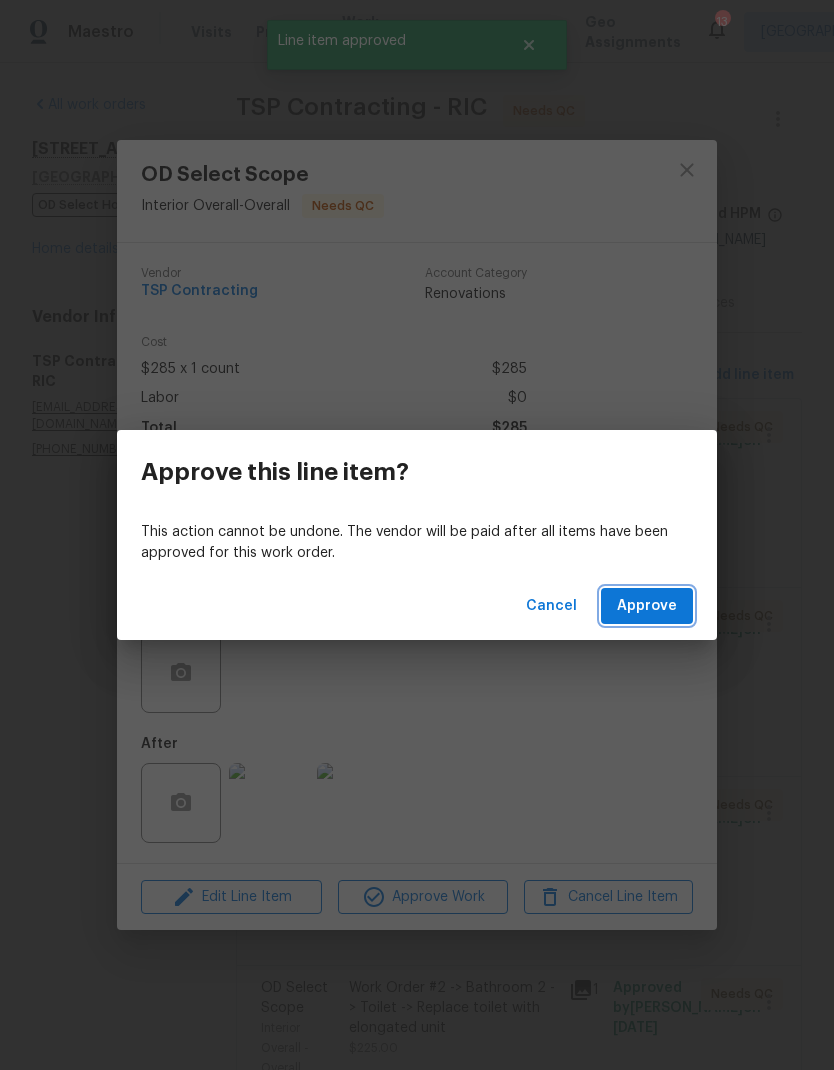 click on "Approve" at bounding box center (647, 606) 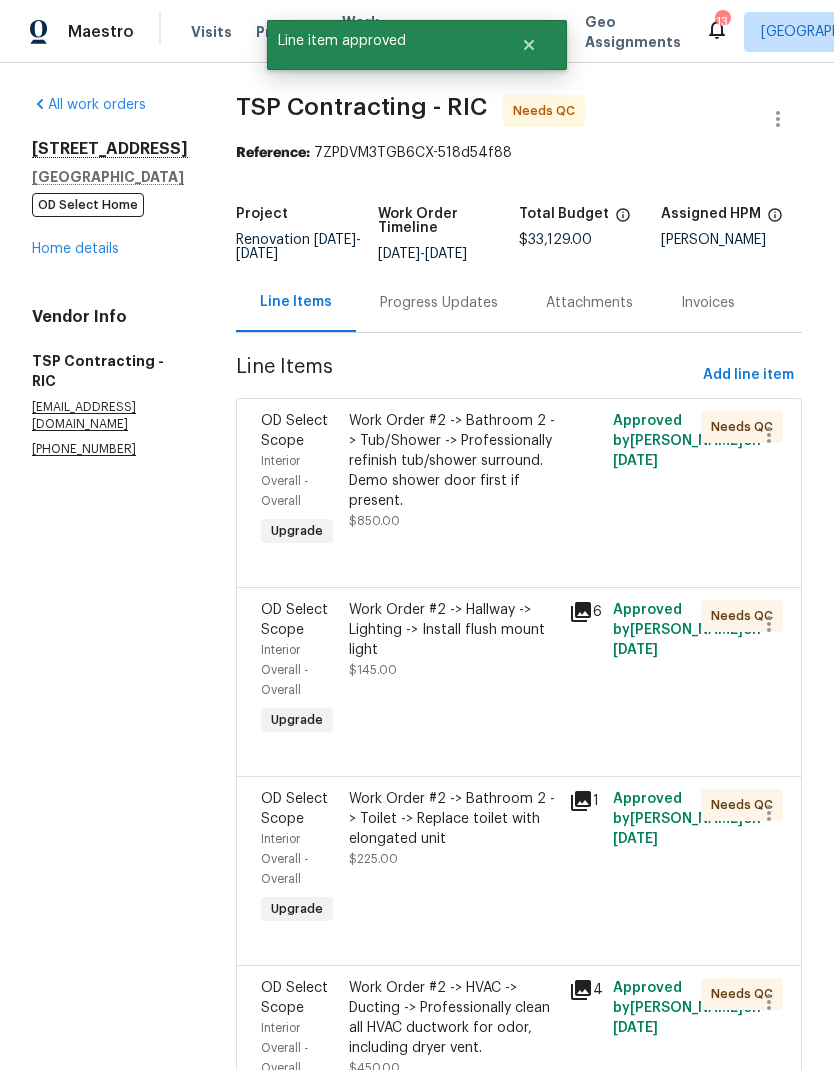 click on "Work Order #2 -> Bathroom 2 -> Tub/Shower -> Professionally refinish tub/shower surround. Demo shower door first if present. $850.00" at bounding box center [453, 471] 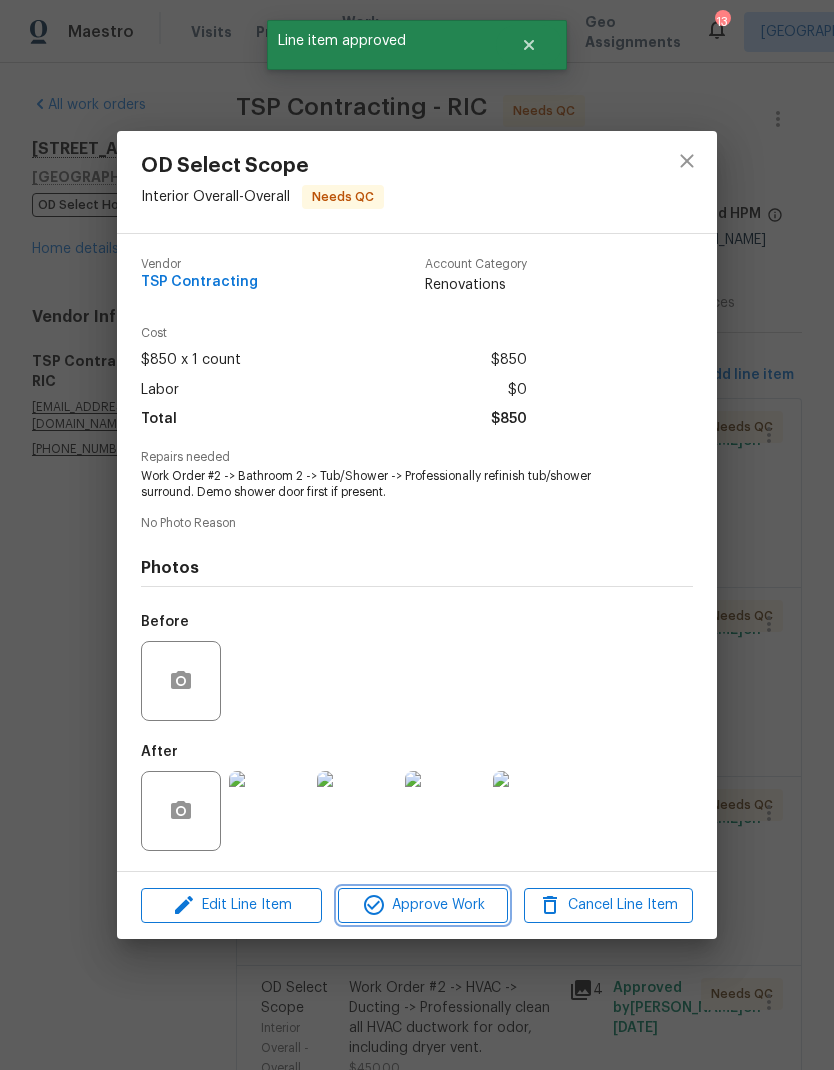 click on "Approve Work" at bounding box center [422, 905] 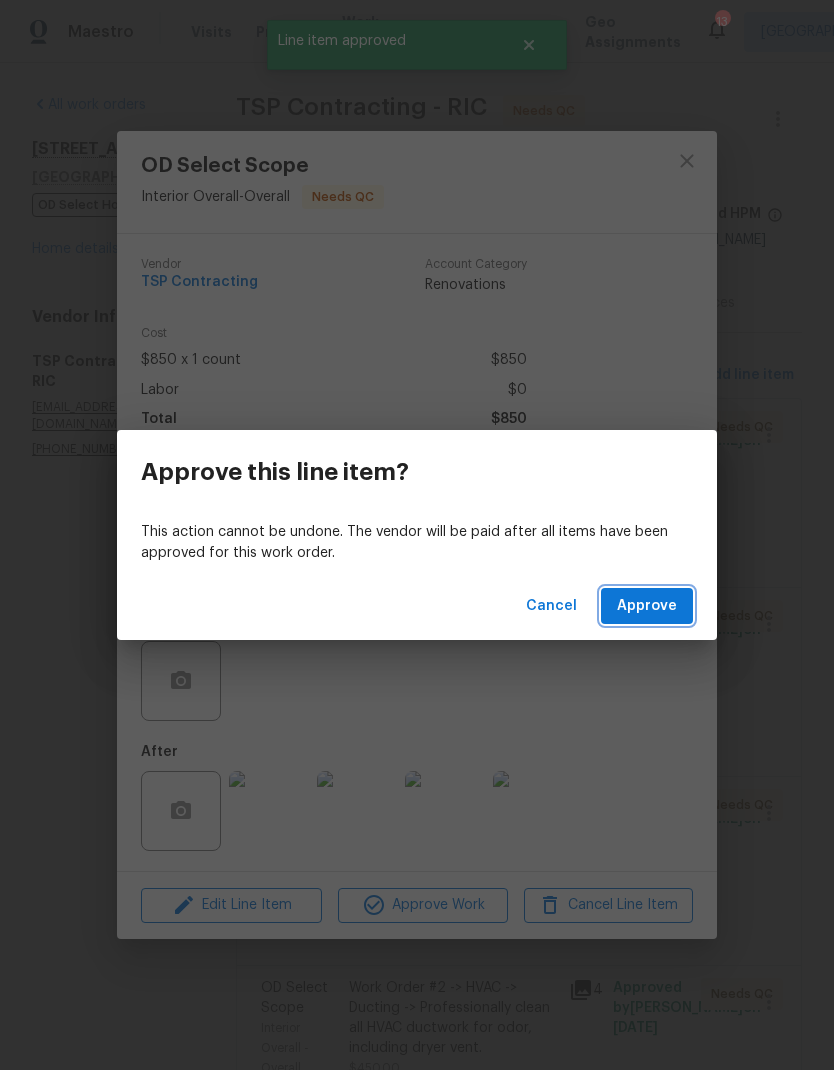 click on "Approve" at bounding box center [647, 606] 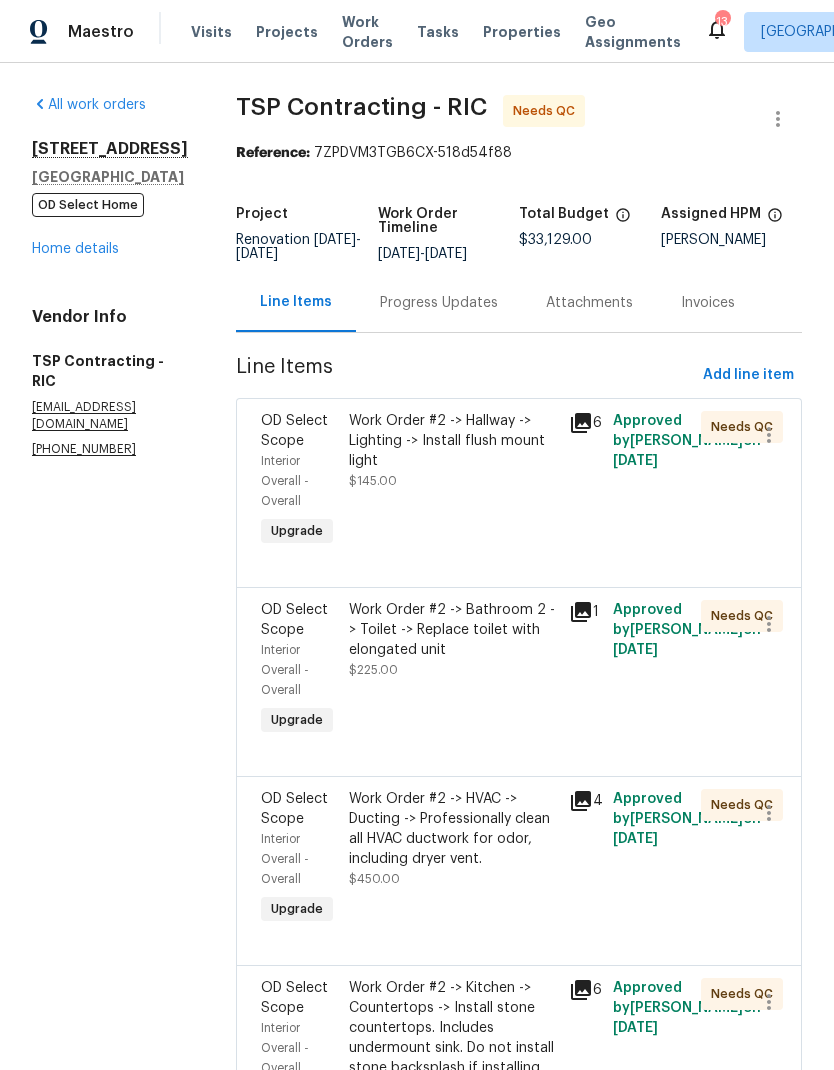 click on "Work Order #2 -> Hallway -> Lighting -> Install flush mount light $145.00" at bounding box center (453, 481) 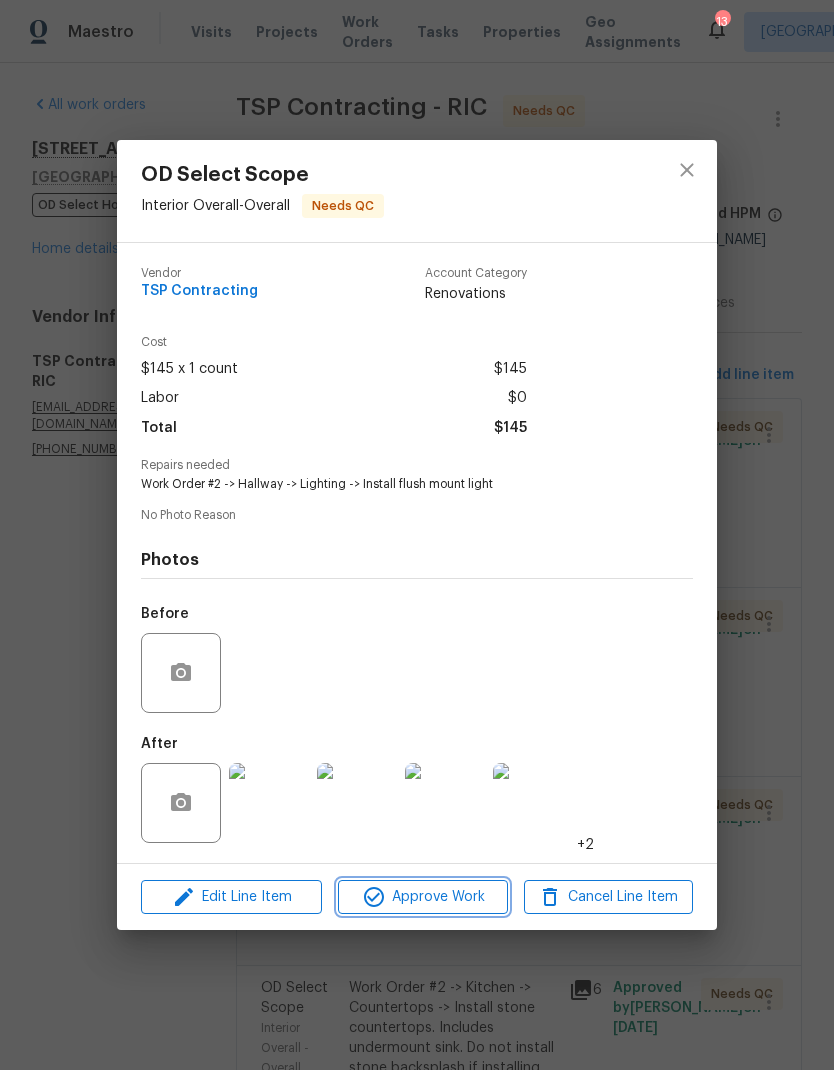click on "Approve Work" at bounding box center [422, 897] 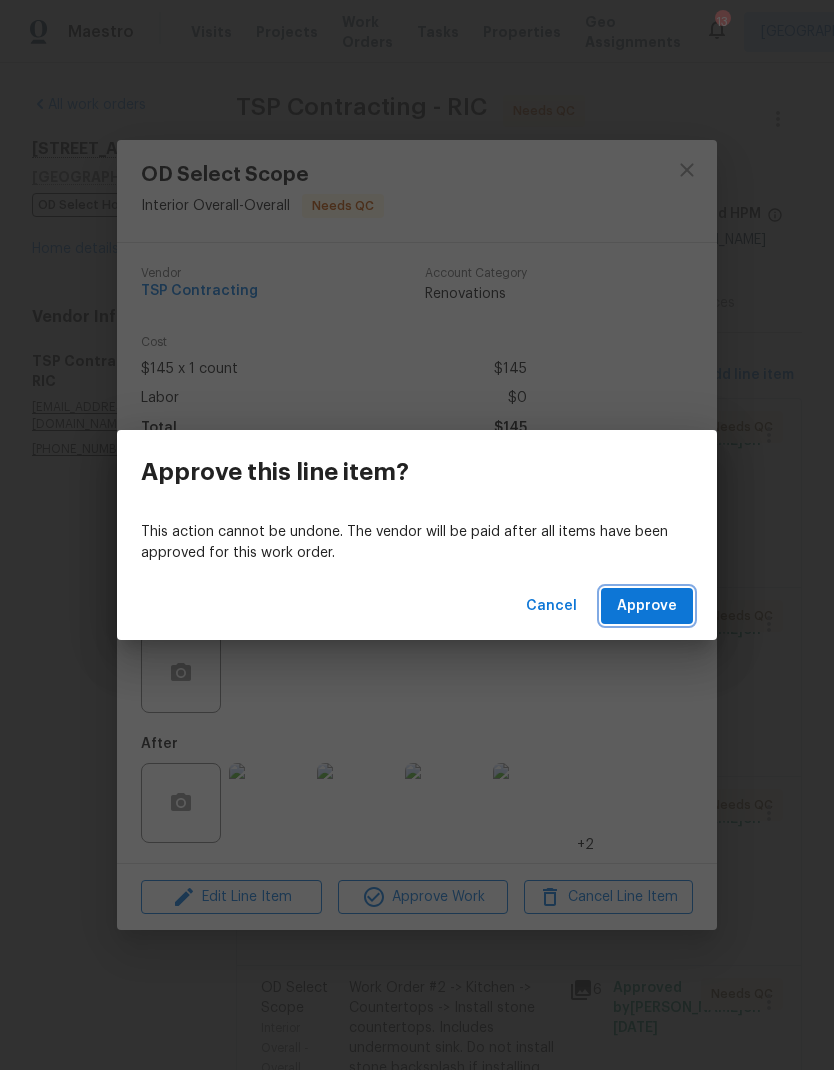 click on "Approve" at bounding box center [647, 606] 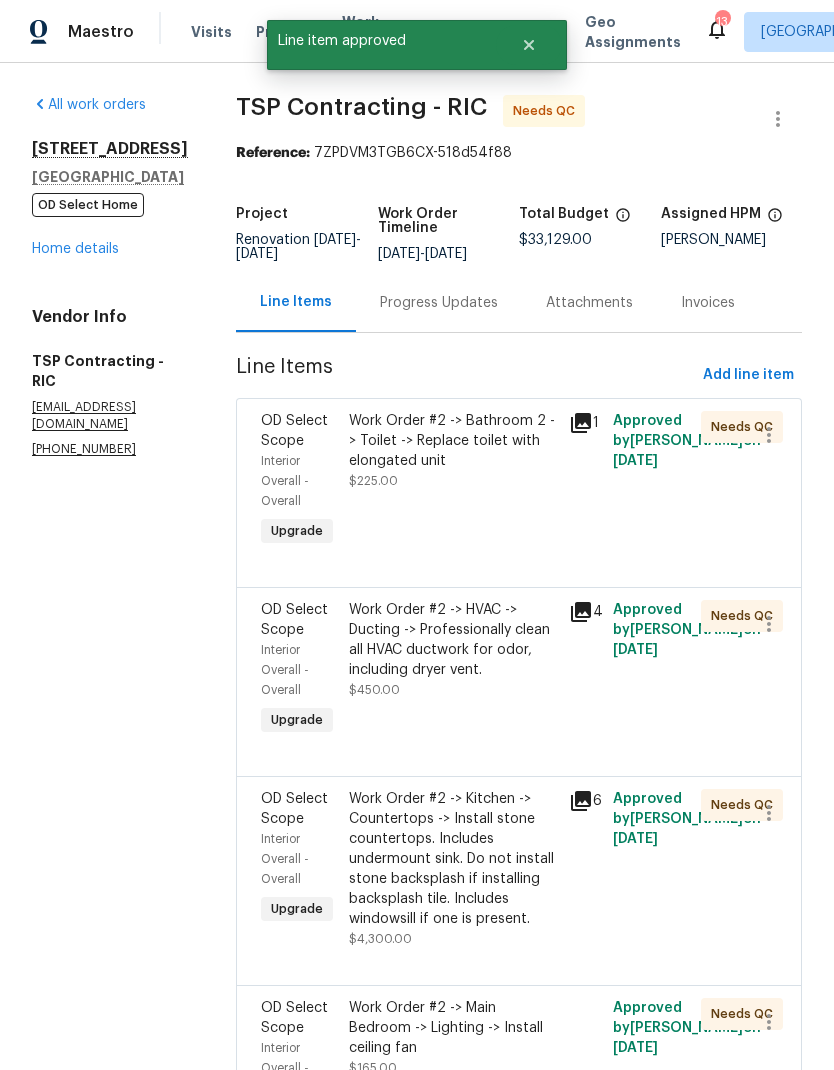 click on "Work Order #2 -> Bathroom 2 -> Toilet -> Replace toilet with elongated unit $225.00" at bounding box center (453, 481) 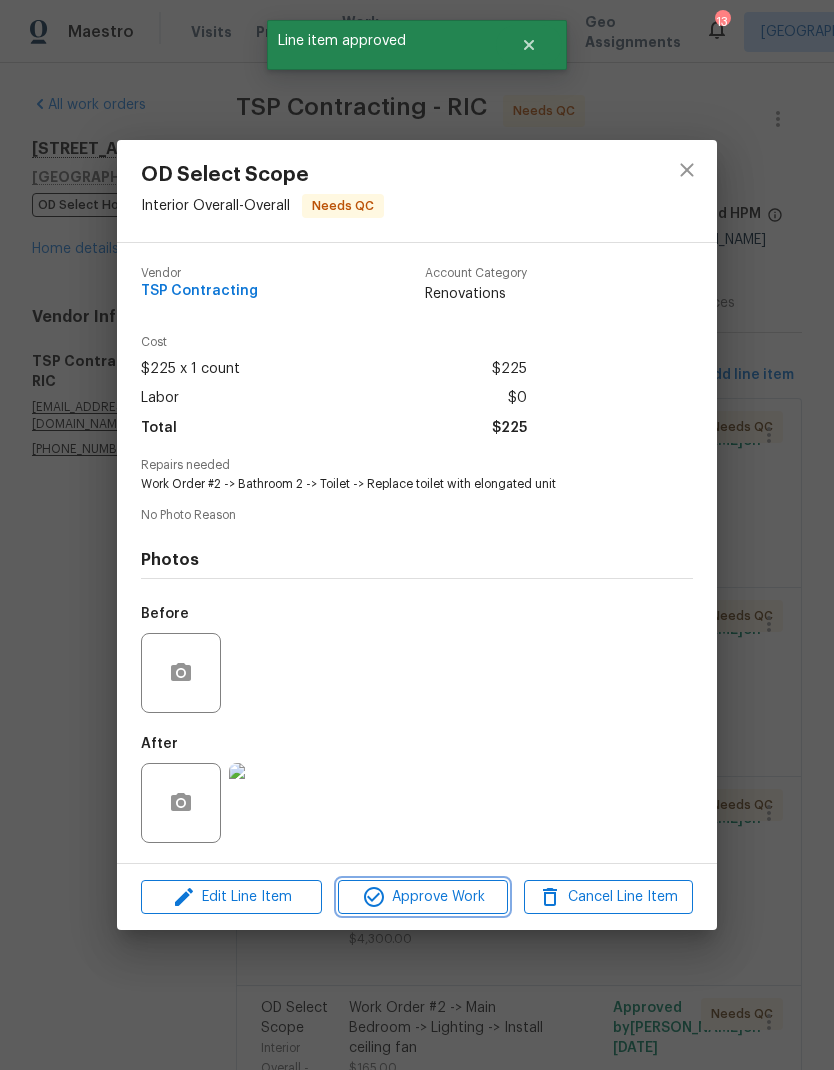 click on "Approve Work" at bounding box center [422, 897] 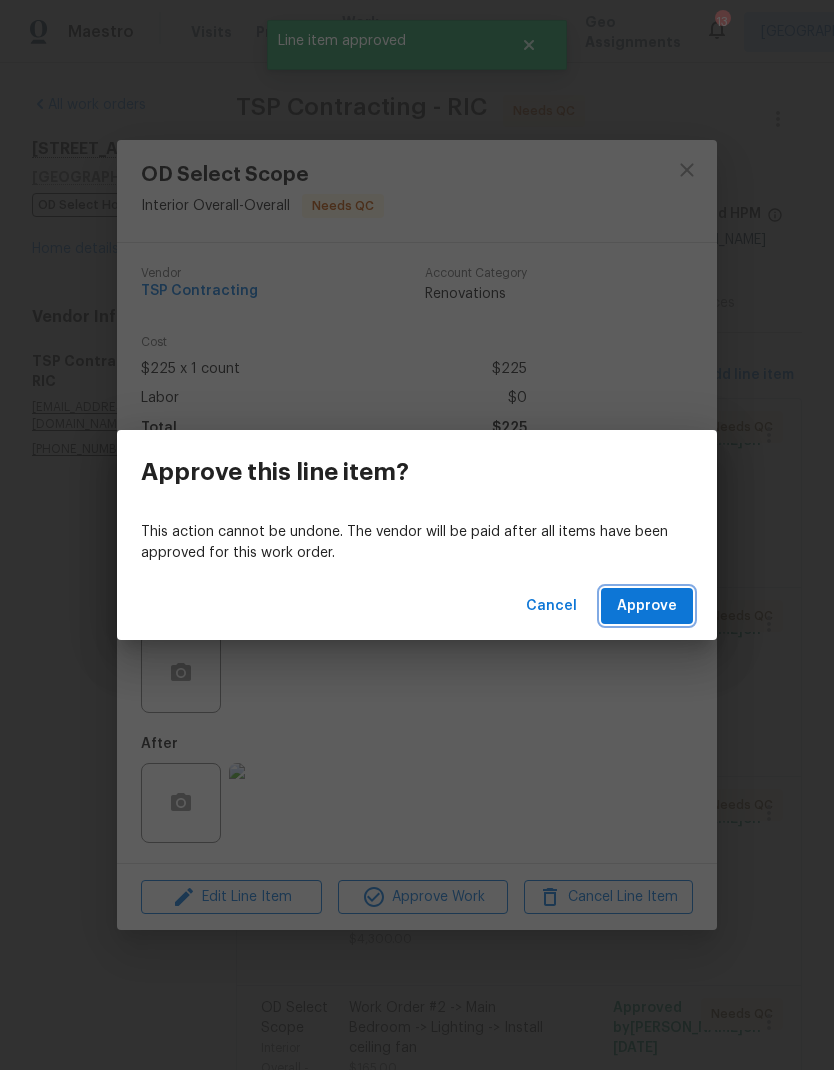click on "Approve" at bounding box center [647, 606] 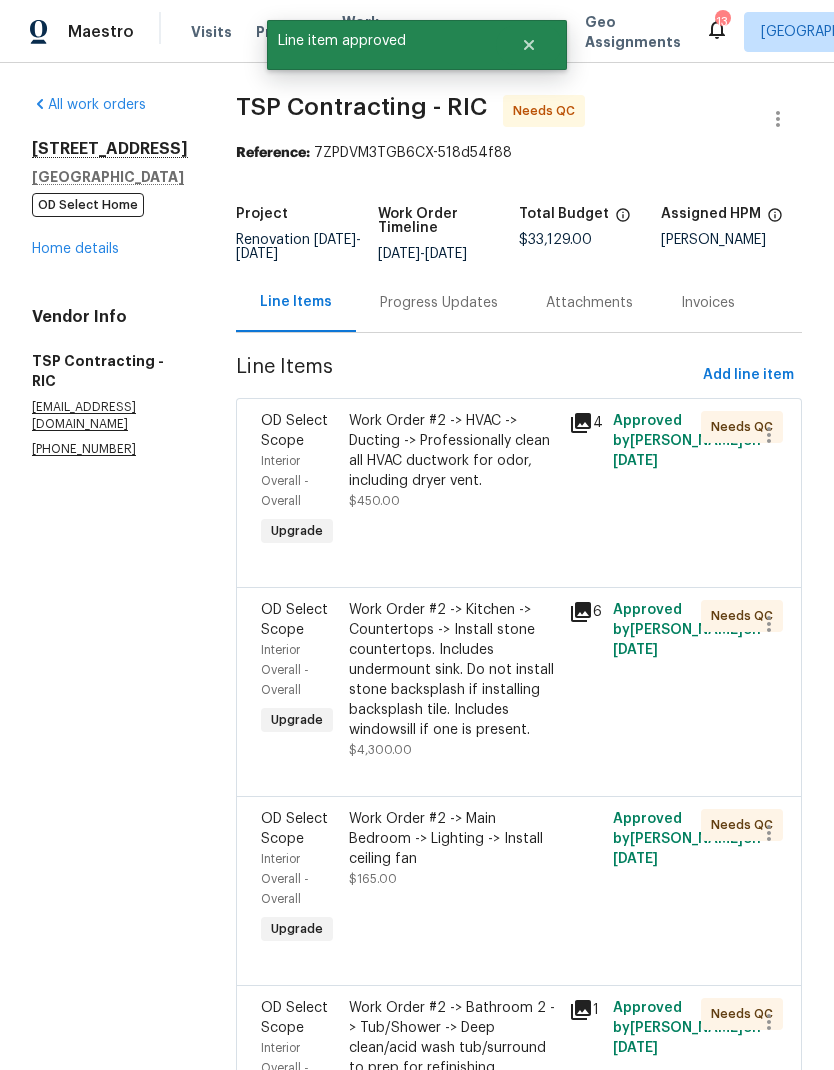 click on "Work Order #2 -> HVAC -> Ducting -> Professionally clean all HVAC ductwork for odor, including dryer vent. $450.00" at bounding box center [453, 481] 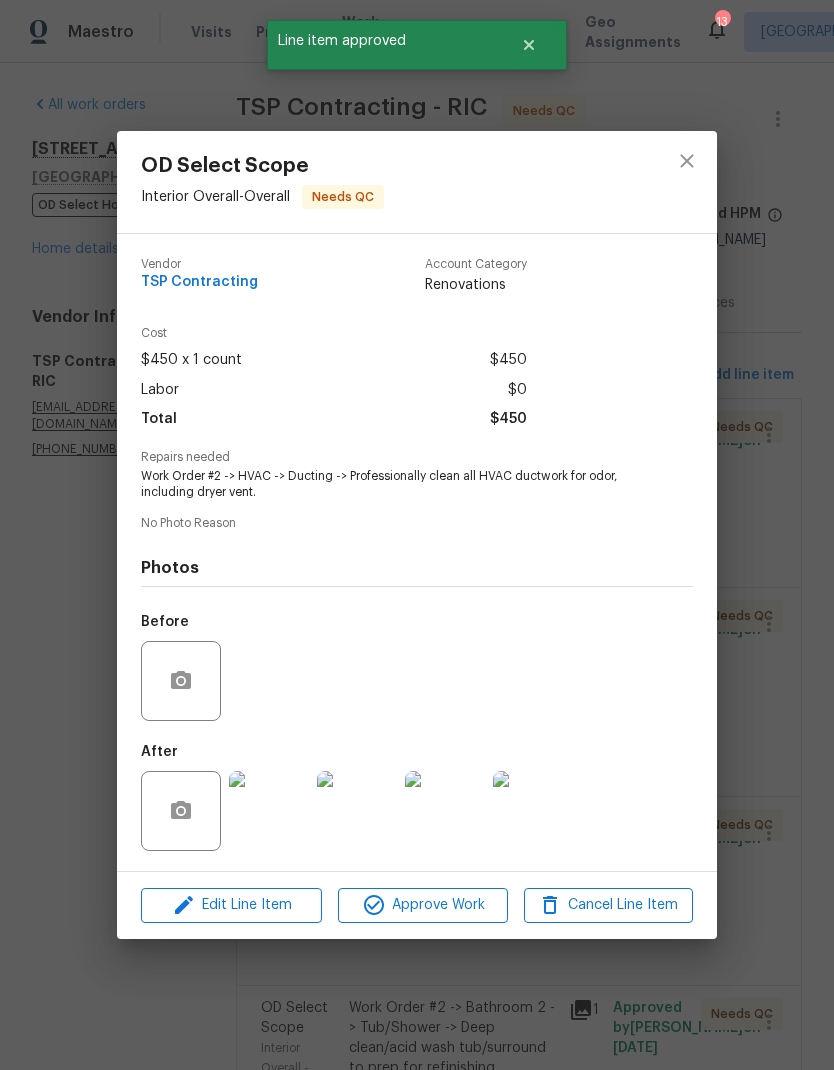 click on "Approve Work" at bounding box center (422, 905) 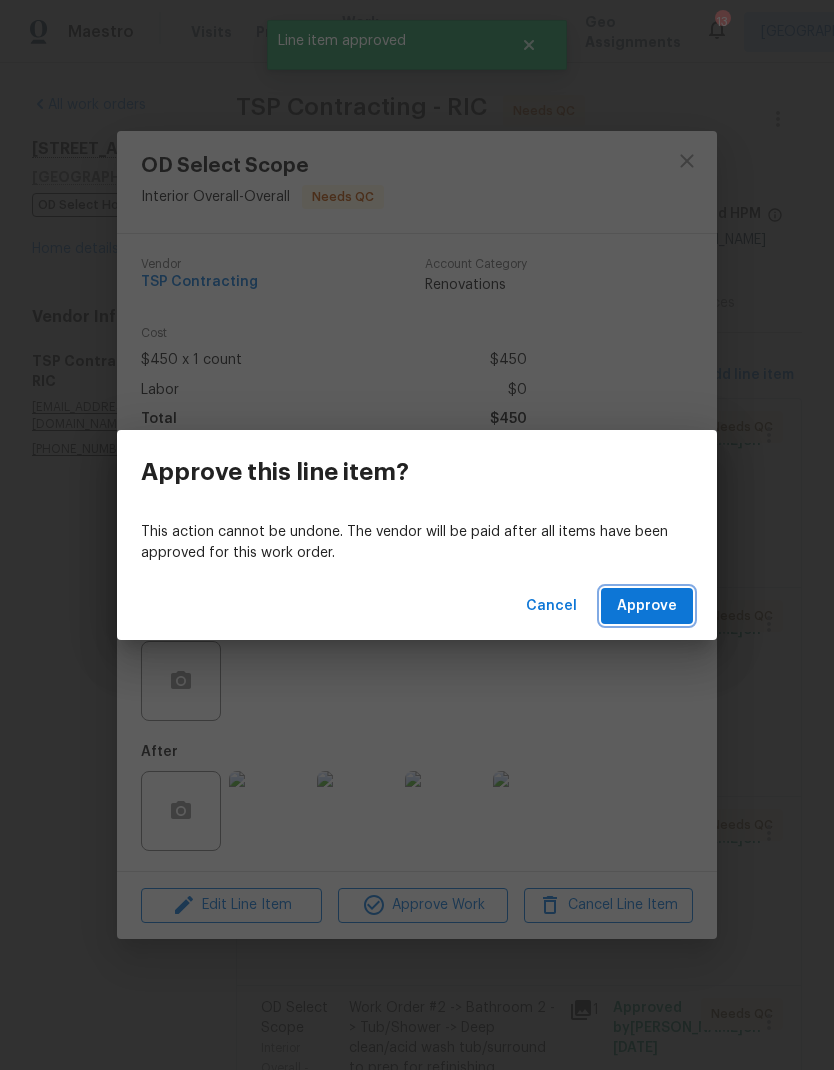 click on "Approve" at bounding box center (647, 606) 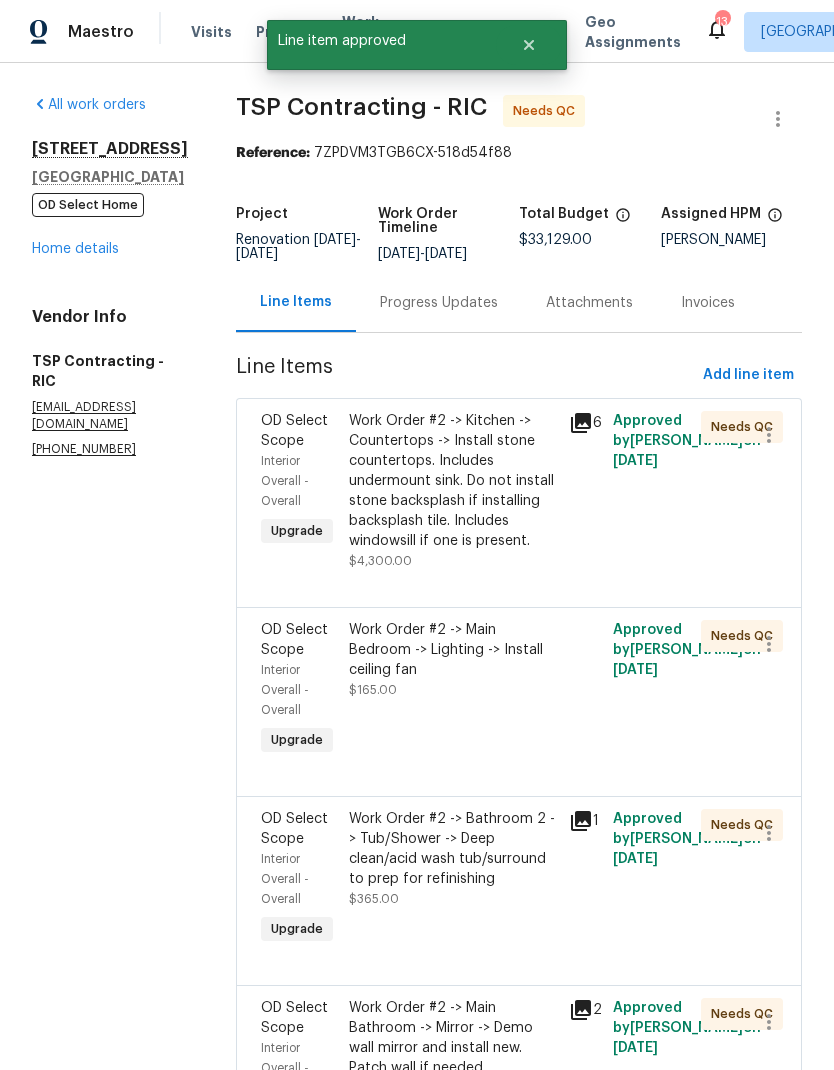 click on "Work Order #2 -> Kitchen -> Countertops -> Install stone countertops. Includes undermount sink. Do not install stone backsplash if installing backsplash tile.  Includes windowsill if one is present." at bounding box center (453, 481) 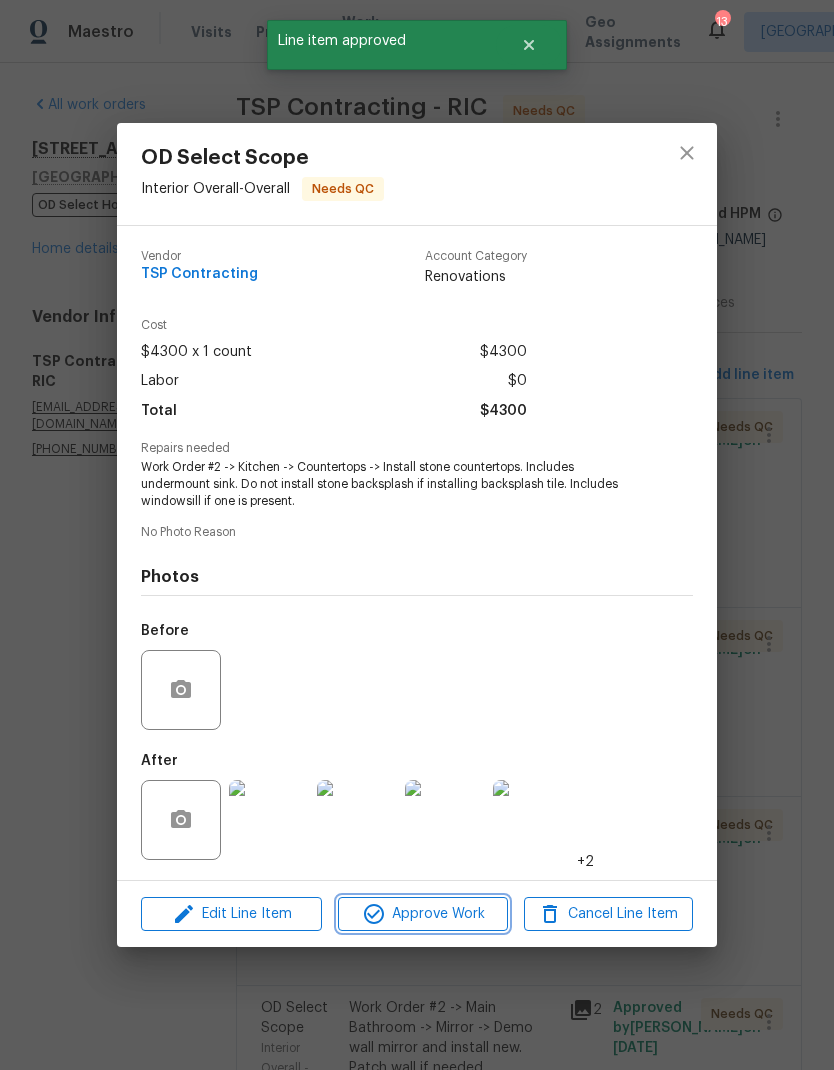 click on "Approve Work" at bounding box center (422, 914) 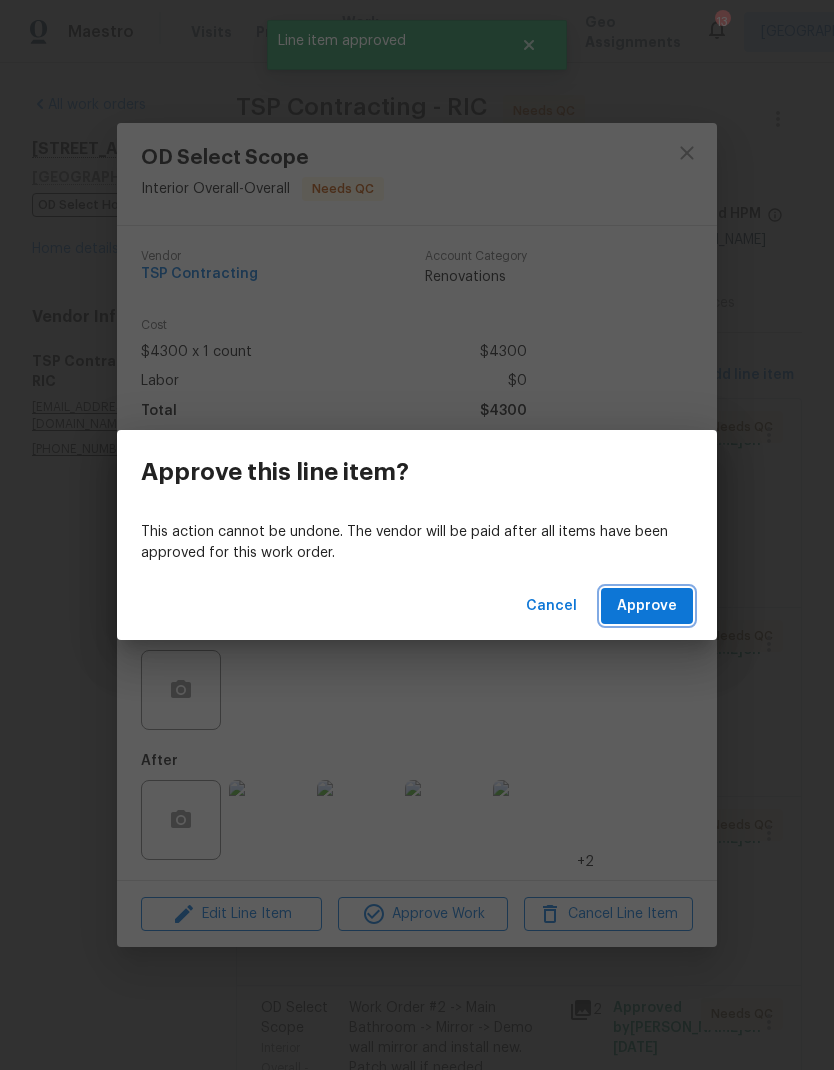click on "Approve" at bounding box center [647, 606] 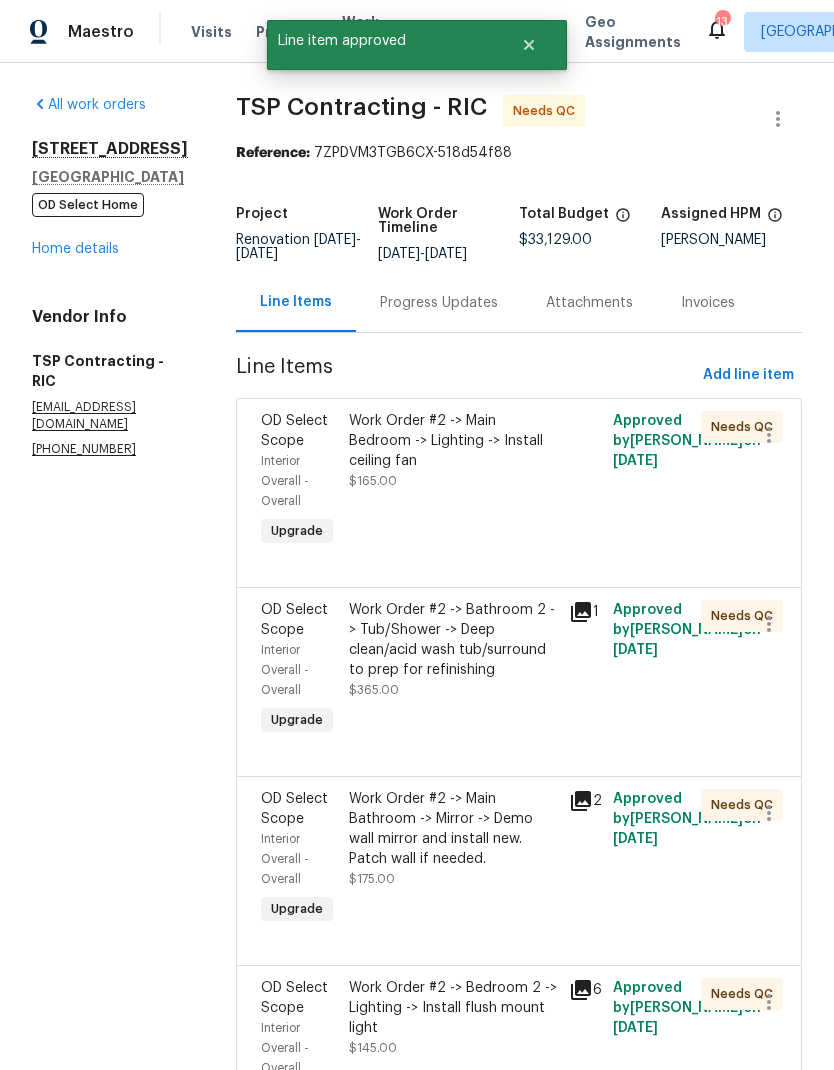 click on "Work Order #2 -> Main Bedroom -> Lighting -> Install ceiling fan $165.00" at bounding box center [453, 481] 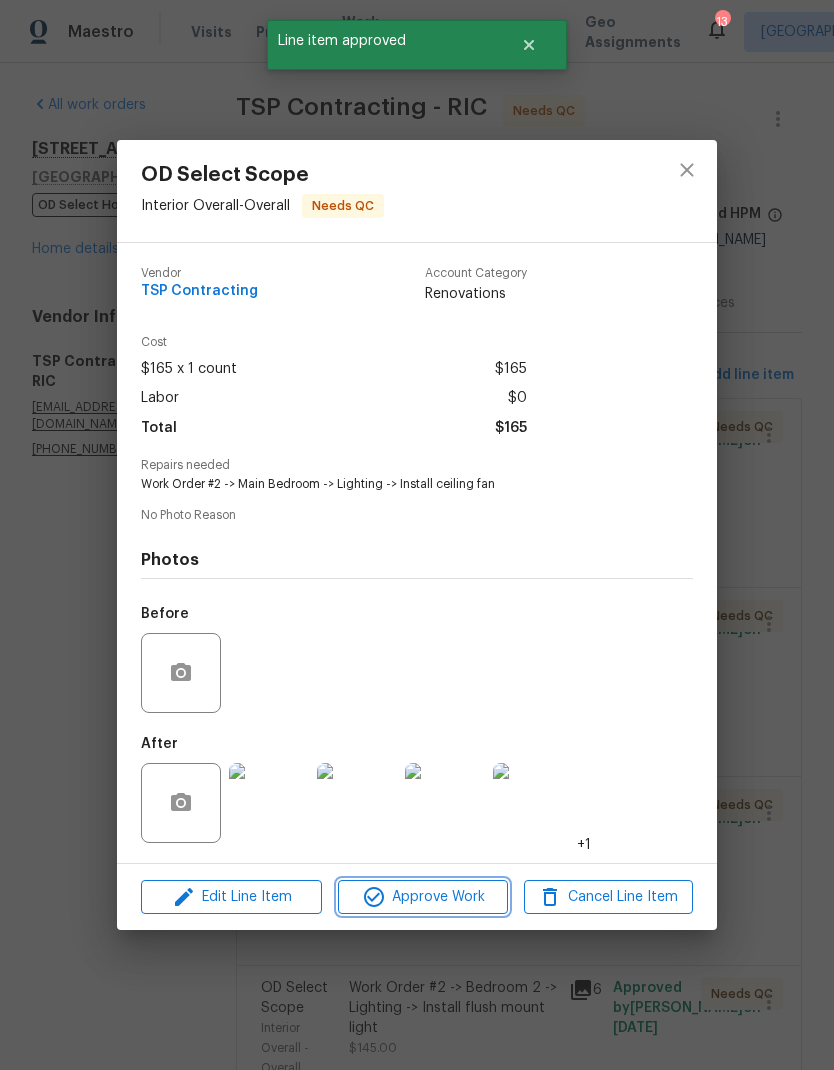 click on "Approve Work" at bounding box center [422, 897] 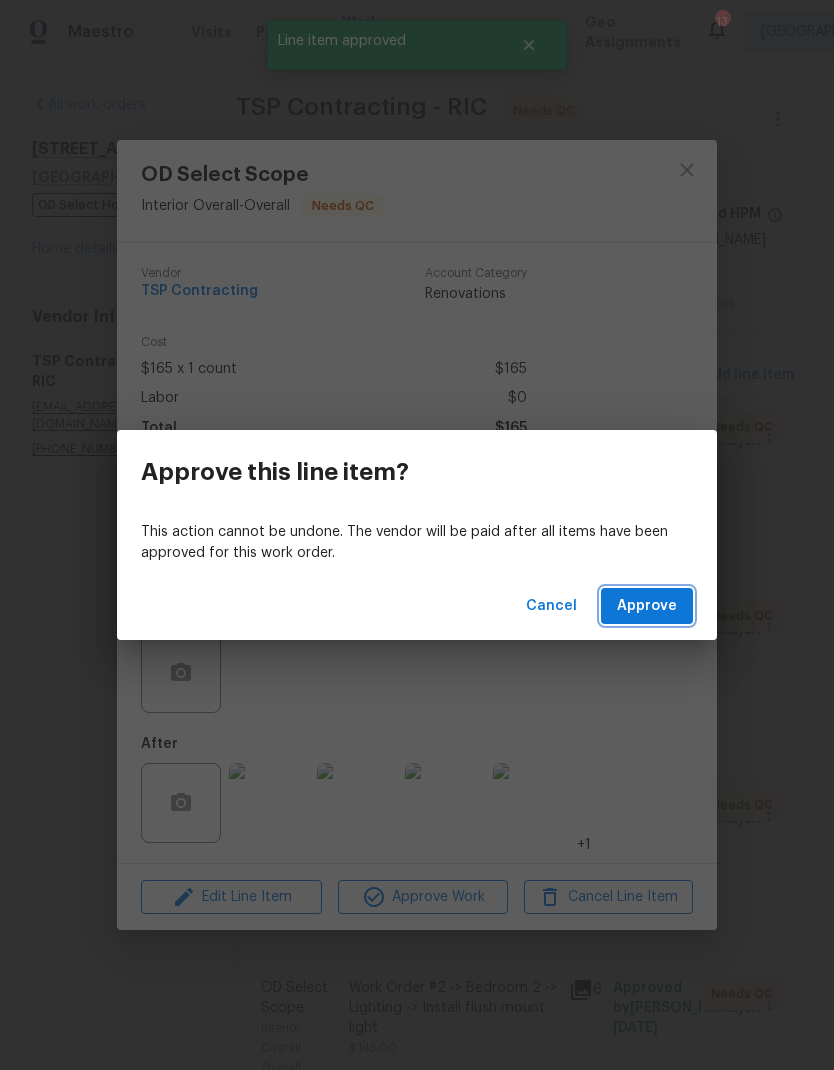 click on "Approve" at bounding box center [647, 606] 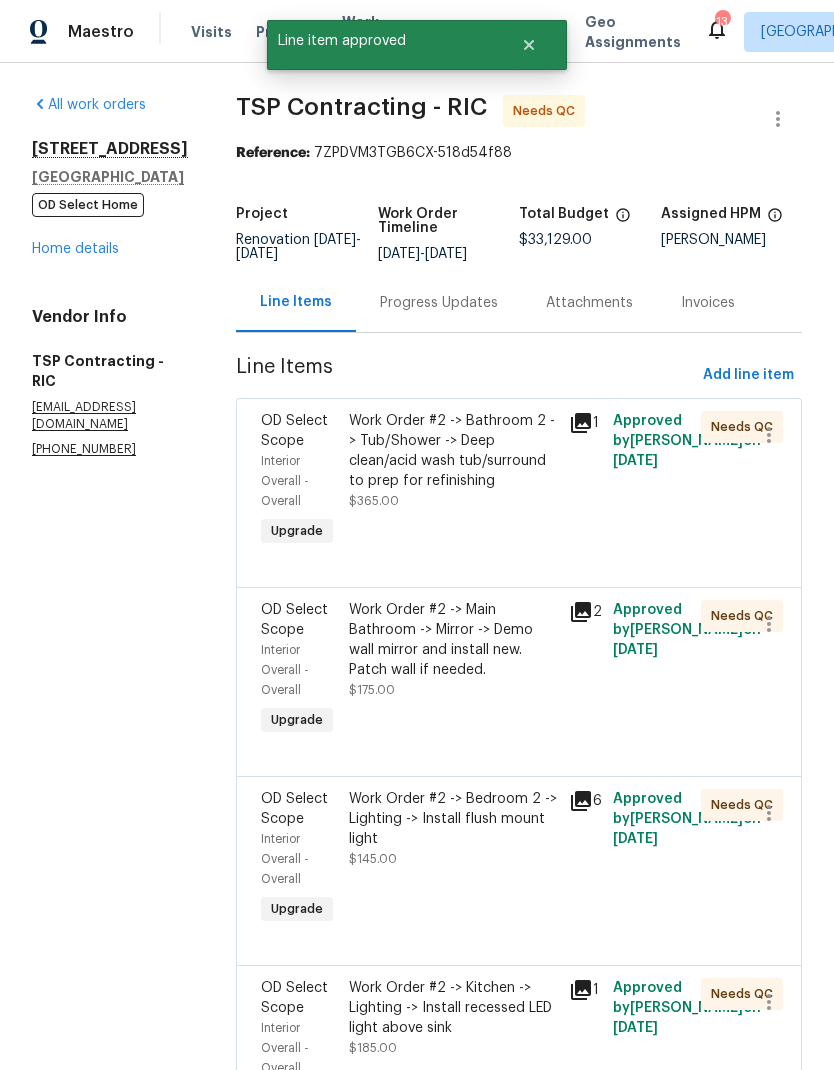 click on "Work Order #2 -> Bathroom 2 -> Tub/Shower -> Deep clean/acid wash tub/surround to prep for refinishing $365.00" at bounding box center (453, 481) 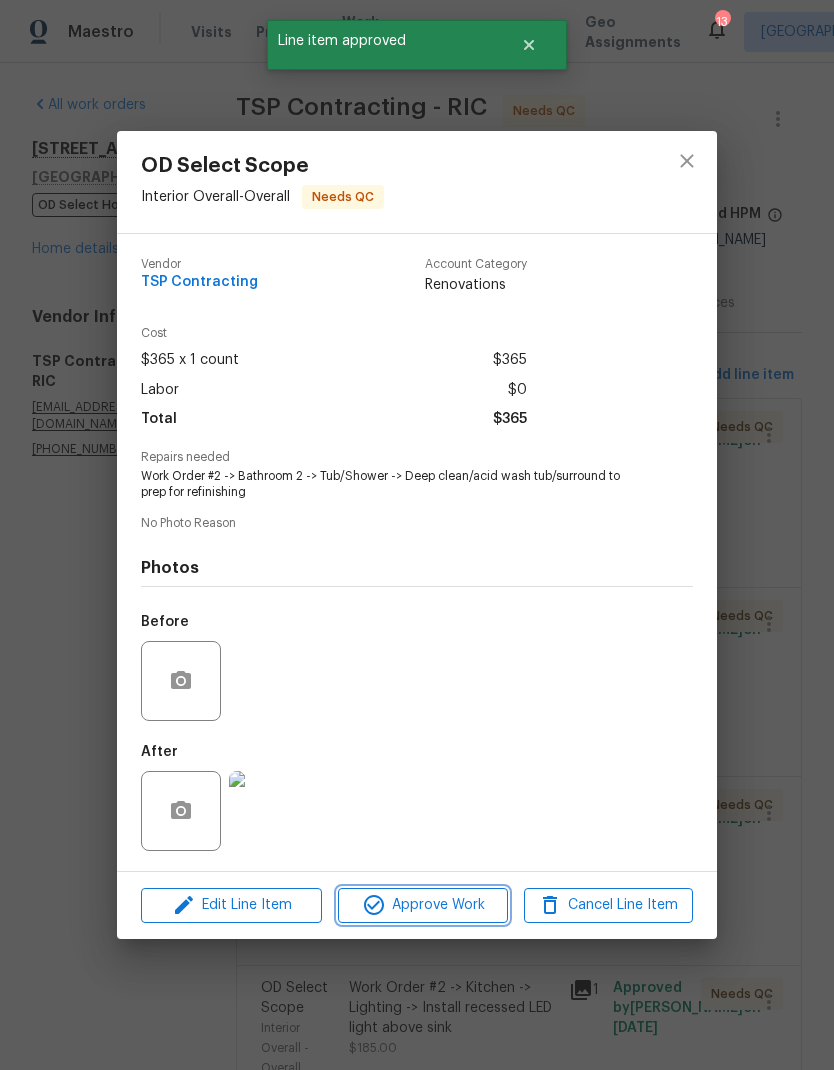 click on "Approve Work" at bounding box center [422, 905] 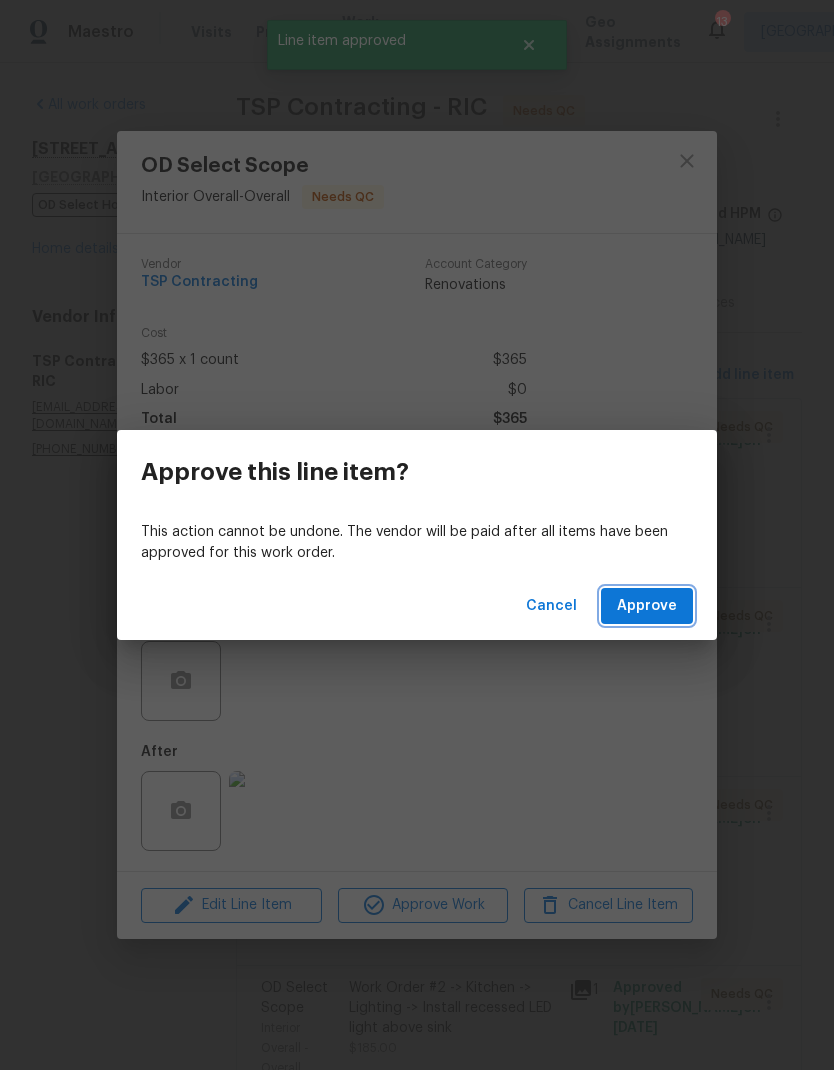 click on "Approve" at bounding box center [647, 606] 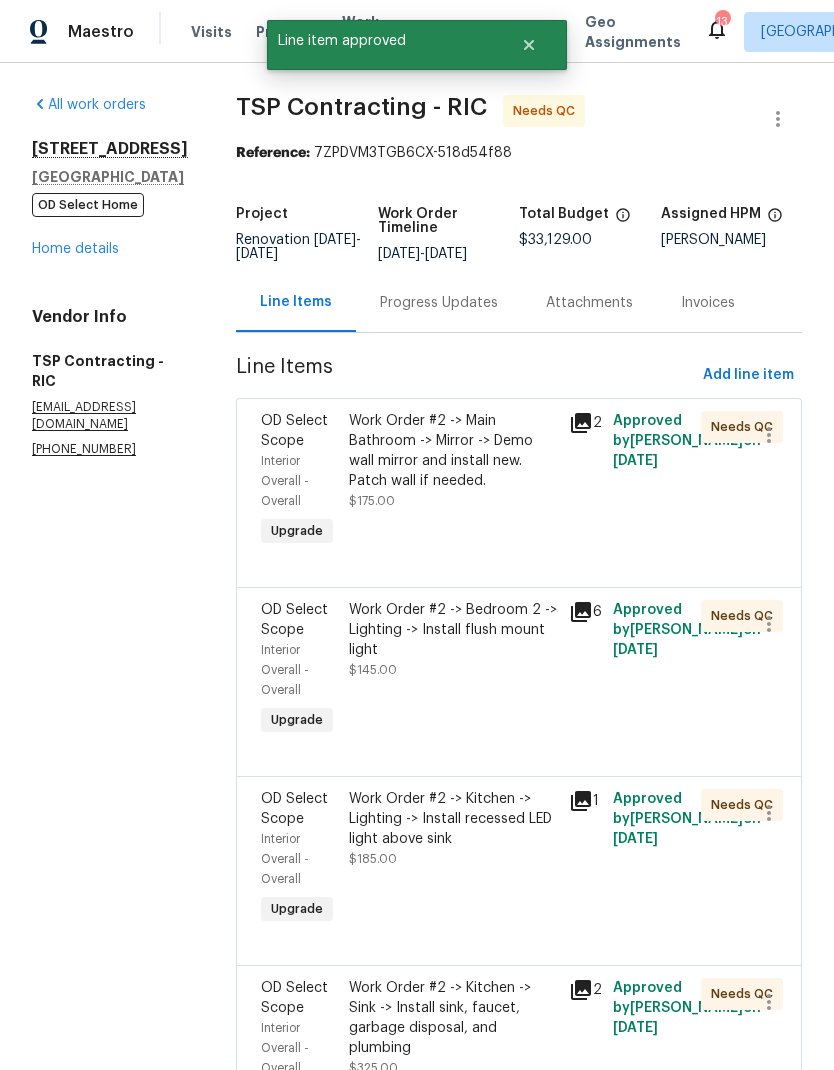 click on "Work Order #2 -> Main Bathroom -> Mirror -> Demo wall mirror and install new. Patch wall if needed. $175.00" at bounding box center (453, 481) 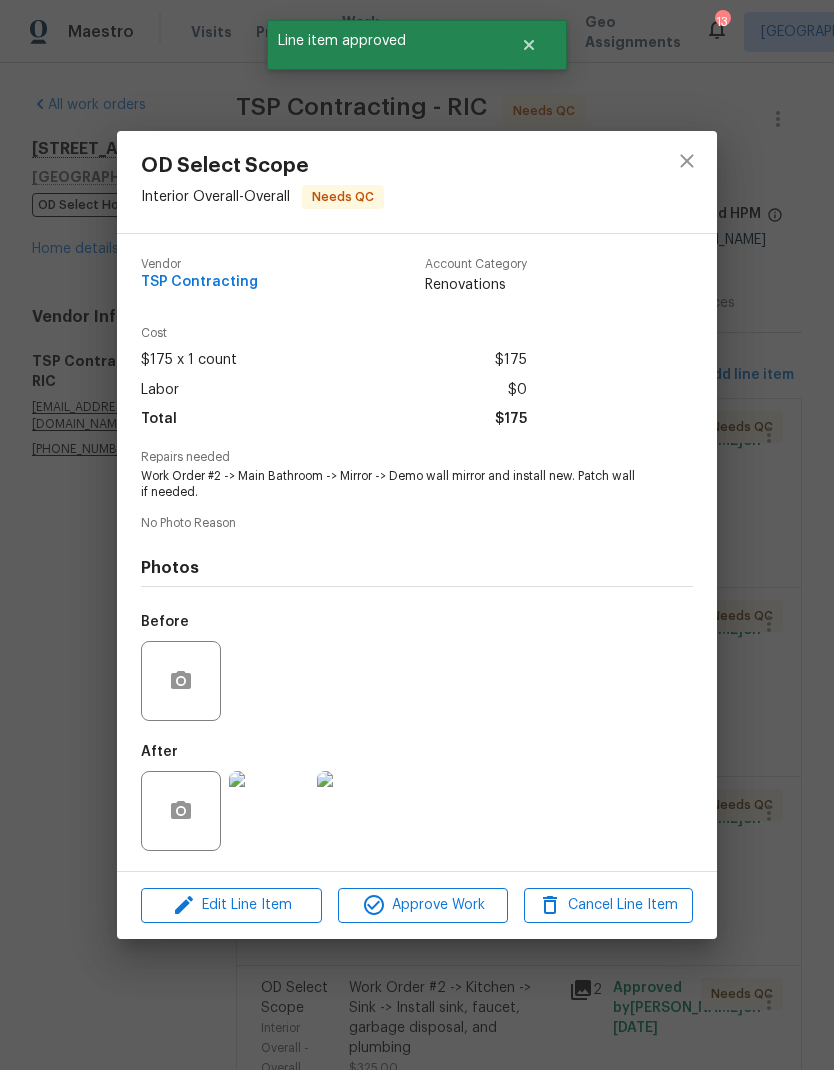 click on "Approve Work" at bounding box center (422, 905) 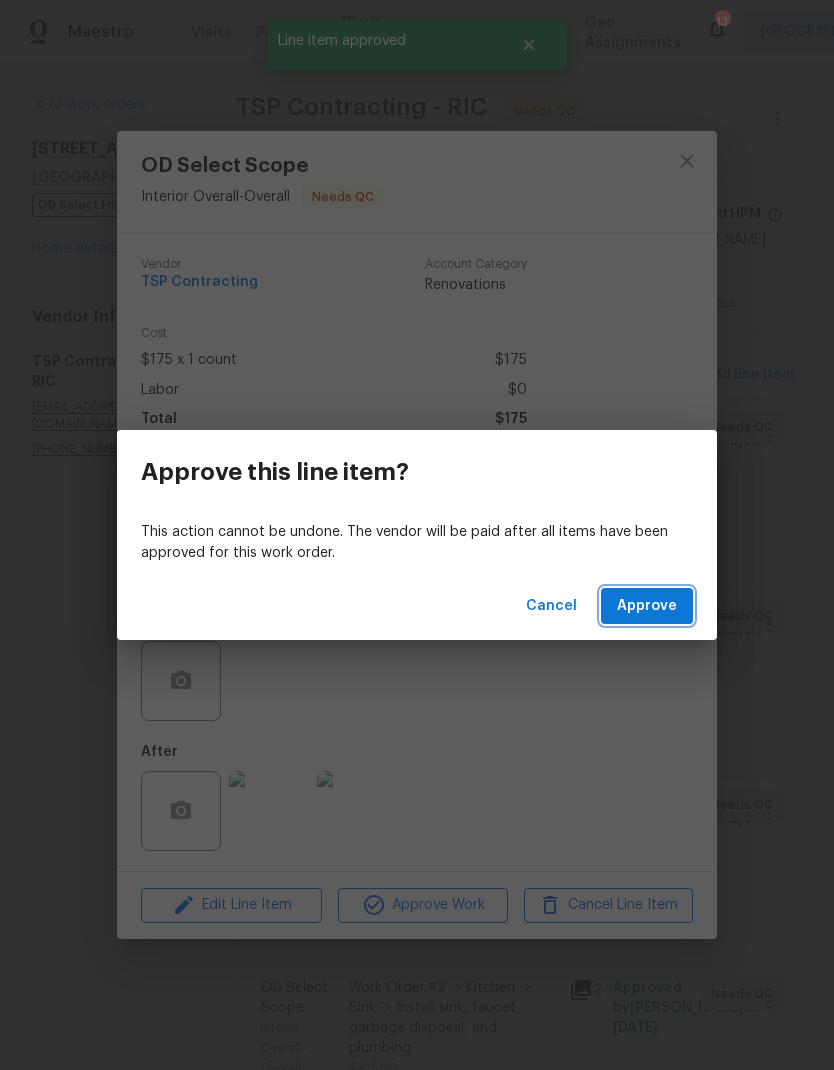 click on "Approve" at bounding box center [647, 606] 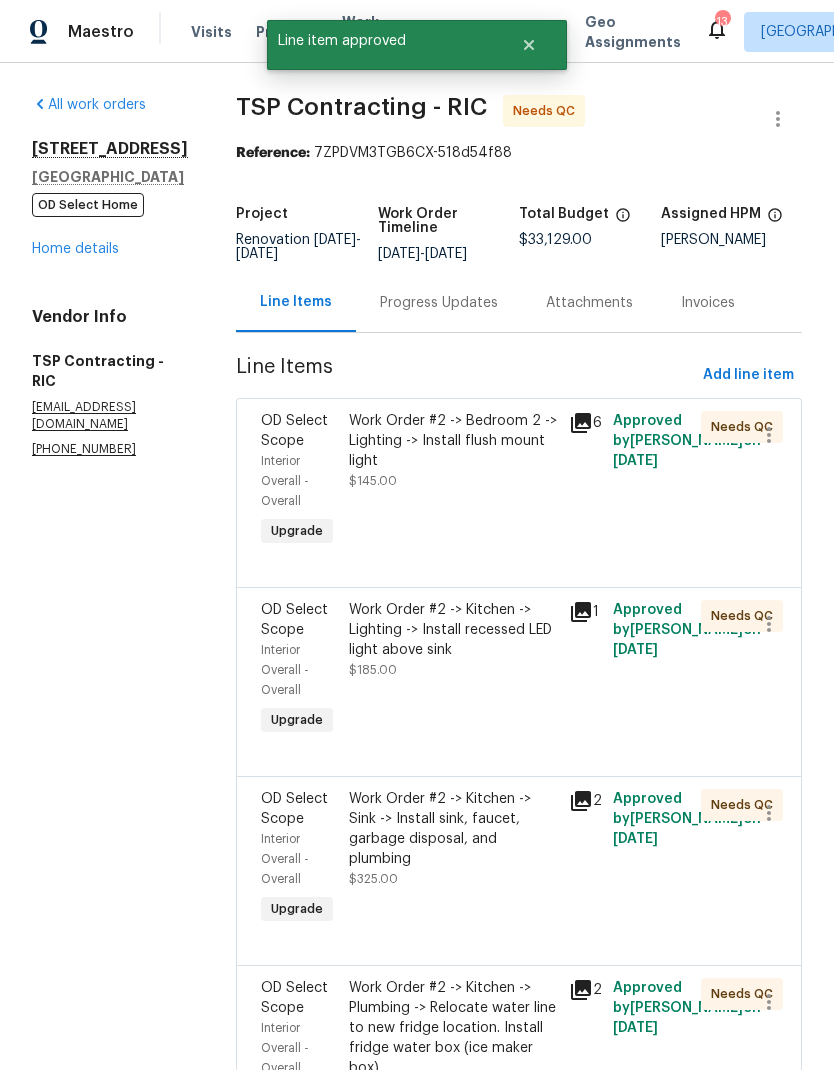 click on "Work Order #2 -> Bedroom 2 -> Lighting -> Install flush mount light $145.00" at bounding box center (453, 481) 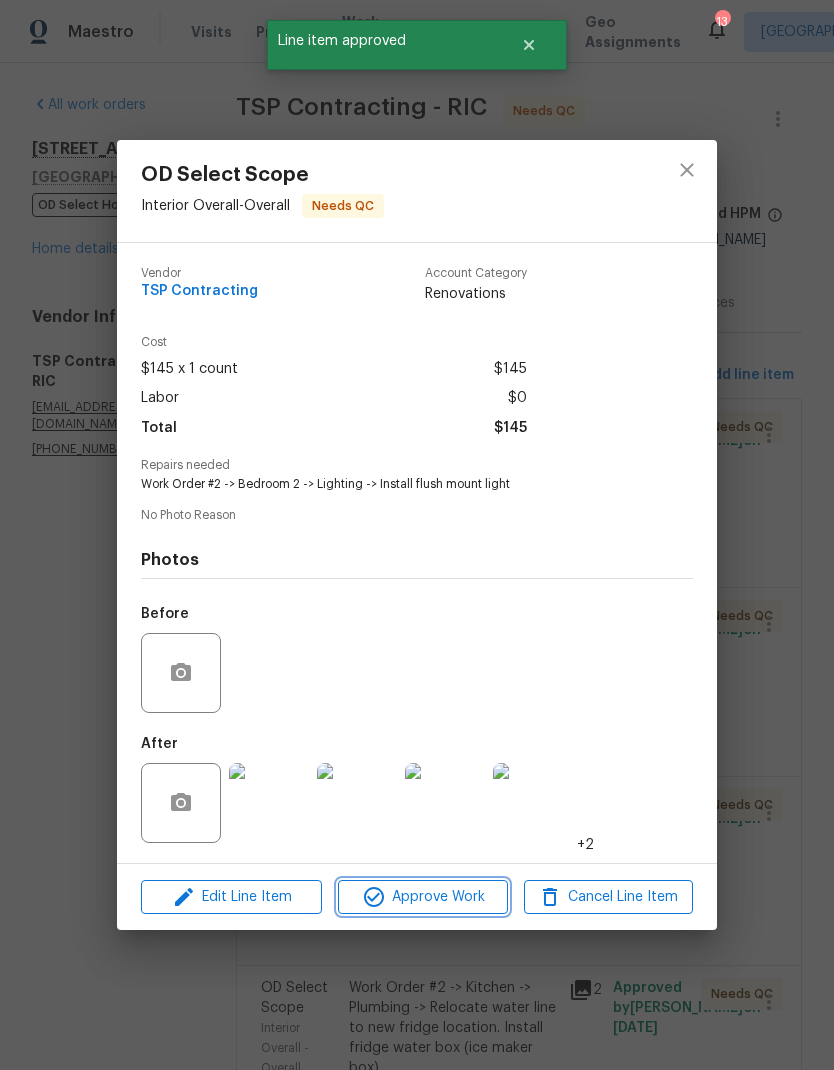 click on "Approve Work" at bounding box center [422, 897] 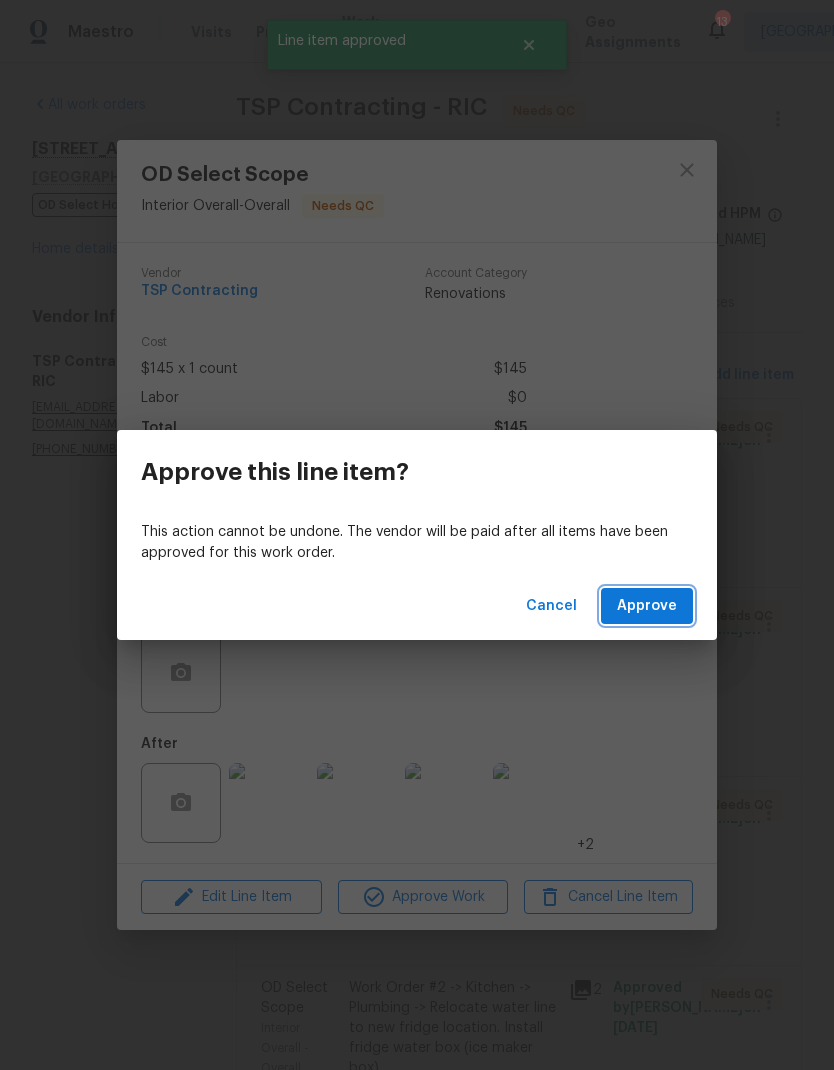 click on "Approve" at bounding box center (647, 606) 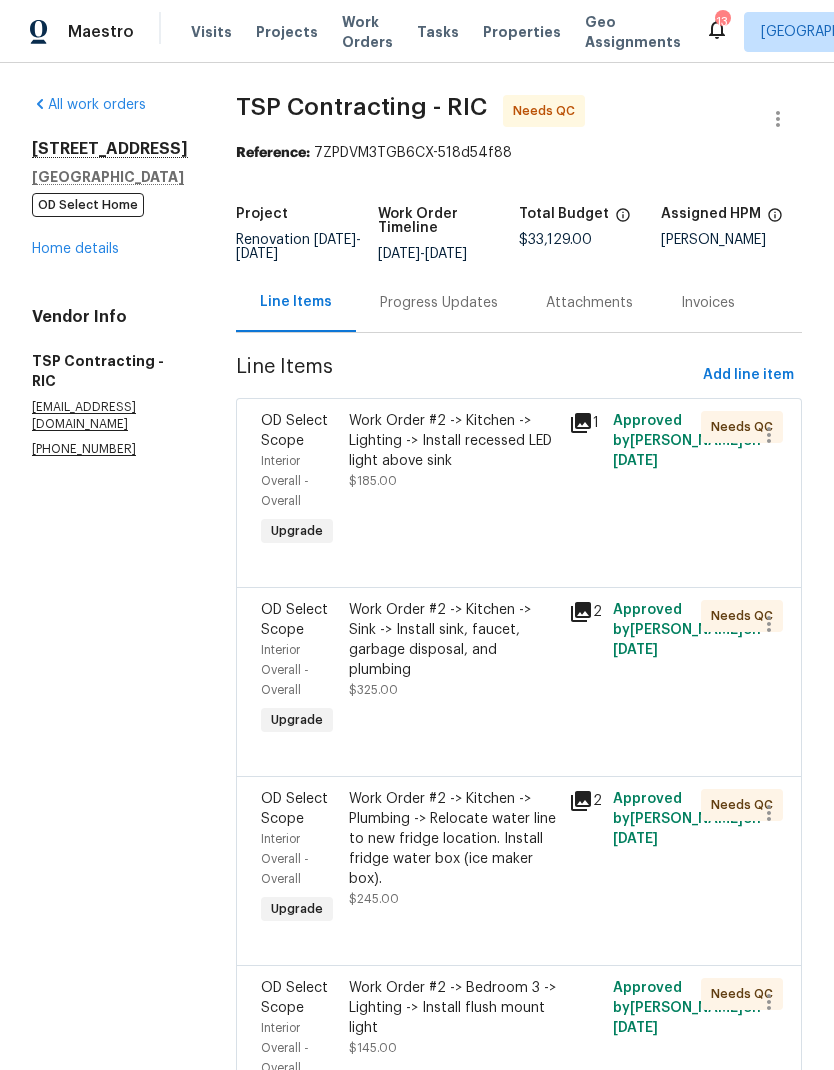 click on "Work Order #2 -> Kitchen -> Lighting -> Install recessed LED light above sink $185.00" at bounding box center [453, 481] 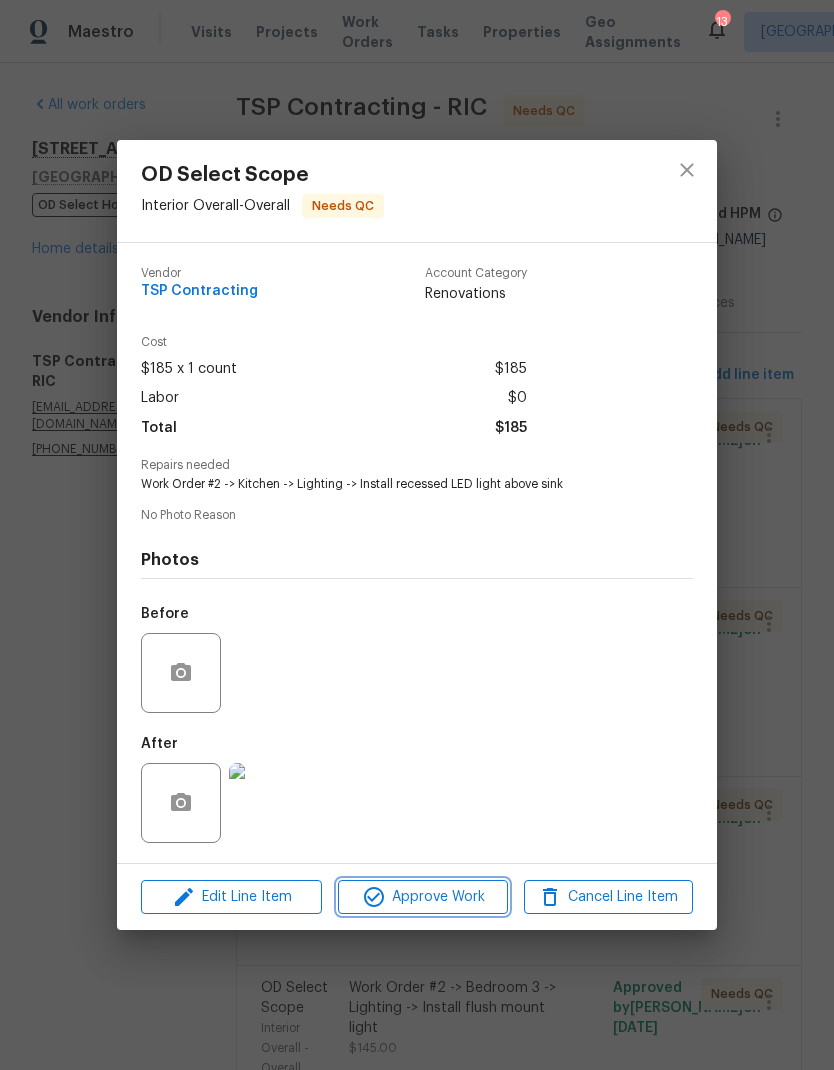 click on "Approve Work" at bounding box center [422, 897] 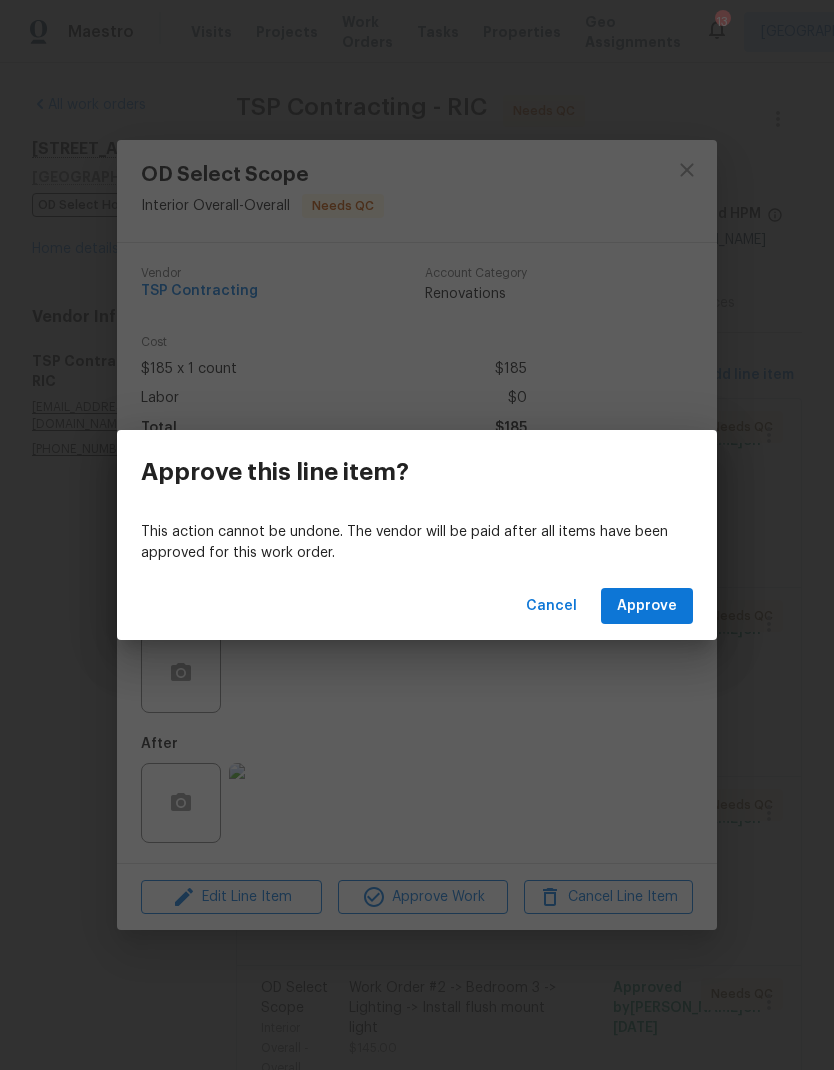 click on "Approve" at bounding box center (647, 606) 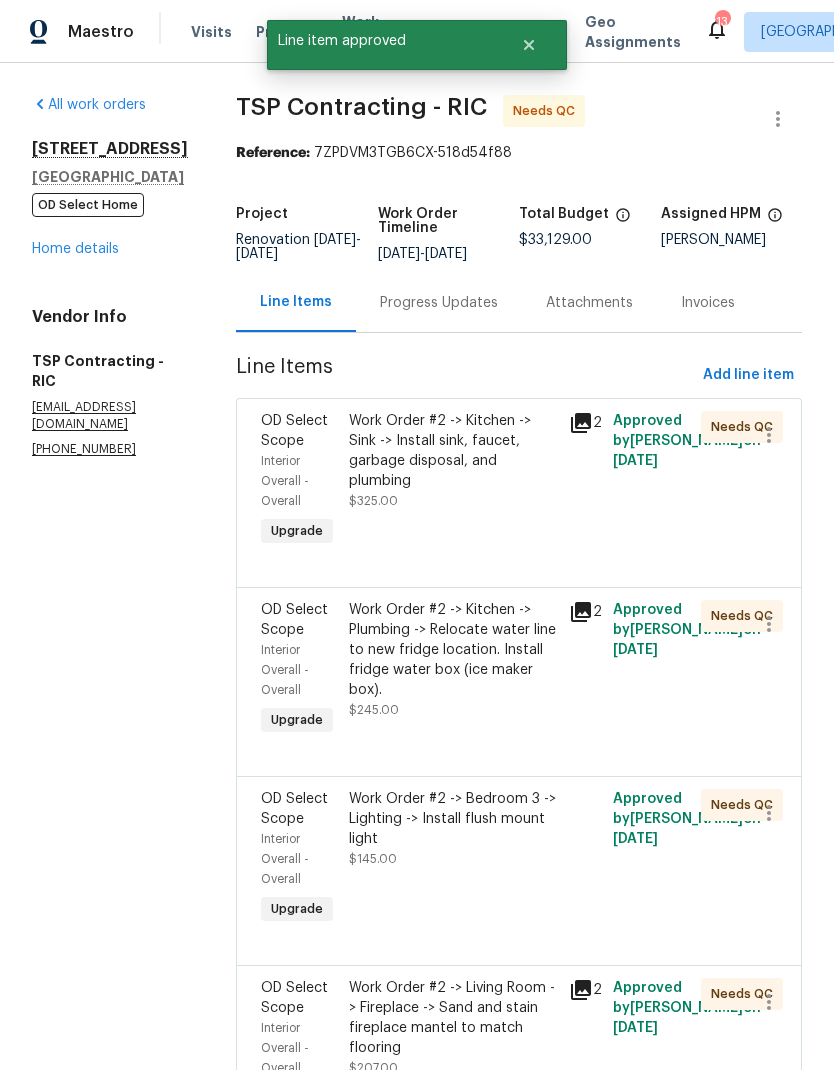 click on "Work Order #2 -> Kitchen -> Sink -> Install sink, faucet, garbage disposal, and plumbing $325.00" at bounding box center (453, 481) 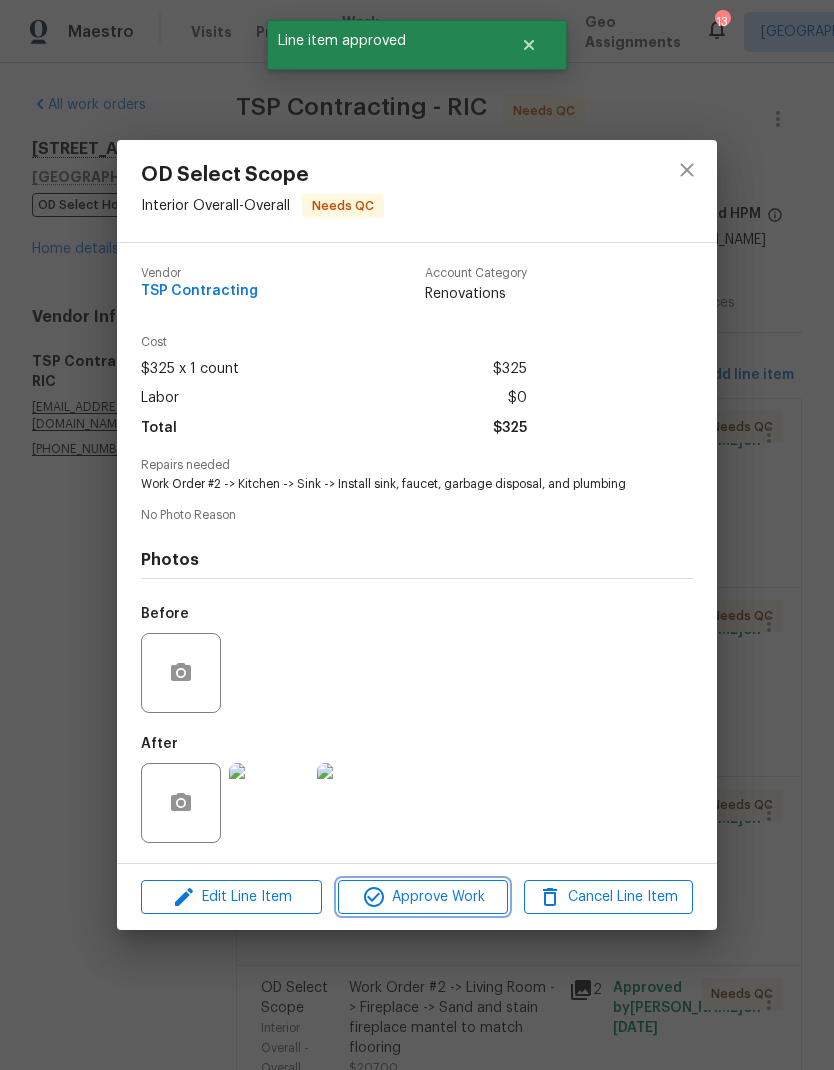 click on "Approve Work" at bounding box center (422, 897) 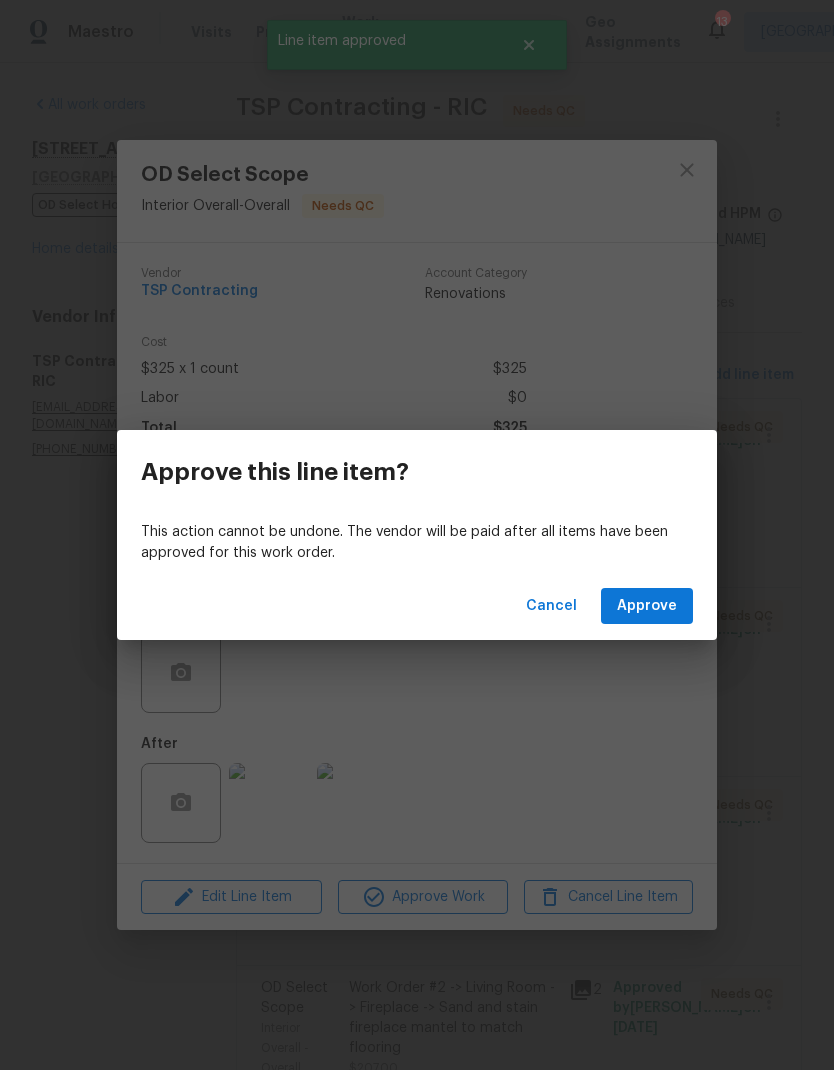 click on "Approve" at bounding box center (647, 606) 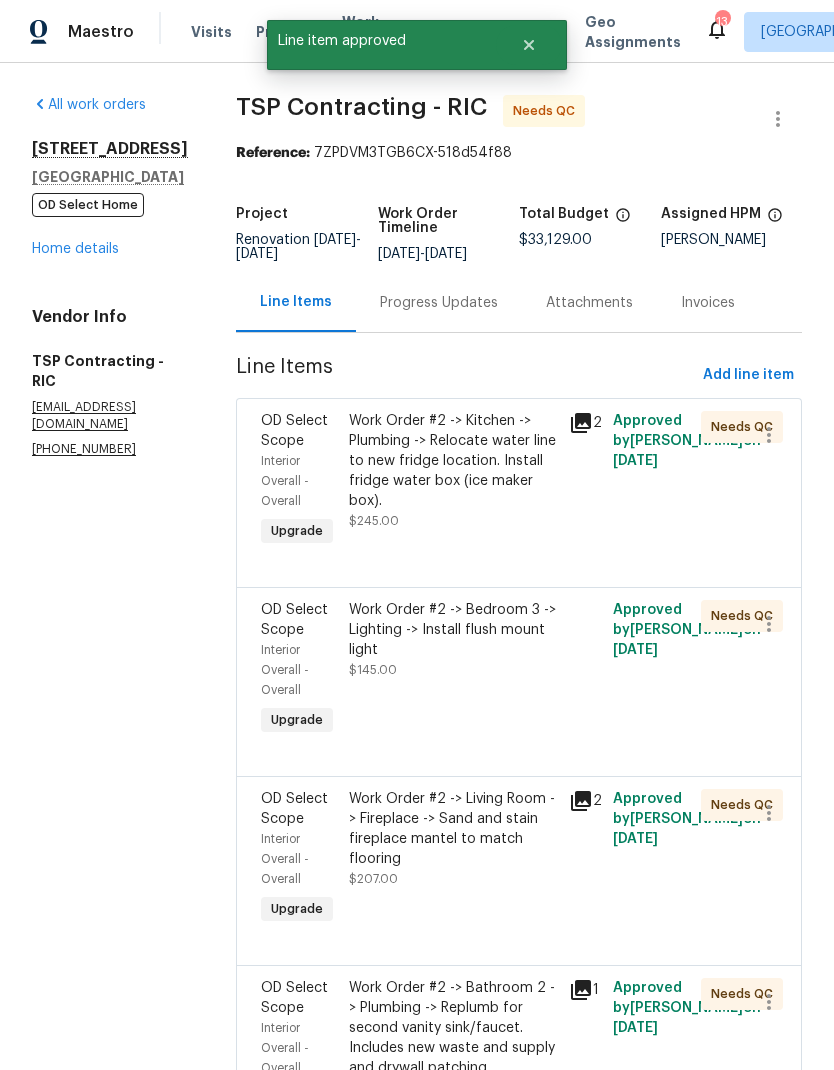 click on "Work Order #2 -> Kitchen -> Plumbing -> Relocate water line to new fridge location. Install fridge water box (ice maker box). $245.00" at bounding box center (453, 481) 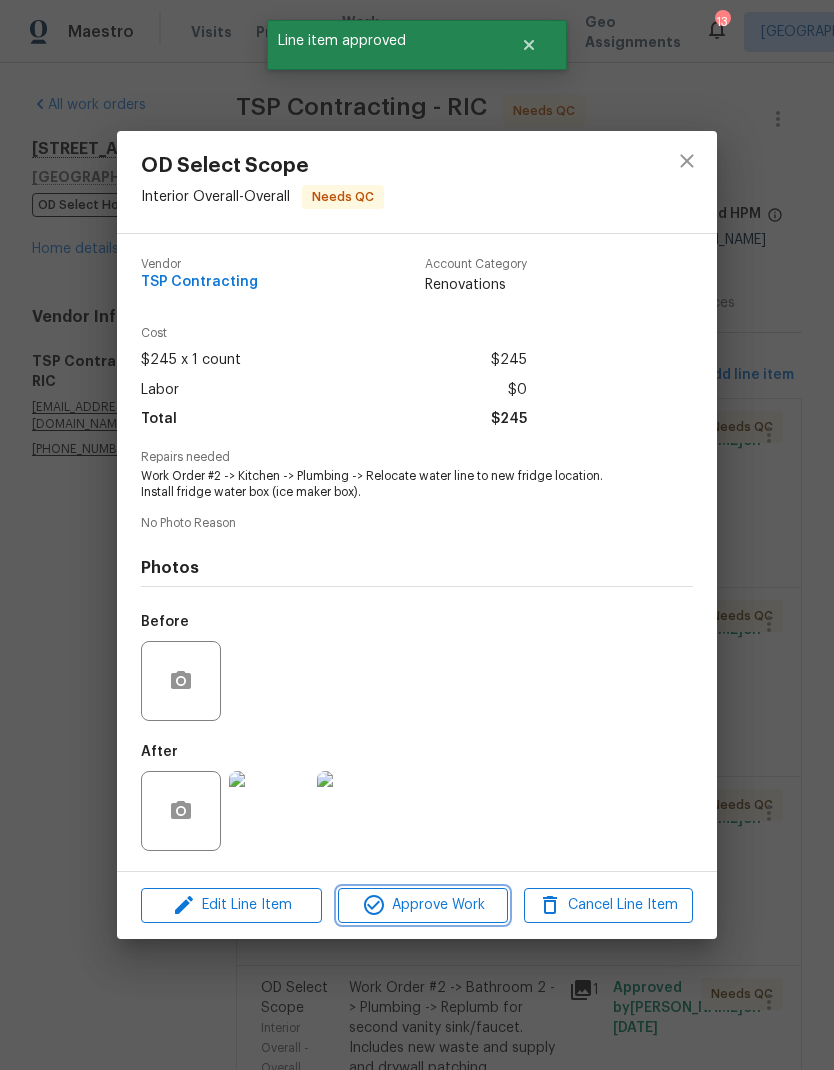 click on "Approve Work" at bounding box center [422, 905] 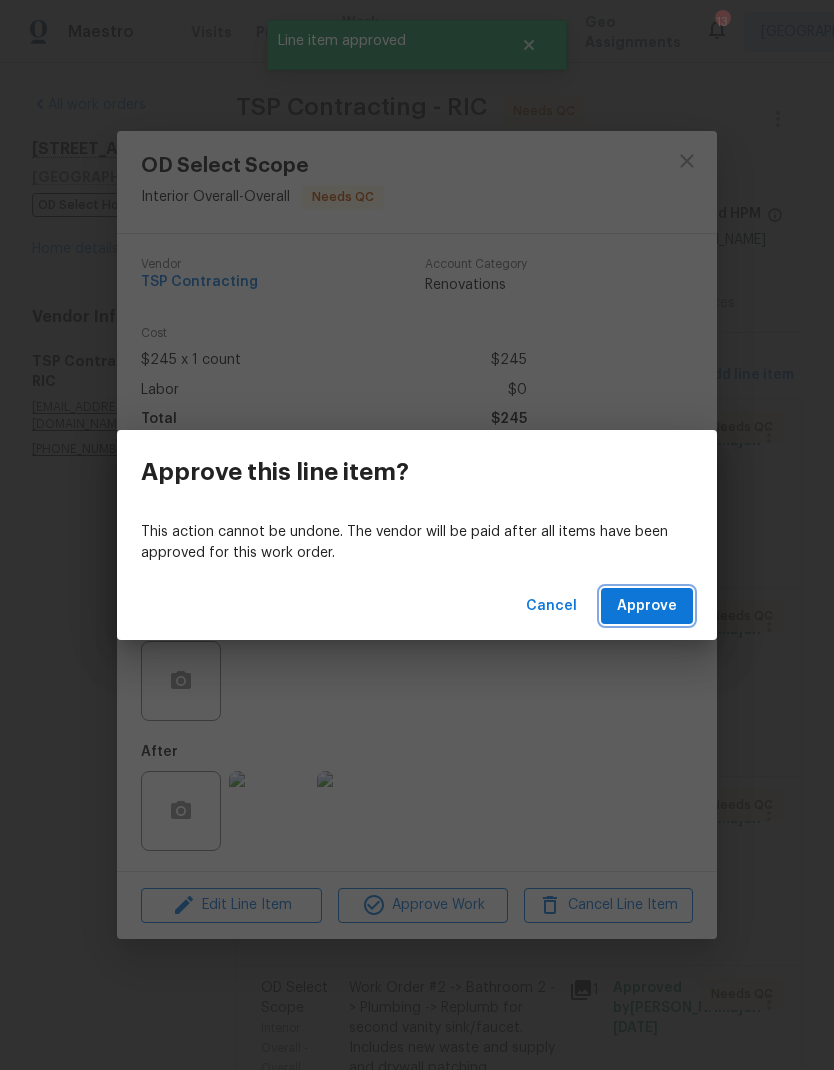 click on "Approve" at bounding box center (647, 606) 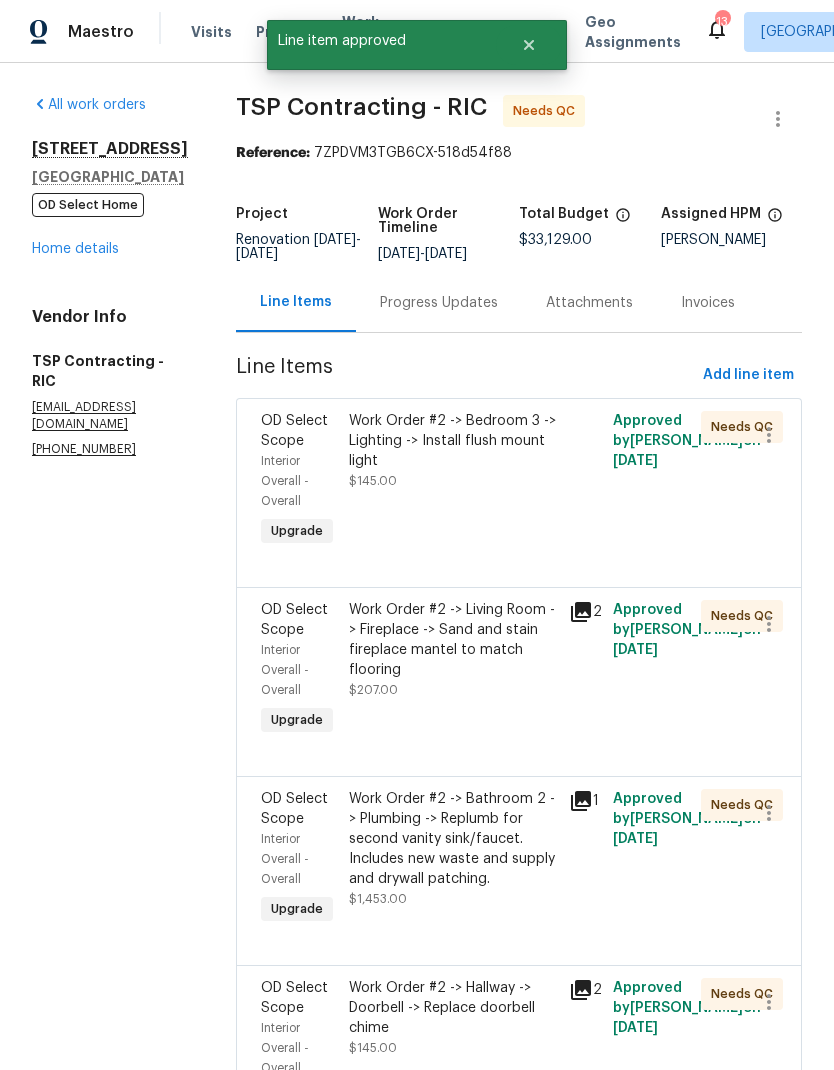 click on "Work Order #2 -> Bedroom 3 -> Lighting -> Install flush mount light $145.00" at bounding box center (453, 481) 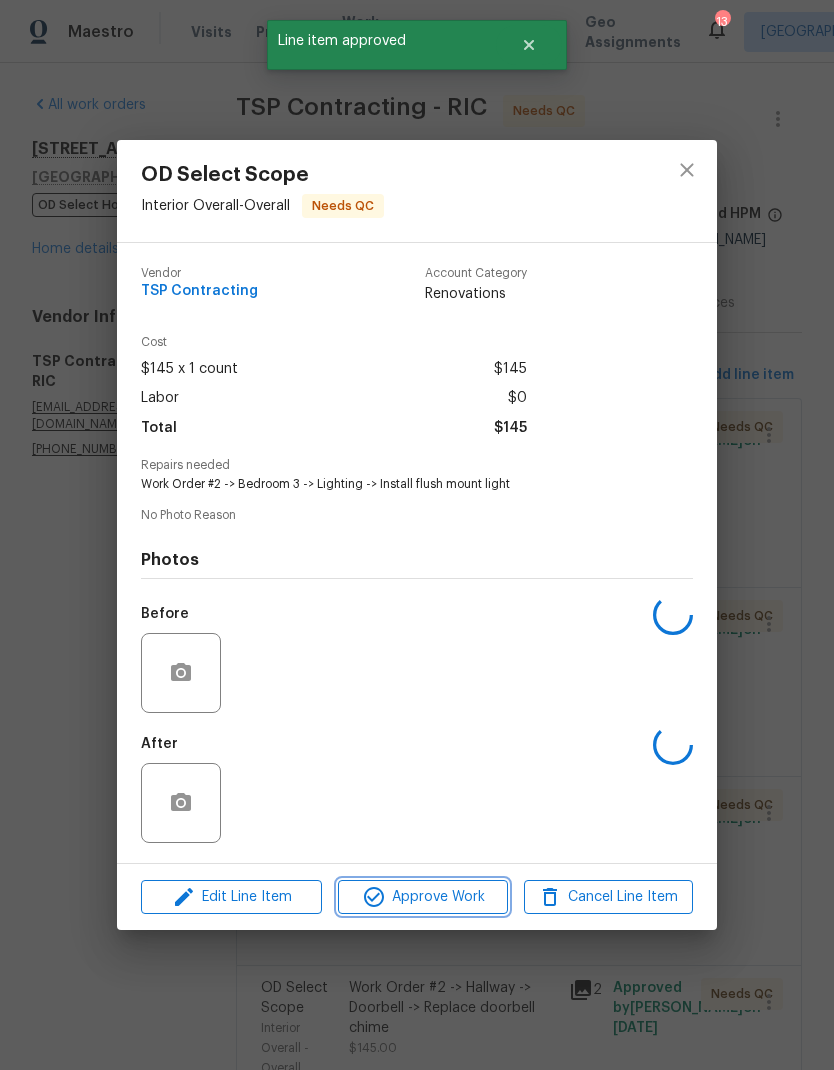 click on "Approve Work" at bounding box center (422, 897) 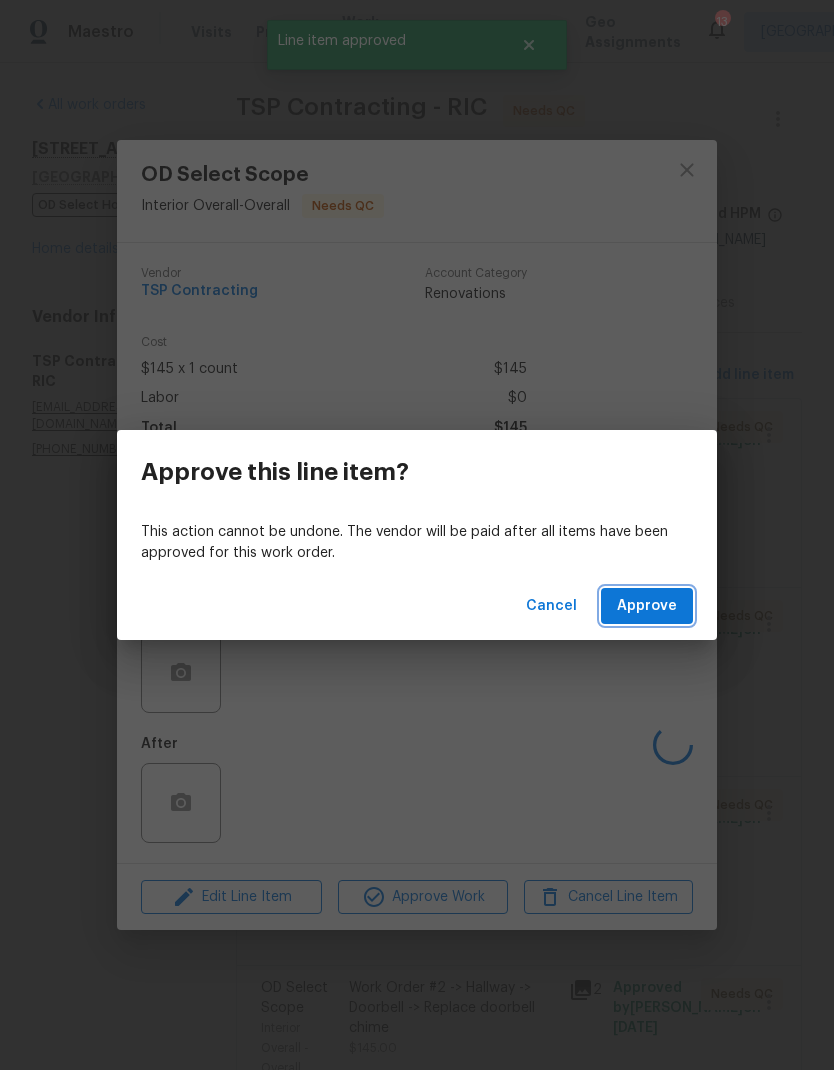 click on "Approve" at bounding box center [647, 606] 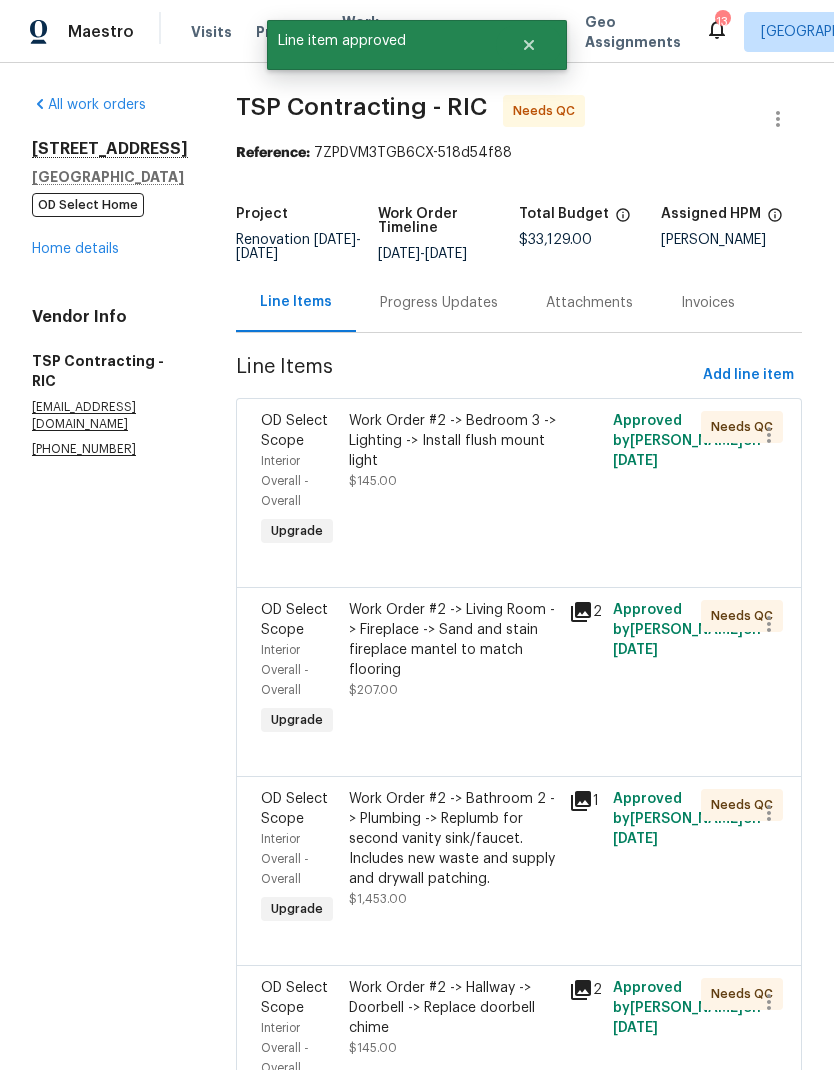 click on "Work Order #2 -> Bedroom 3 -> Lighting -> Install flush mount light $145.00" at bounding box center [453, 481] 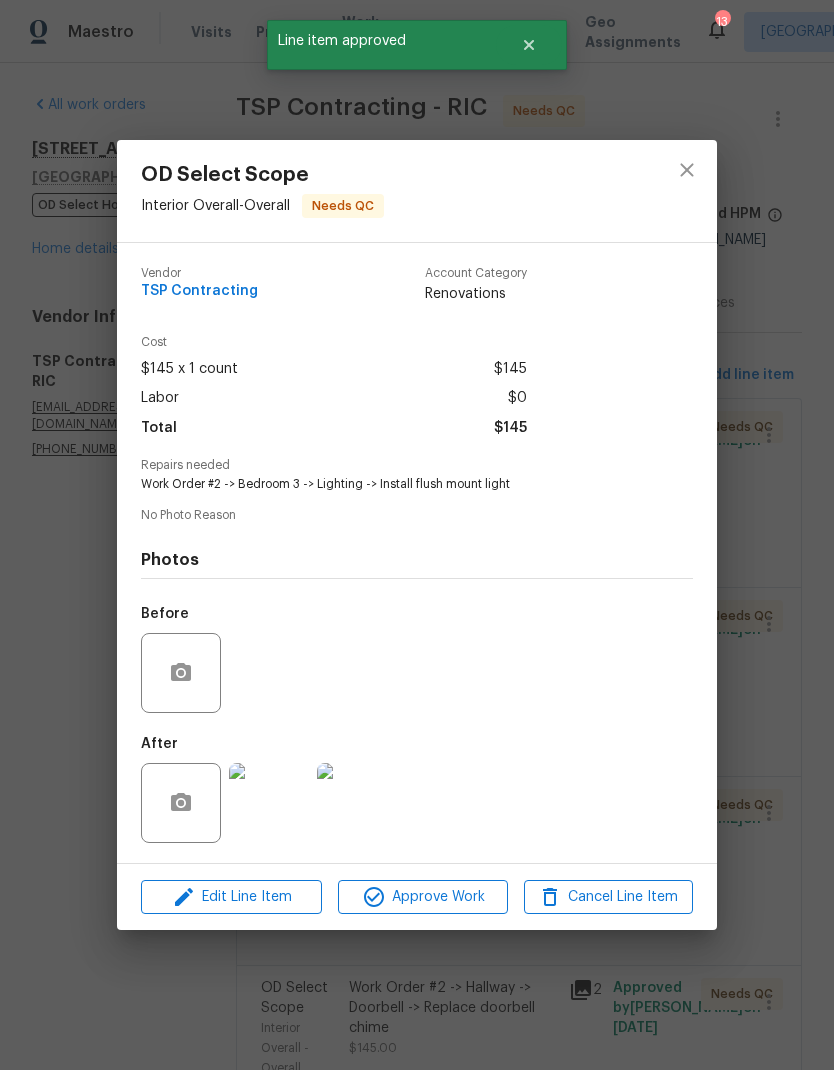 click on "Approve Work" at bounding box center [422, 897] 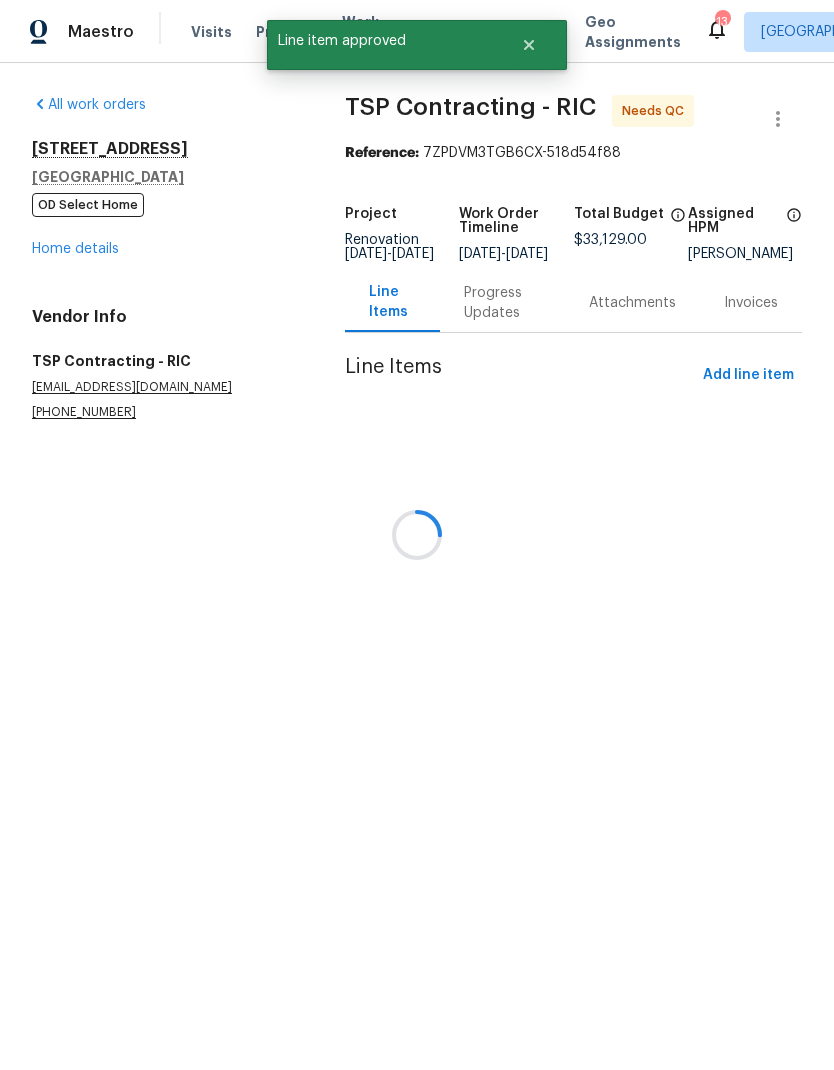 click at bounding box center [417, 535] 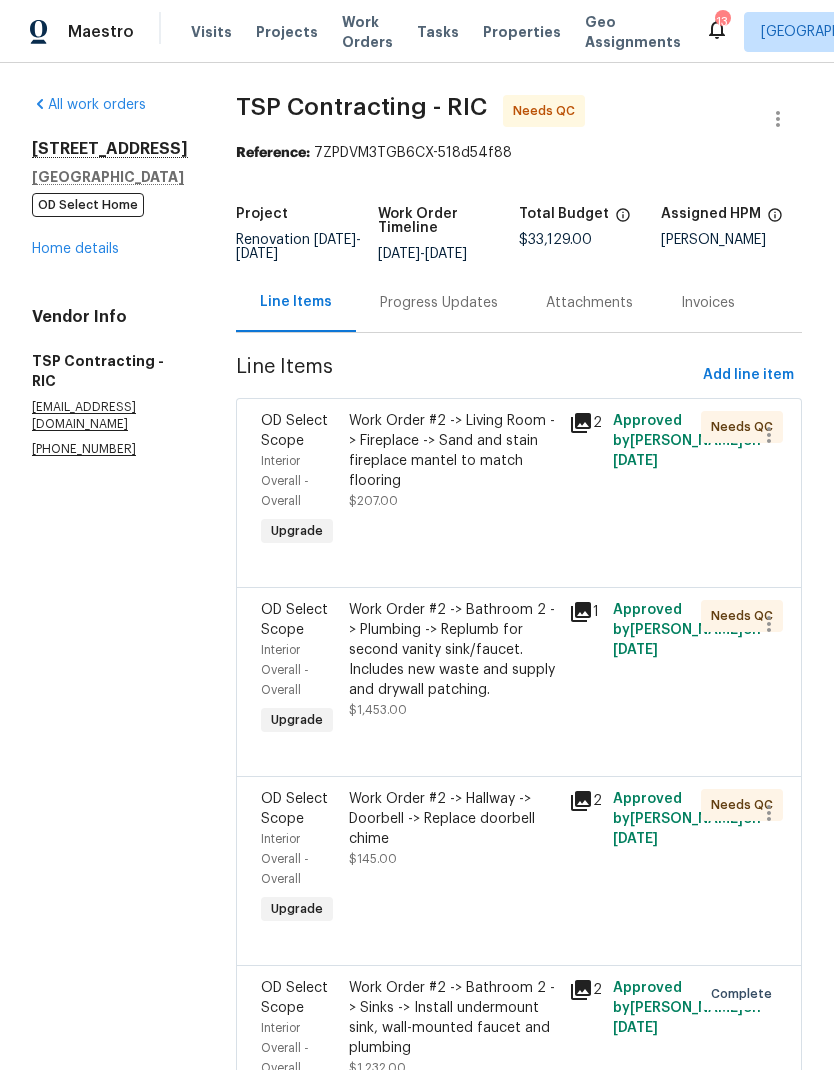 click on "Work Order #2 -> Living Room -> Fireplace -> Sand and stain fireplace mantel to match flooring $207.00" at bounding box center [453, 481] 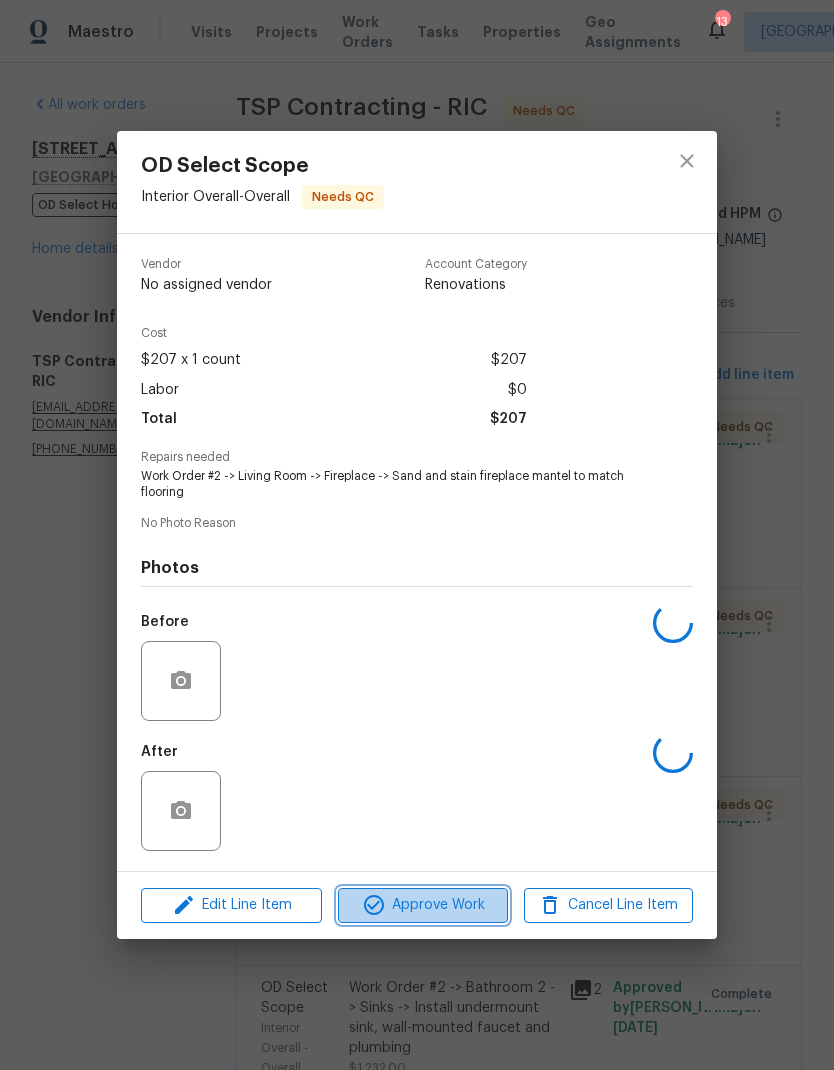 click on "Approve Work" at bounding box center (422, 905) 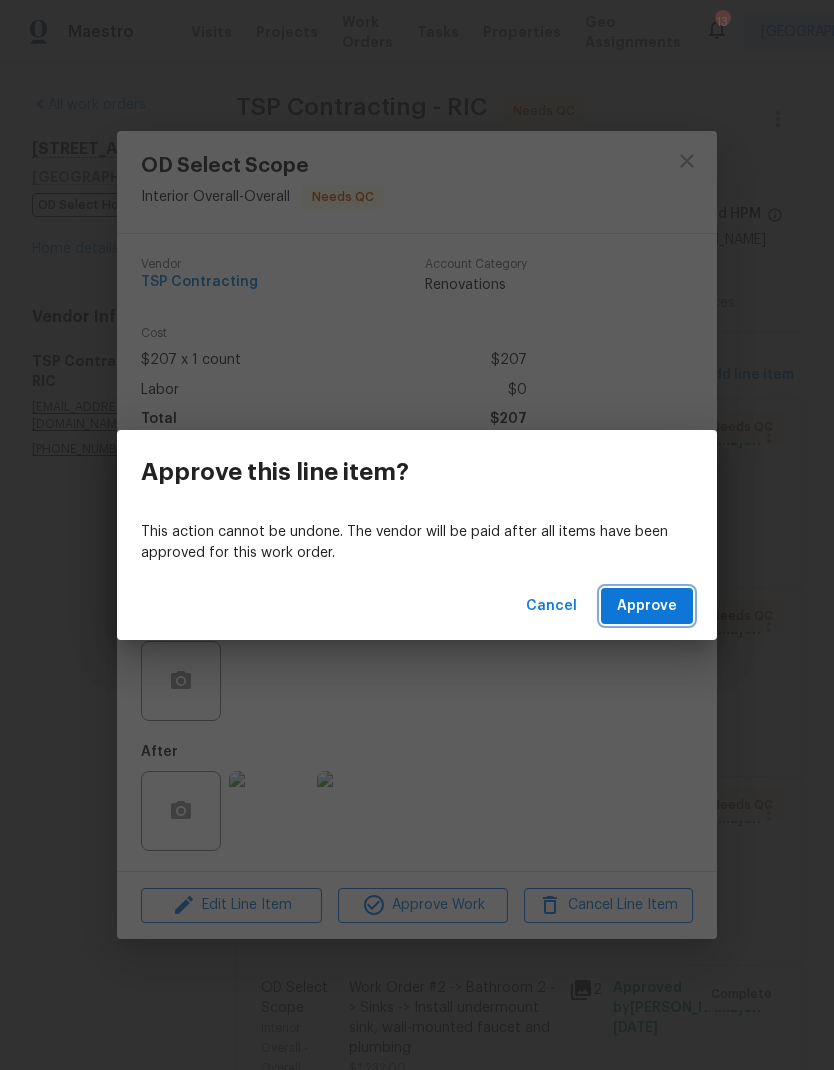 click on "Approve" at bounding box center [647, 606] 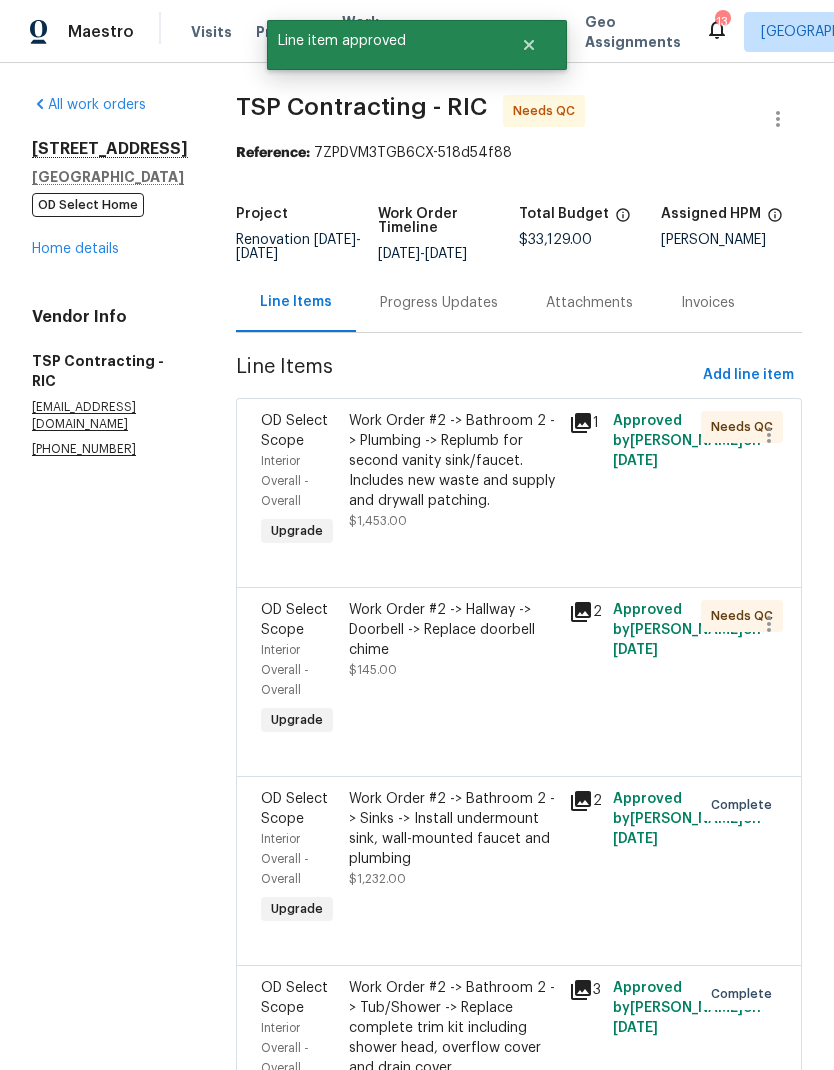 click on "Work Order #2 -> Bathroom 2 -> Plumbing -> Replumb for second vanity sink/faucet. Includes new waste and supply and drywall patching." at bounding box center [453, 461] 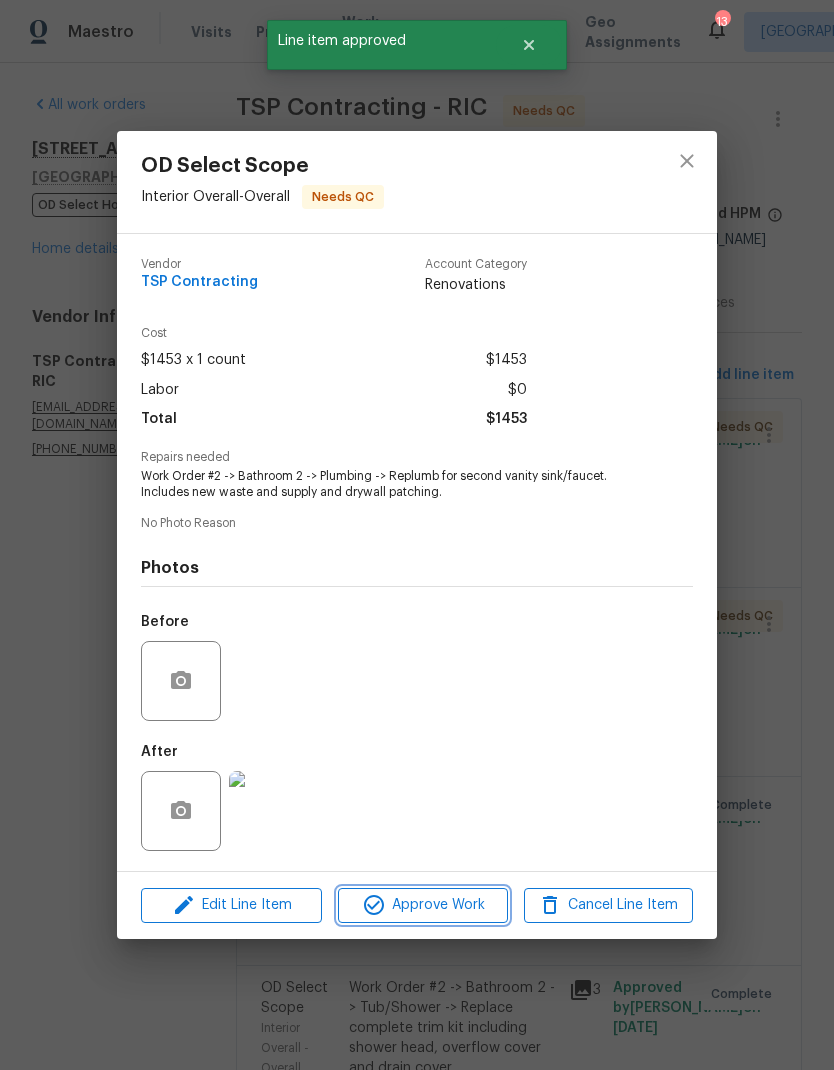 click on "Approve Work" at bounding box center [422, 905] 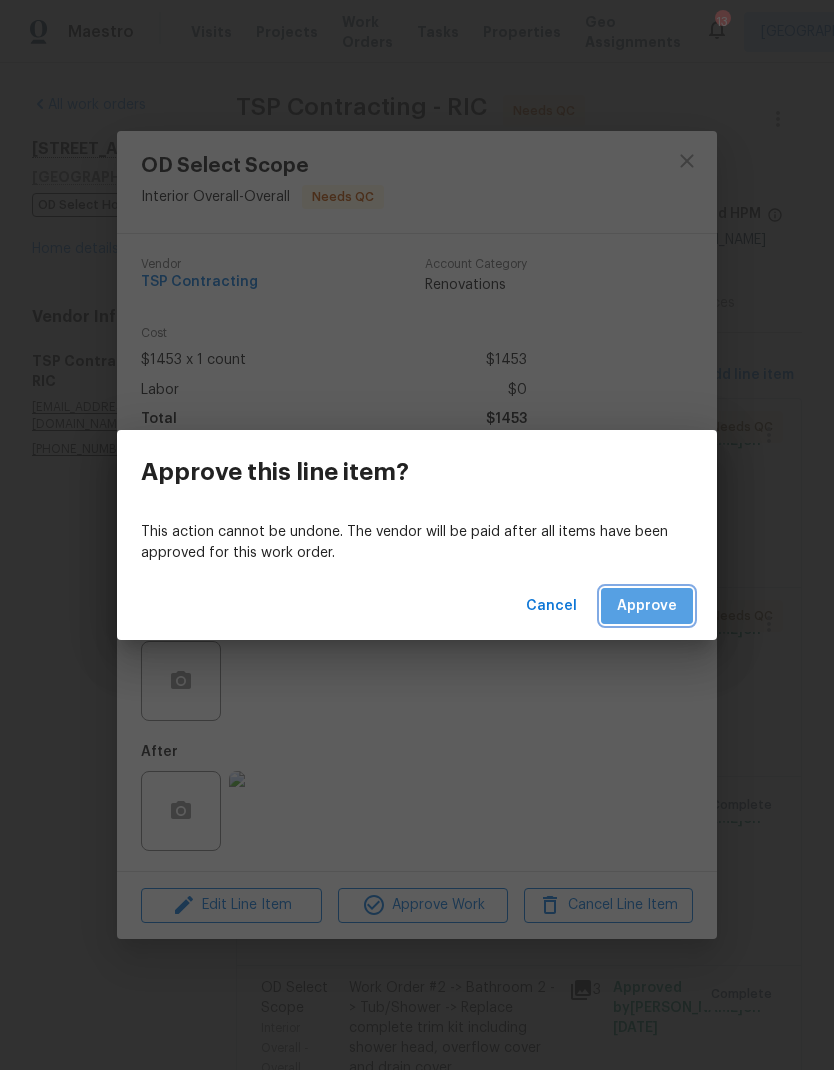 click on "Approve" at bounding box center [647, 606] 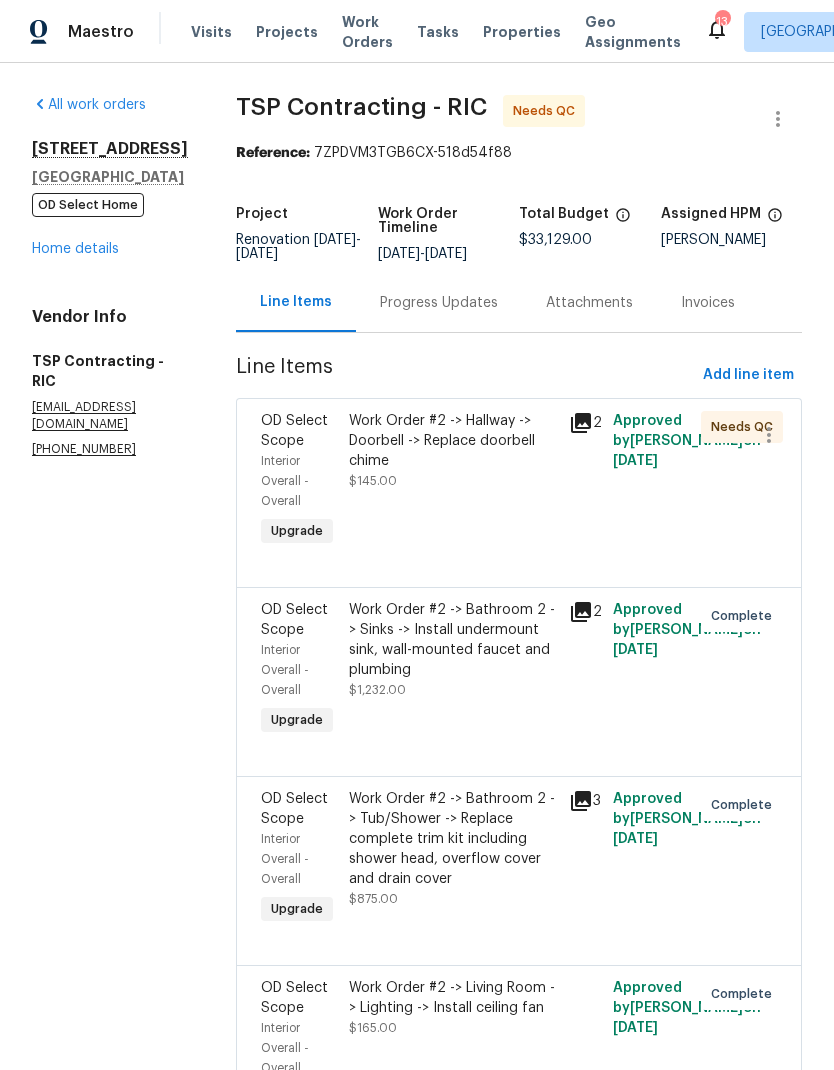 click on "Work Order #2 -> Hallway -> Doorbell -> Replace doorbell chime $145.00" at bounding box center (453, 481) 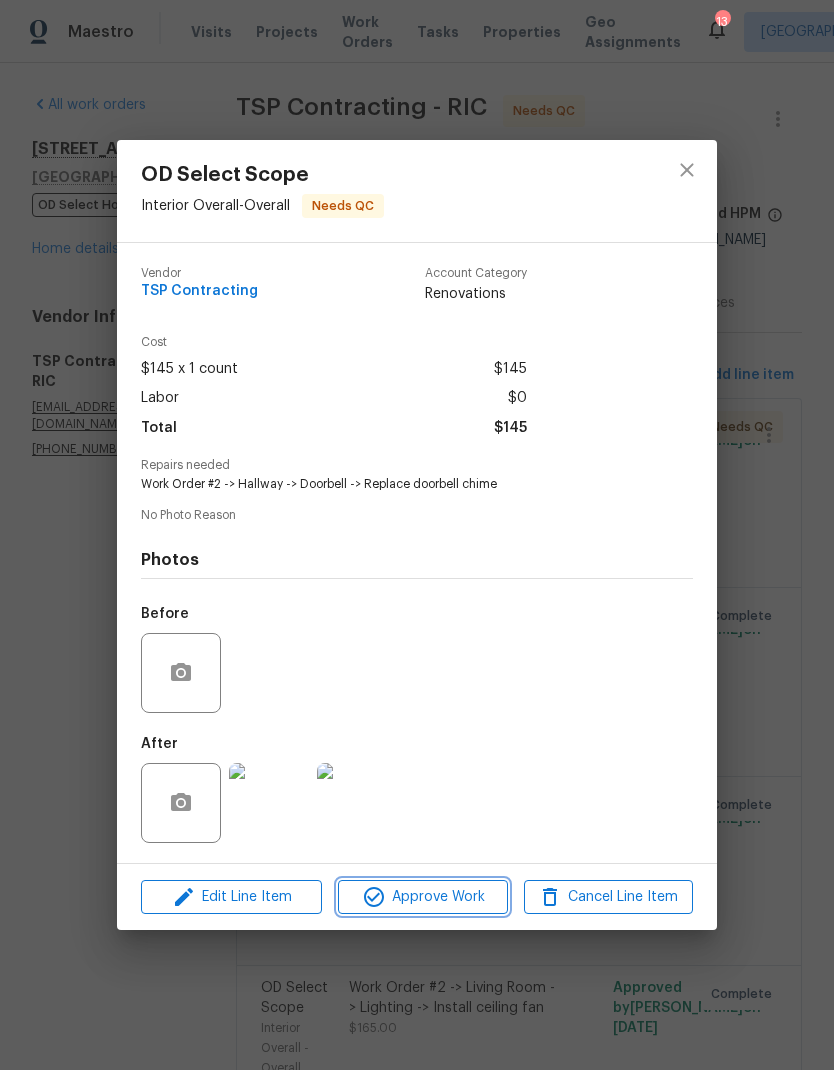click on "Approve Work" at bounding box center (422, 897) 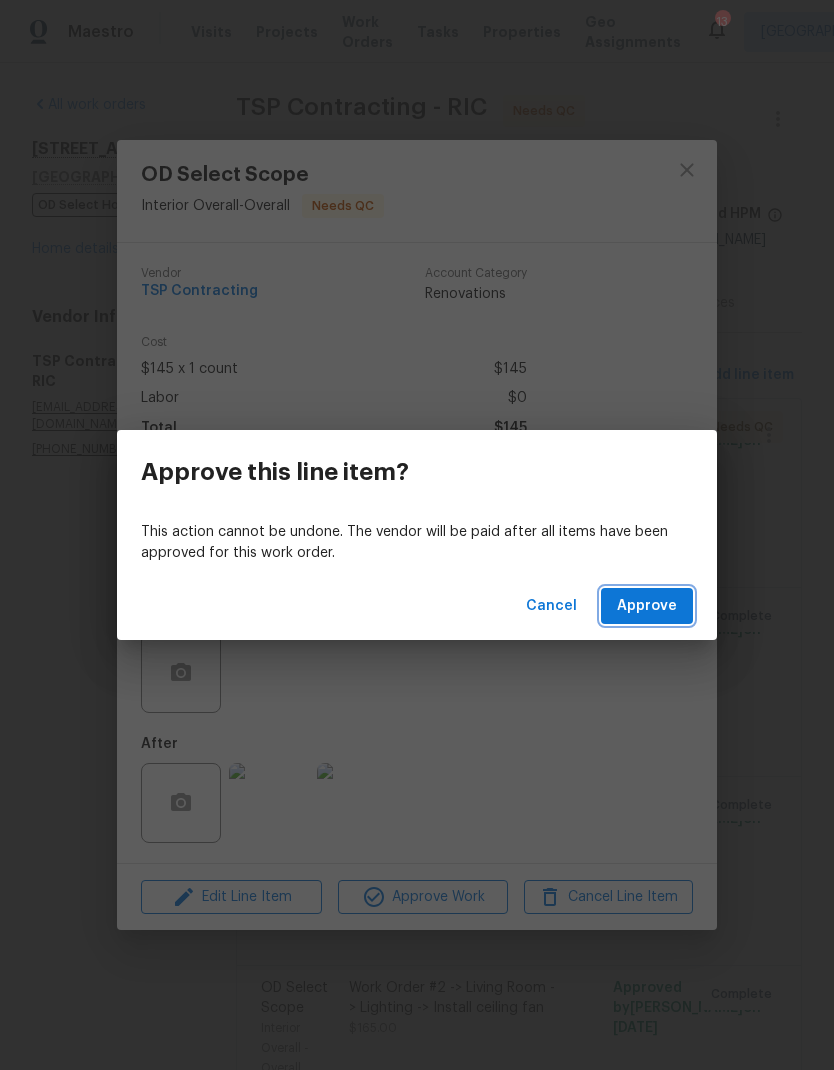 click on "Approve" at bounding box center [647, 606] 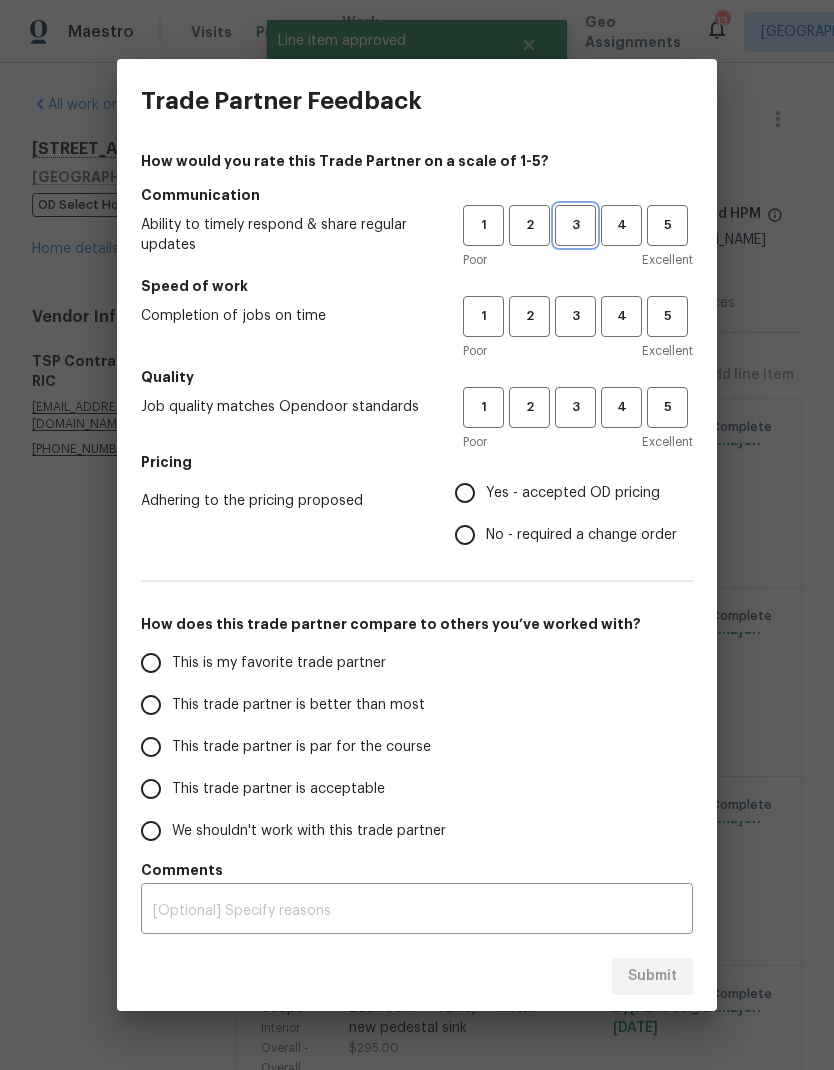 click on "3" at bounding box center [575, 225] 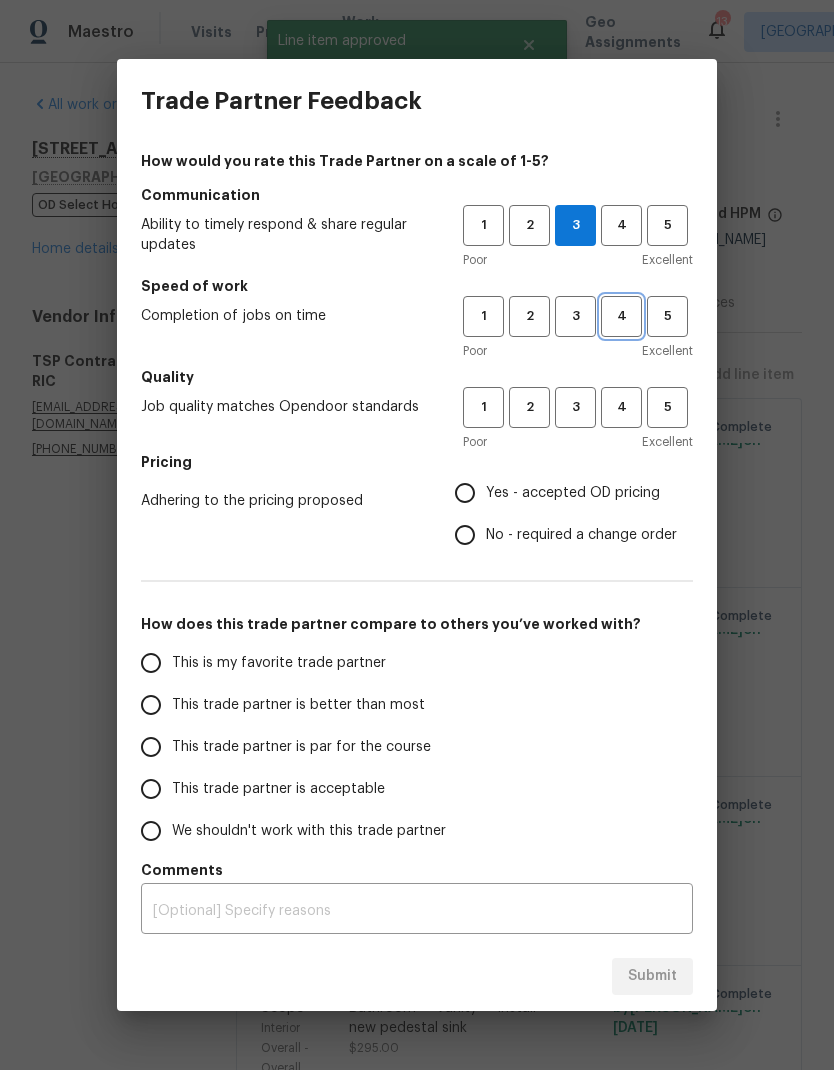 click on "4" at bounding box center [621, 316] 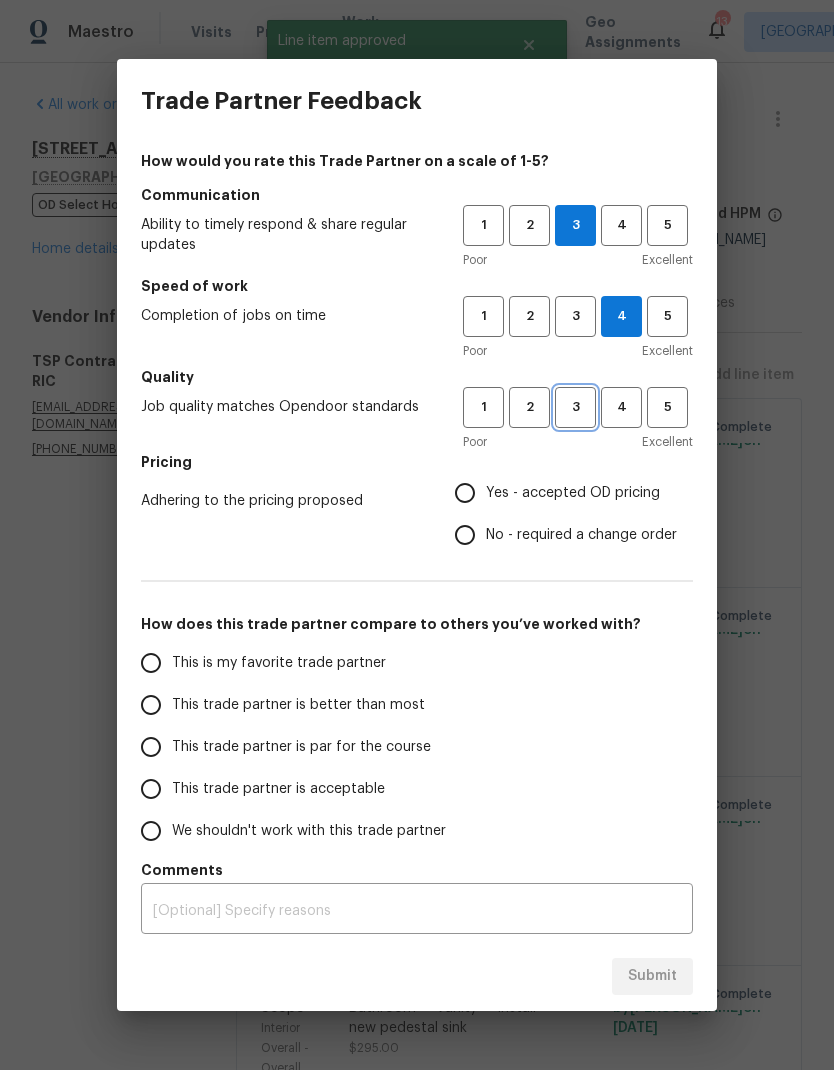 click on "3" at bounding box center [575, 407] 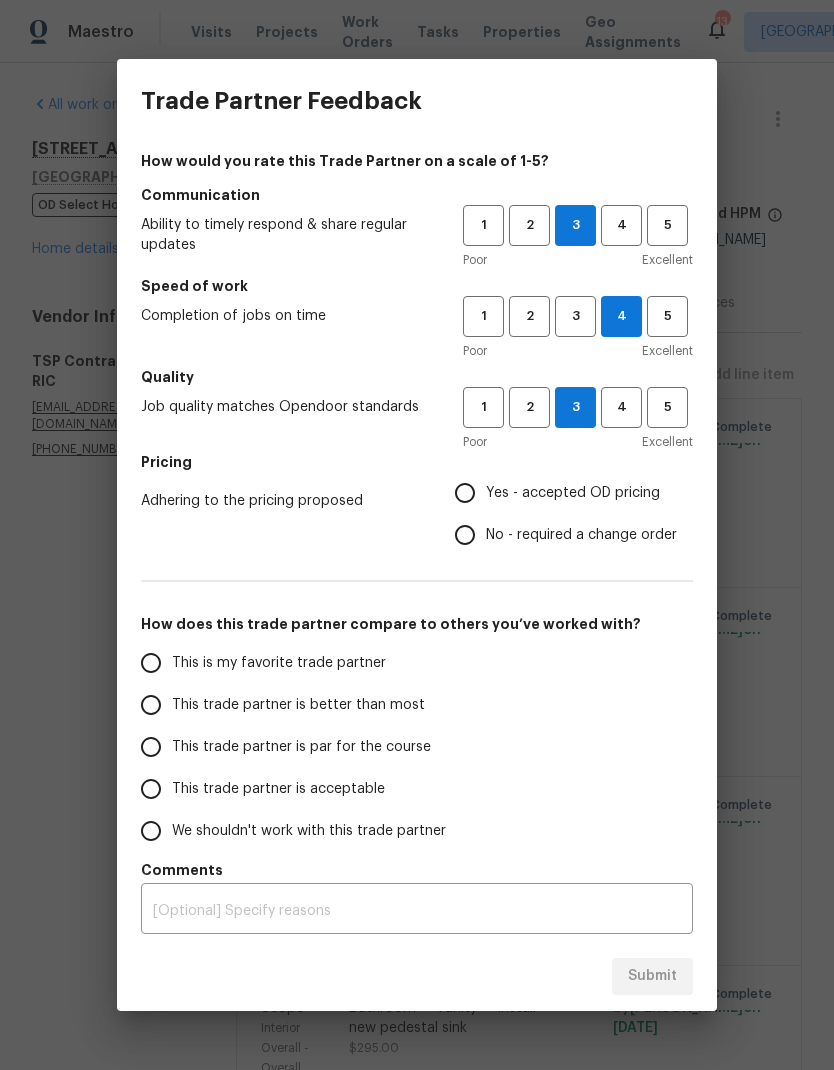 click on "Yes - accepted OD pricing" at bounding box center (560, 493) 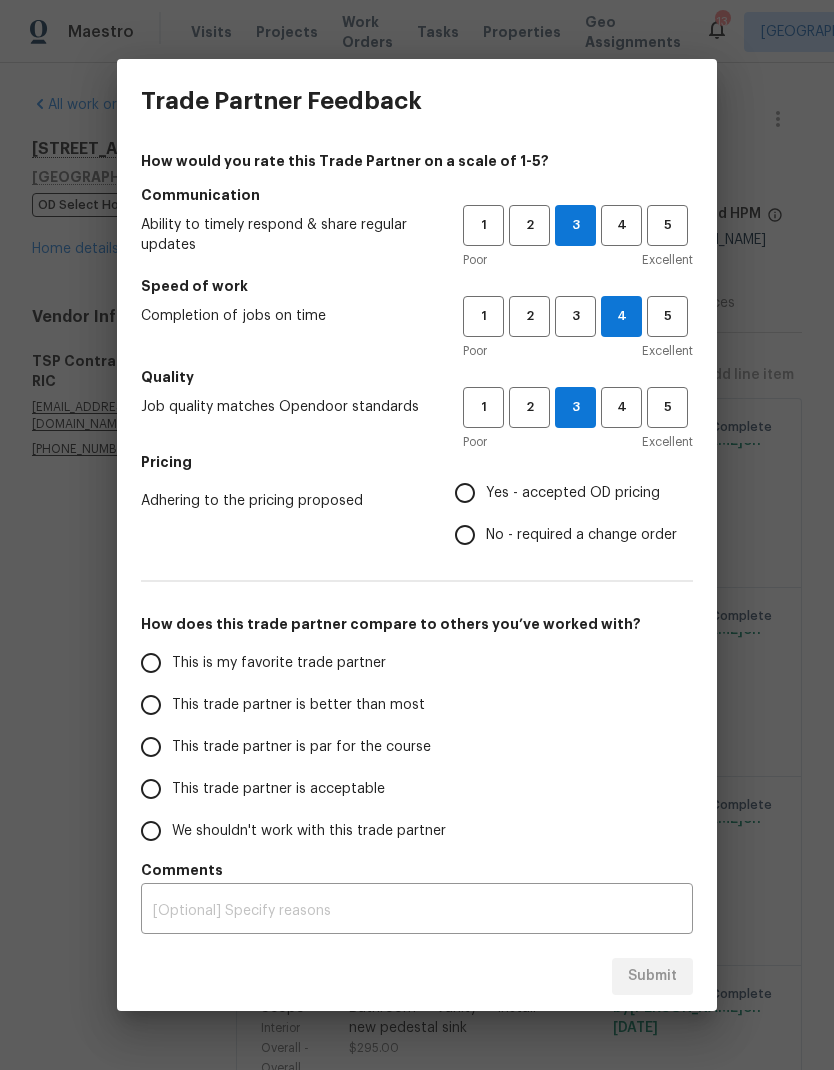 click on "Yes - accepted OD pricing" at bounding box center [465, 493] 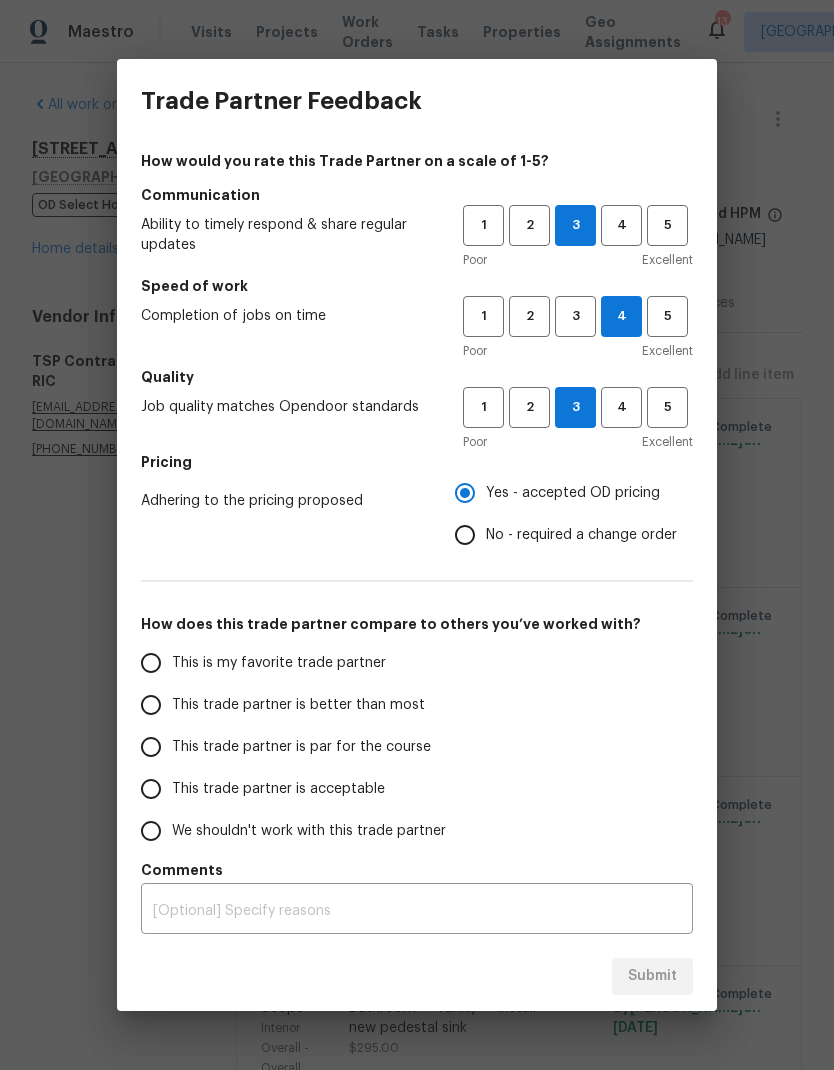 click on "This trade partner is par for the course" at bounding box center (301, 747) 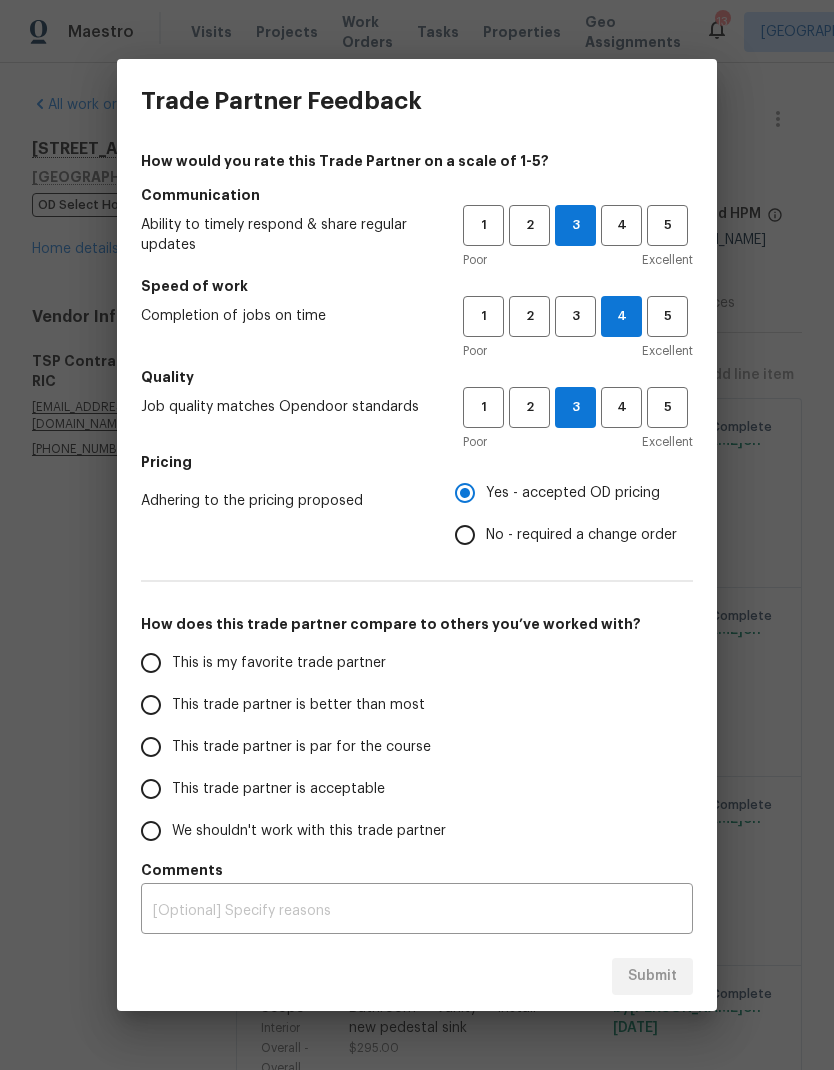 click on "This trade partner is par for the course" at bounding box center (151, 747) 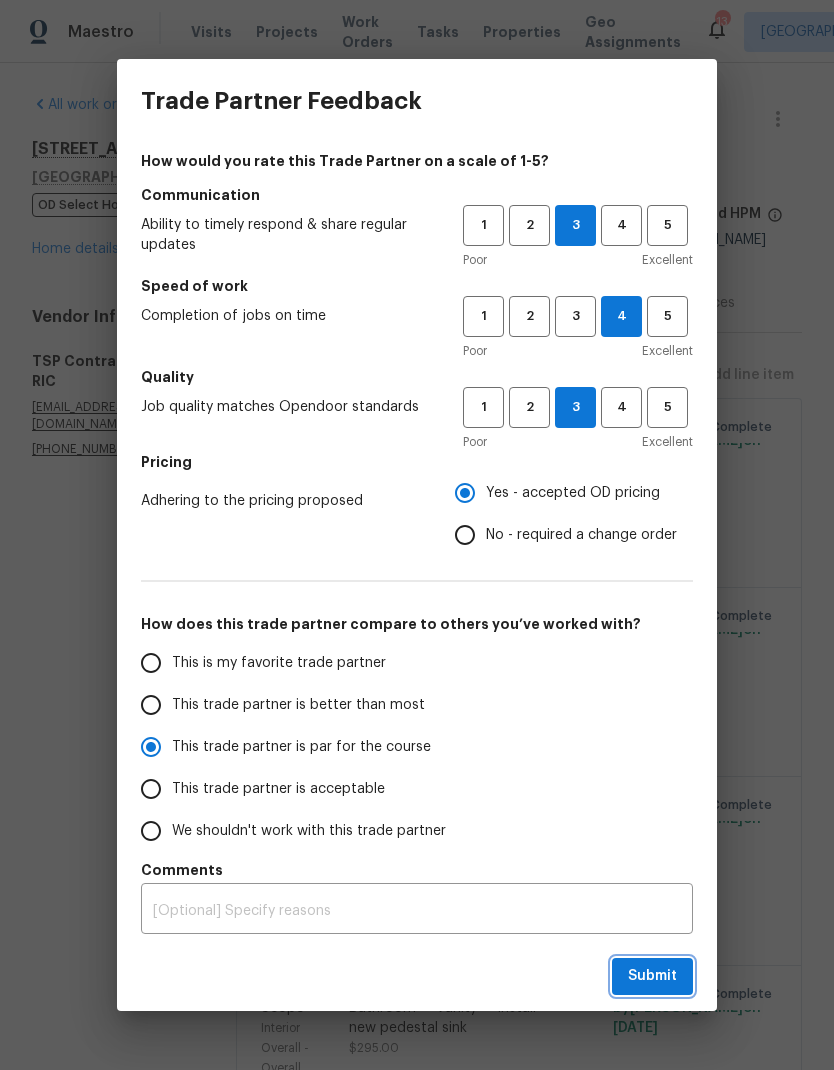 click on "Submit" at bounding box center [652, 976] 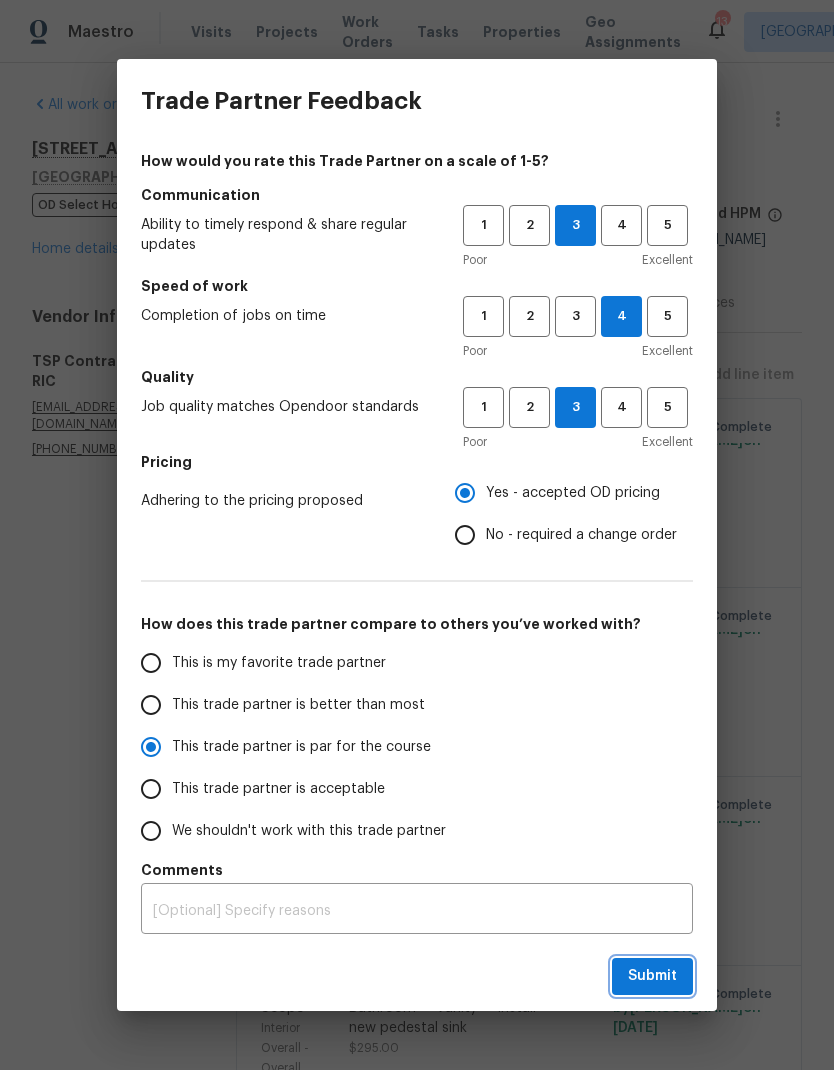 radio on "true" 